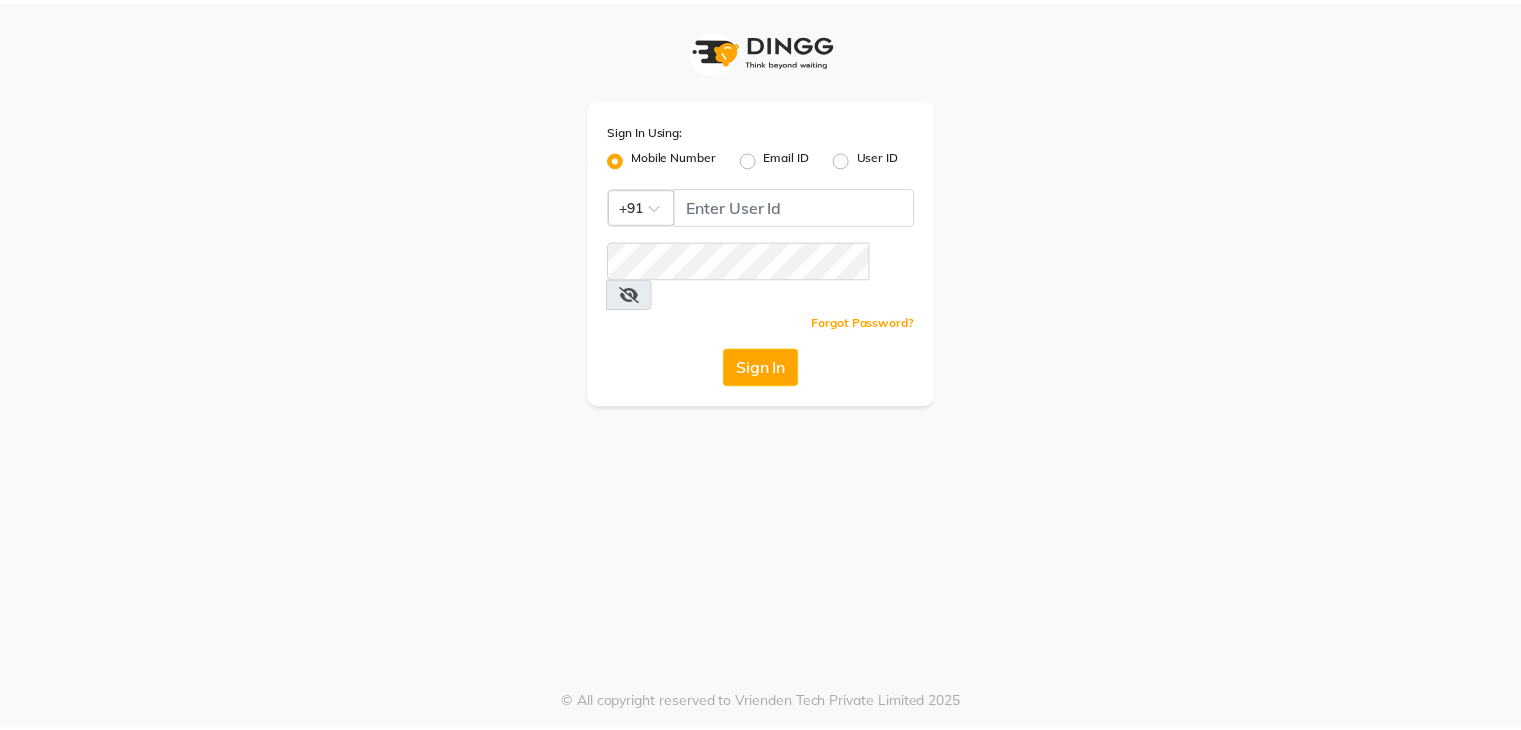 scroll, scrollTop: 0, scrollLeft: 0, axis: both 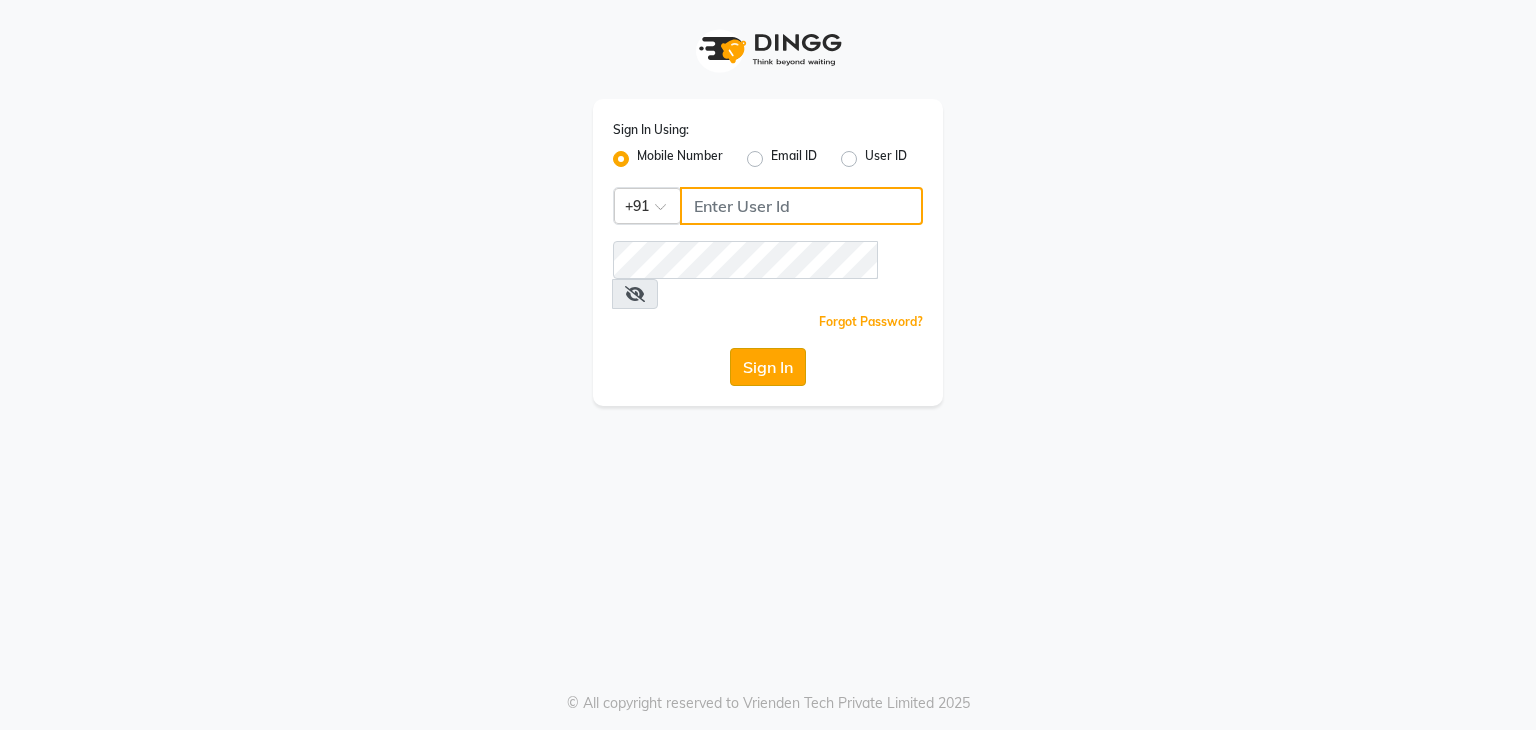 type on "9606817794" 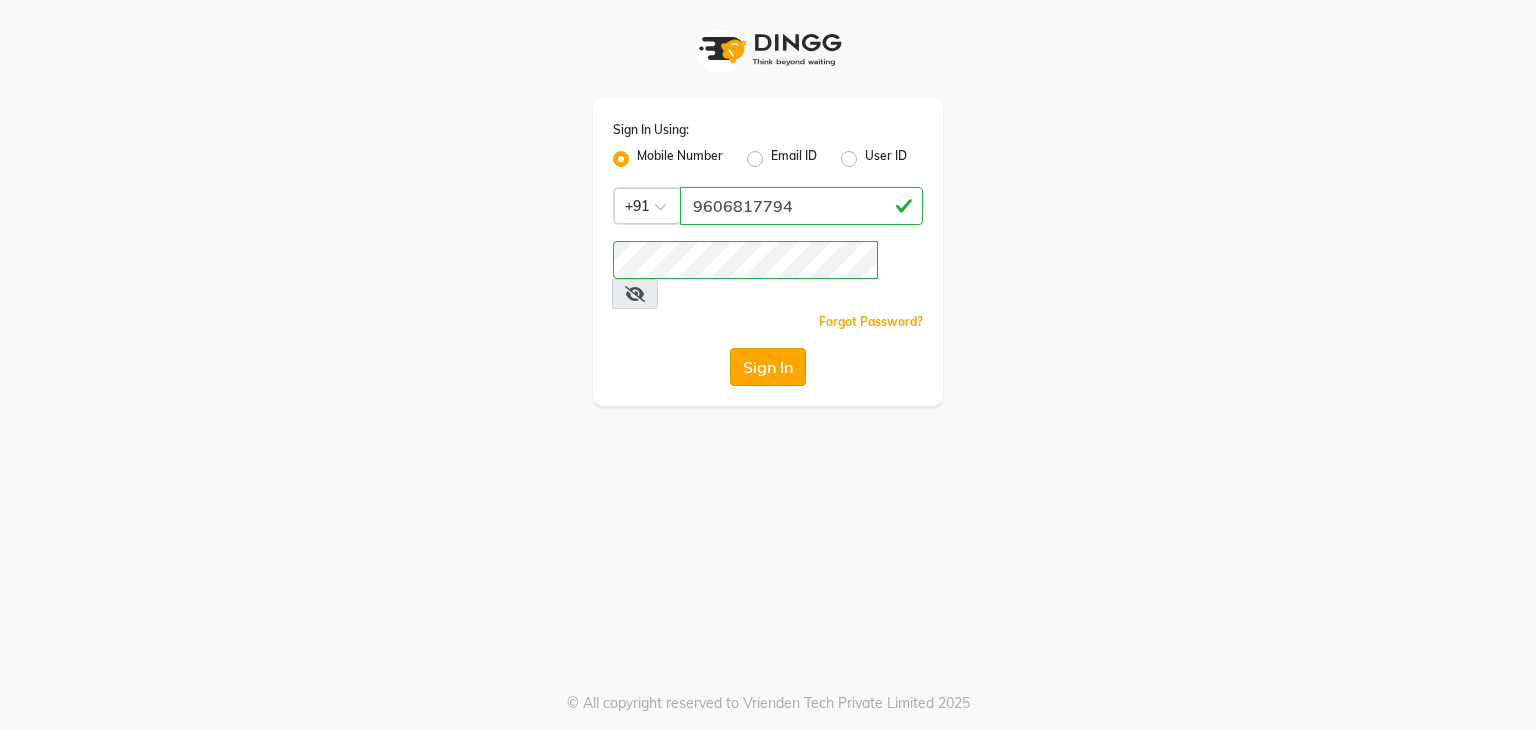 click on "Sign In" 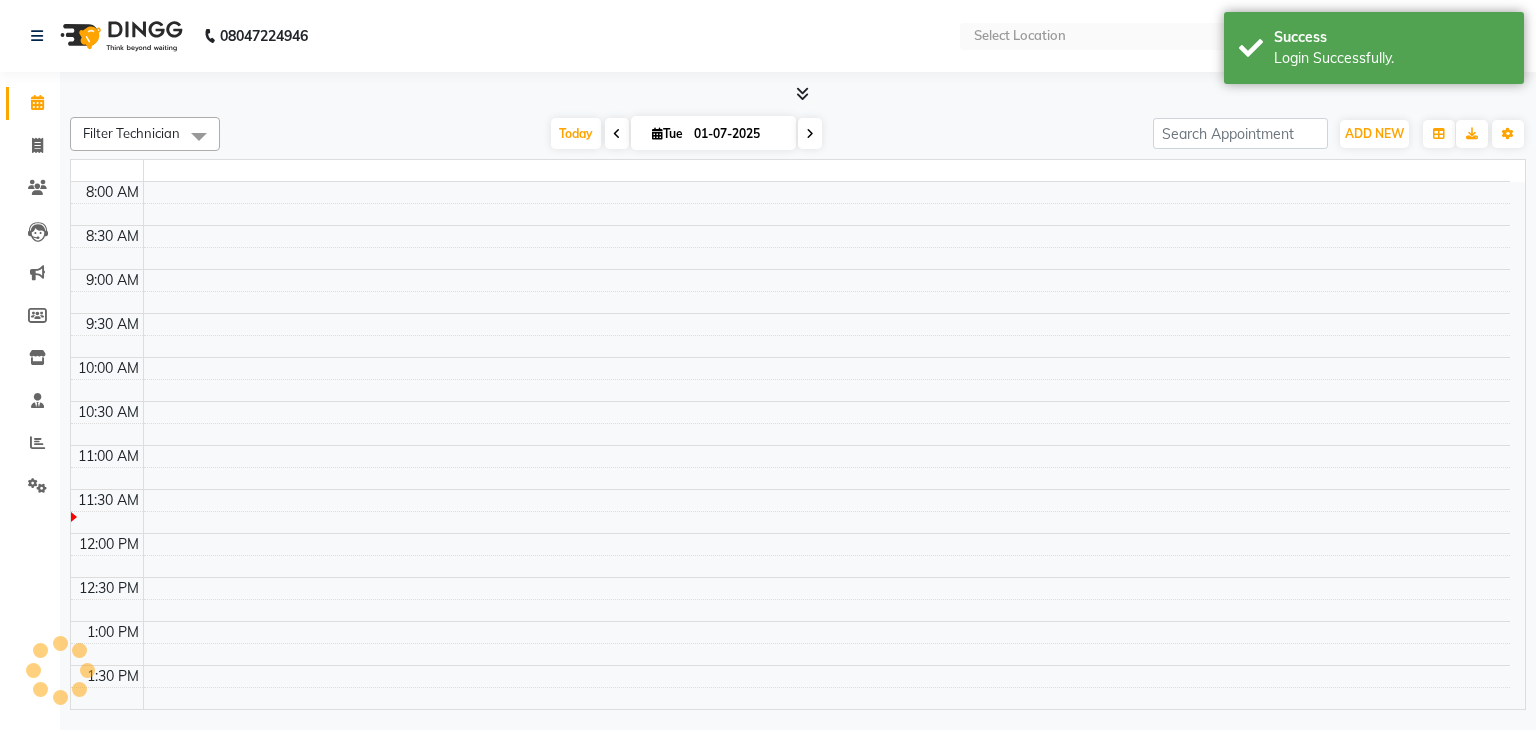 select on "en" 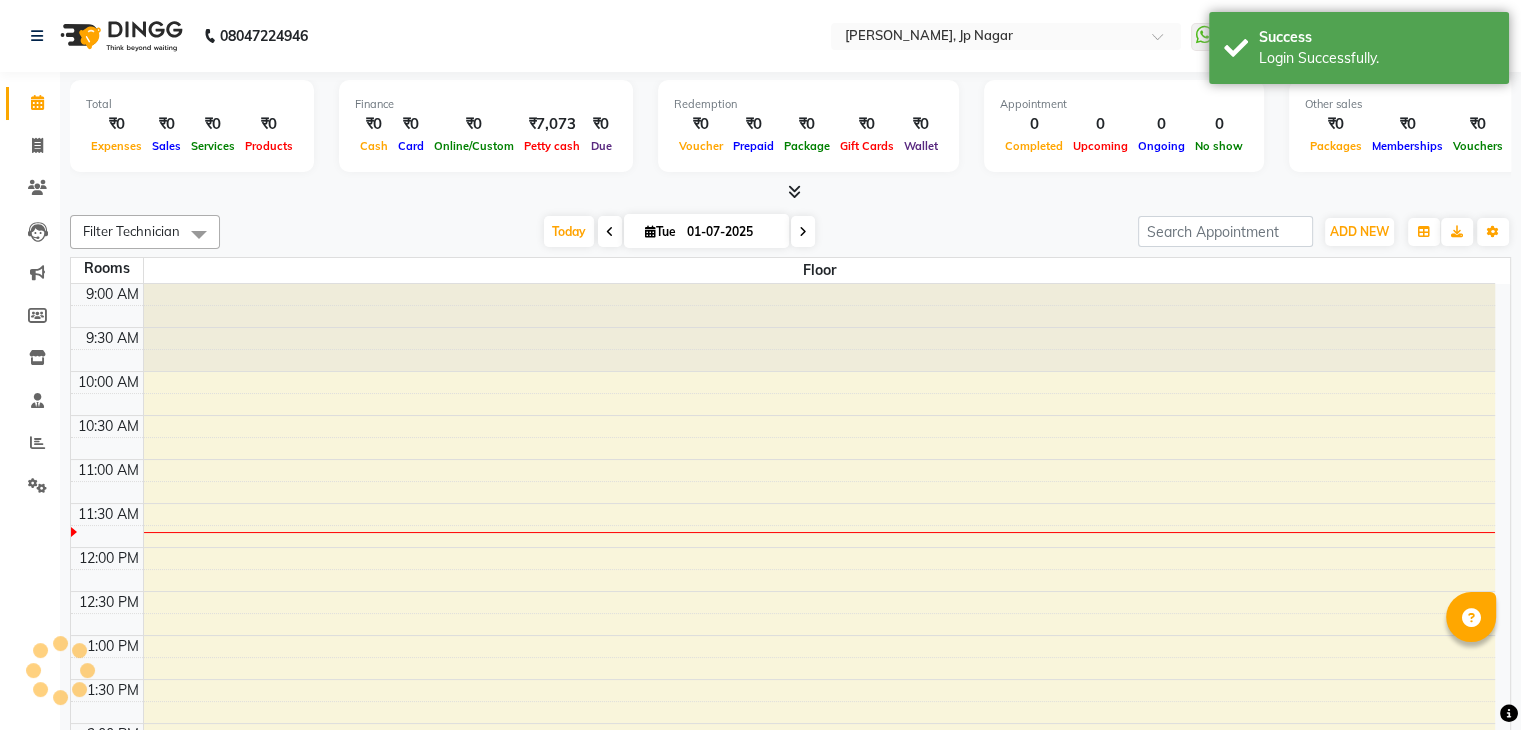 scroll, scrollTop: 0, scrollLeft: 0, axis: both 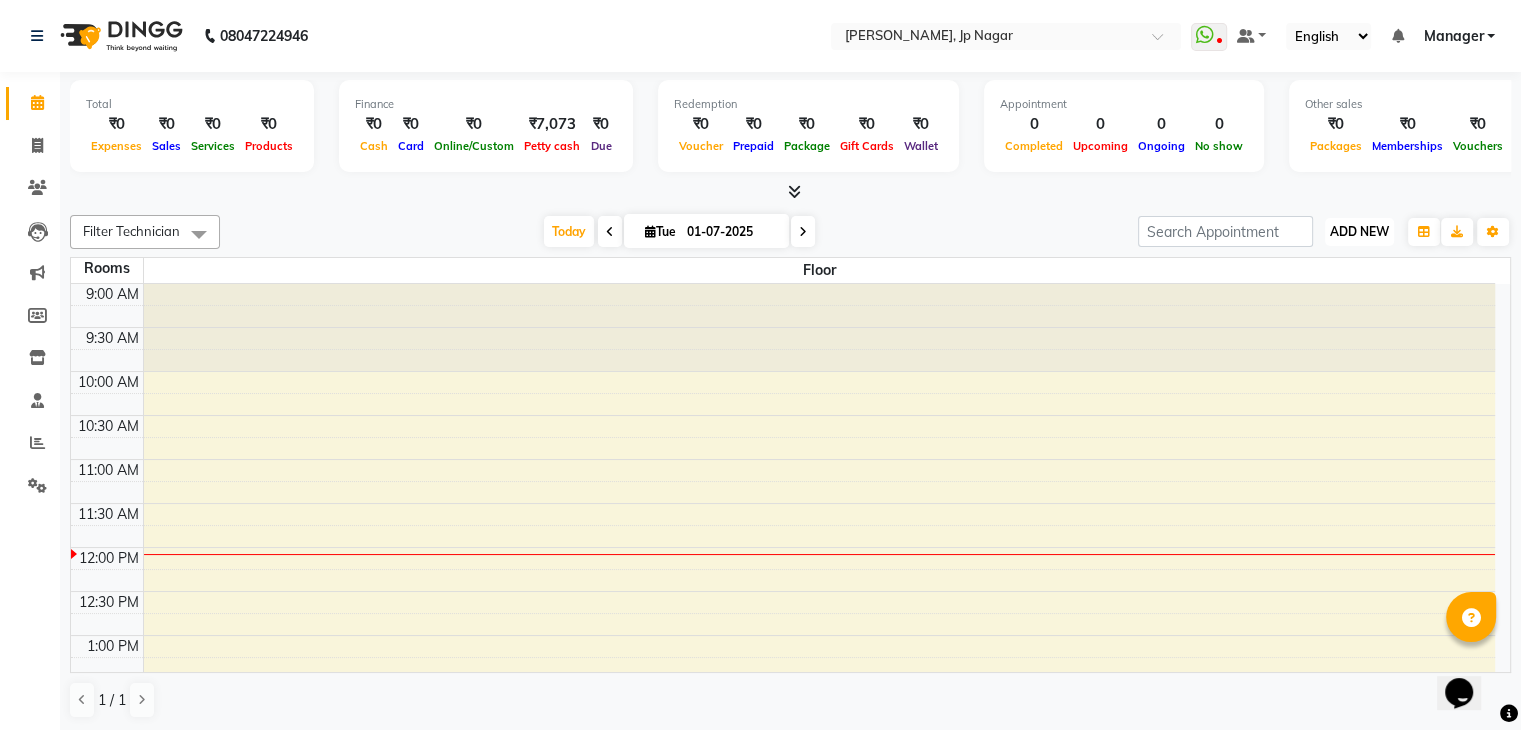 click on "ADD NEW" at bounding box center (1359, 231) 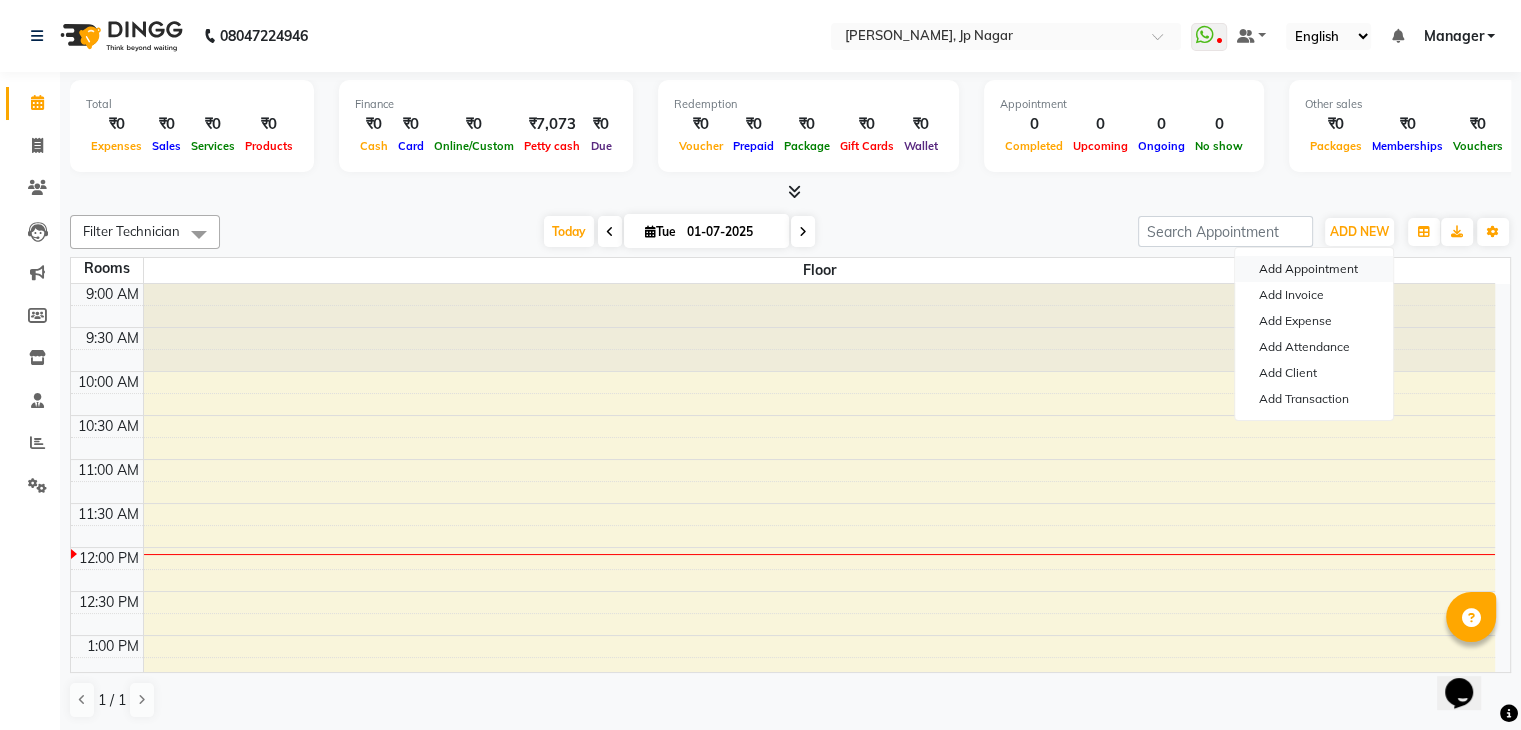 click on "Add Appointment" at bounding box center [1314, 269] 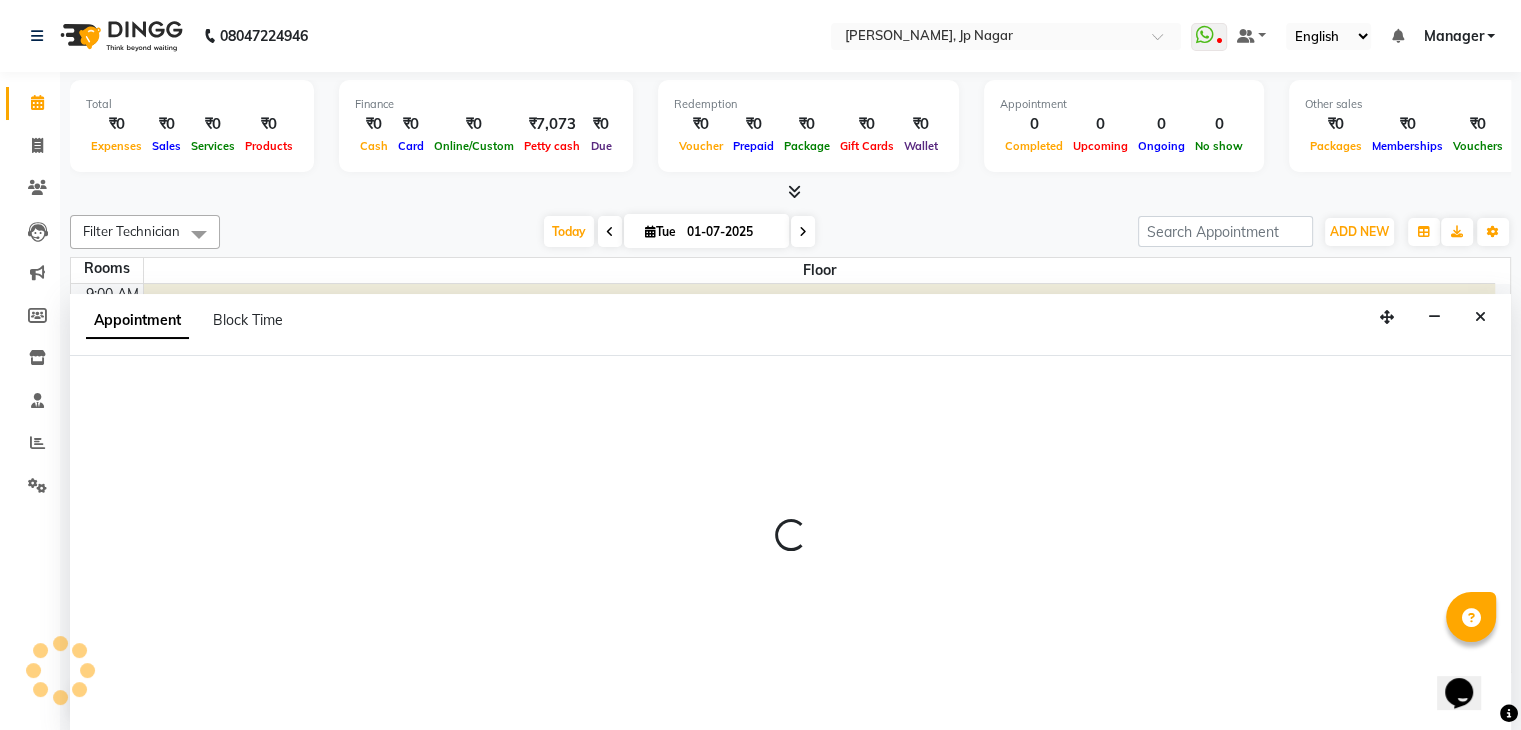 scroll, scrollTop: 1, scrollLeft: 0, axis: vertical 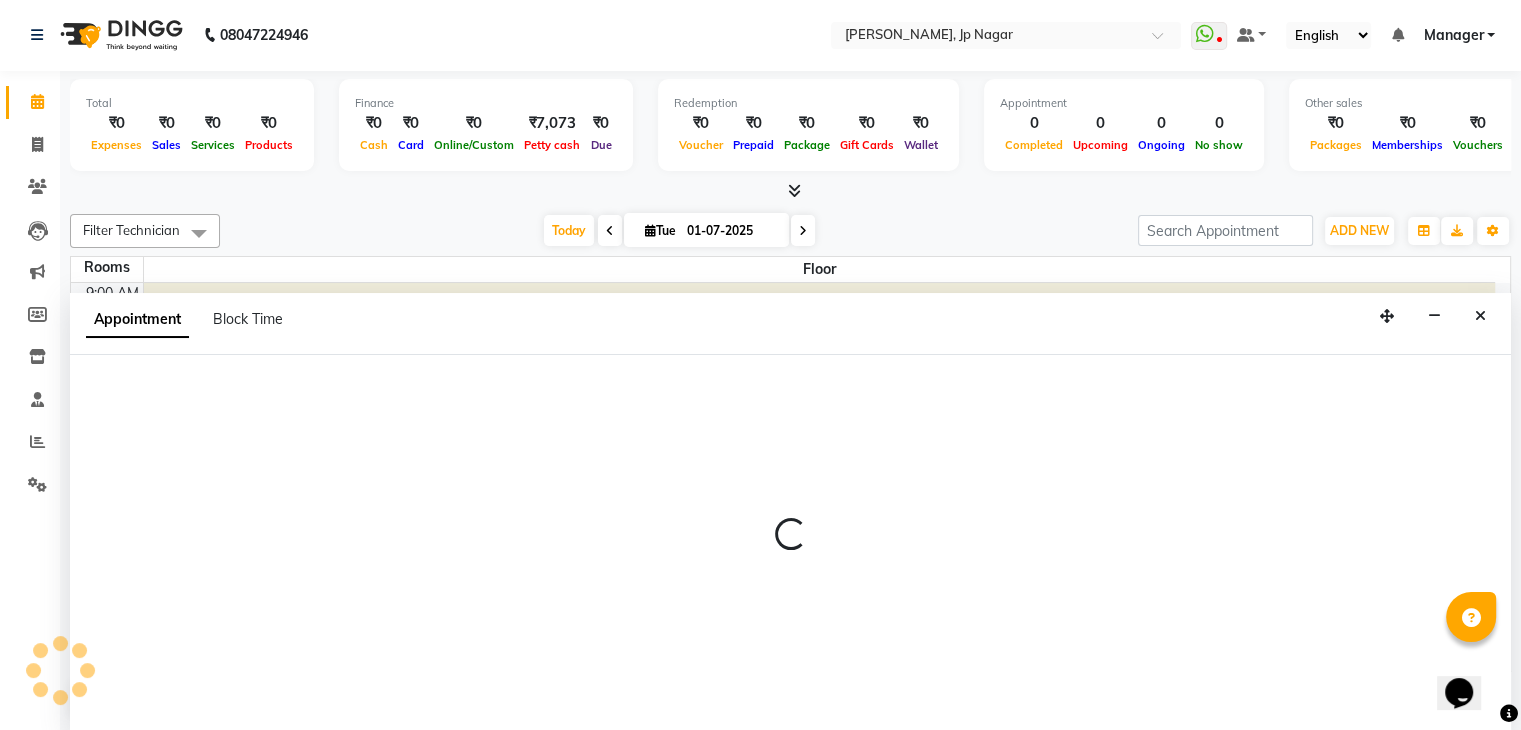 select on "tentative" 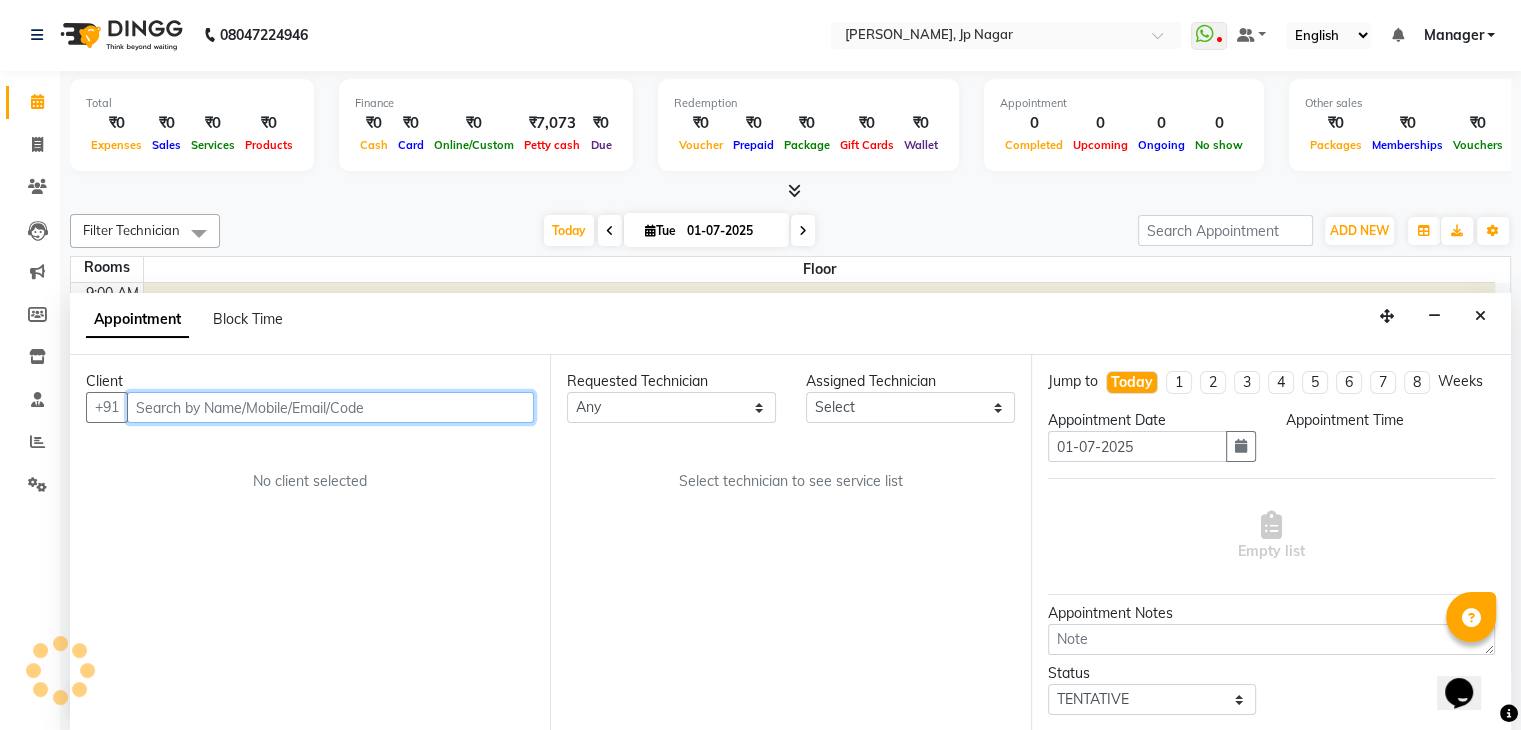 select on "600" 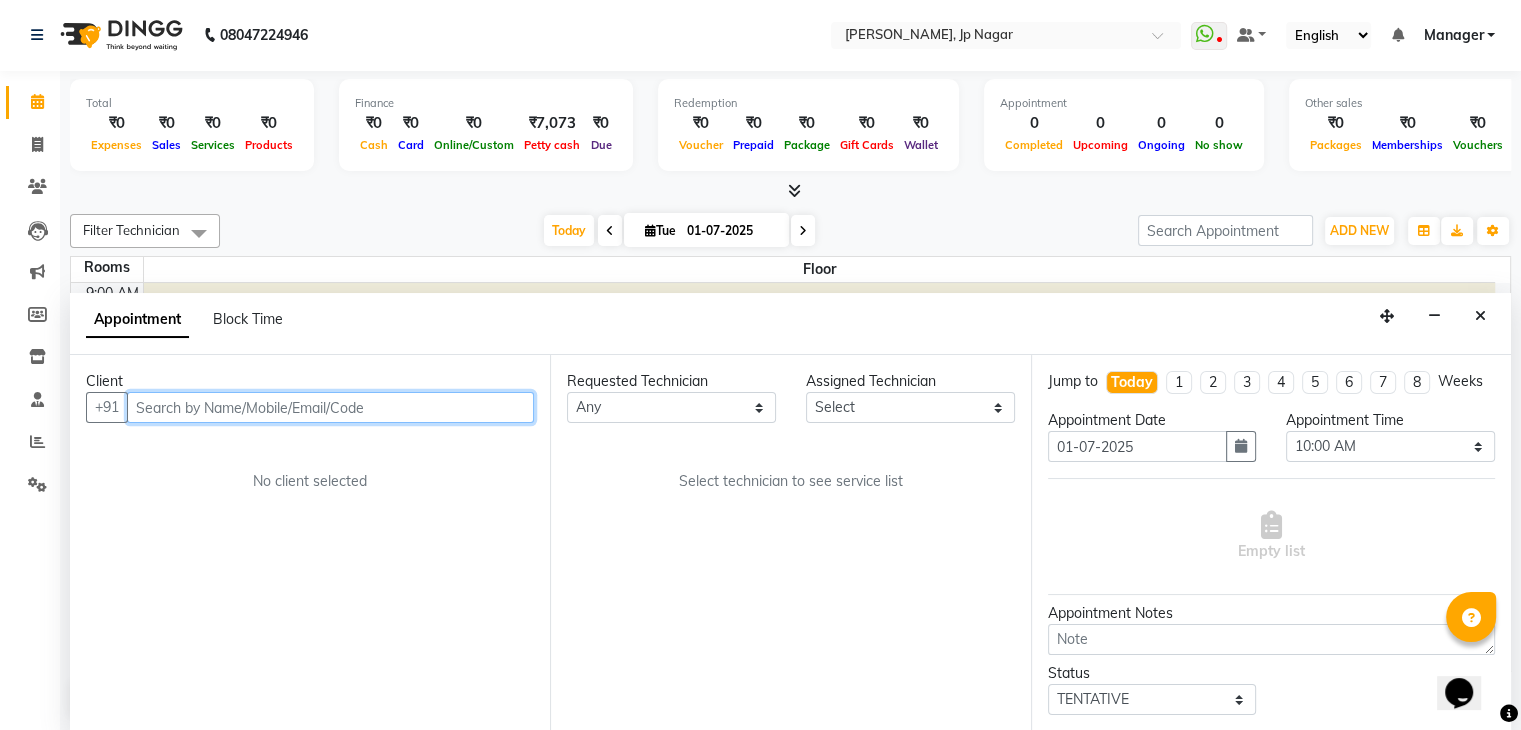 click at bounding box center (330, 407) 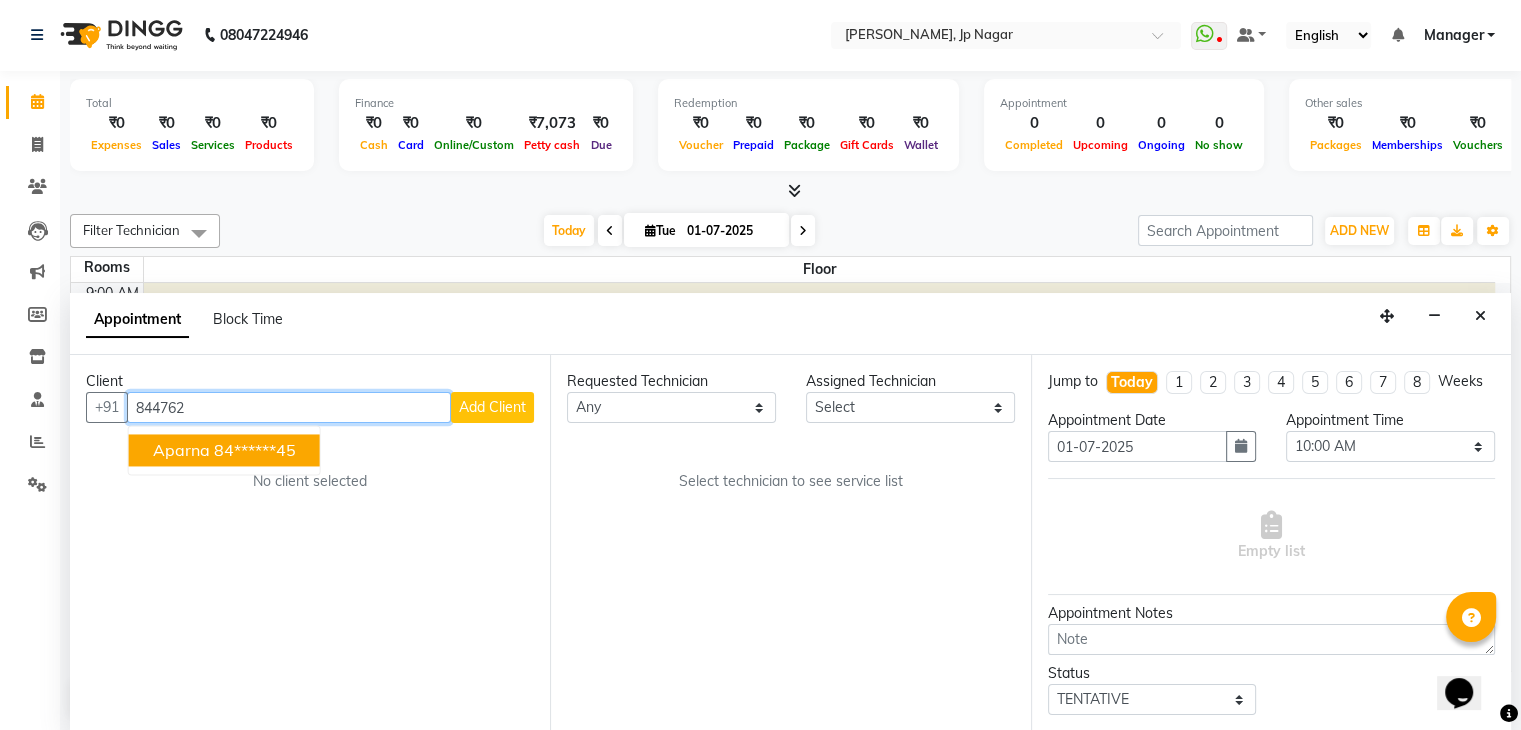 click on "84******45" at bounding box center (255, 451) 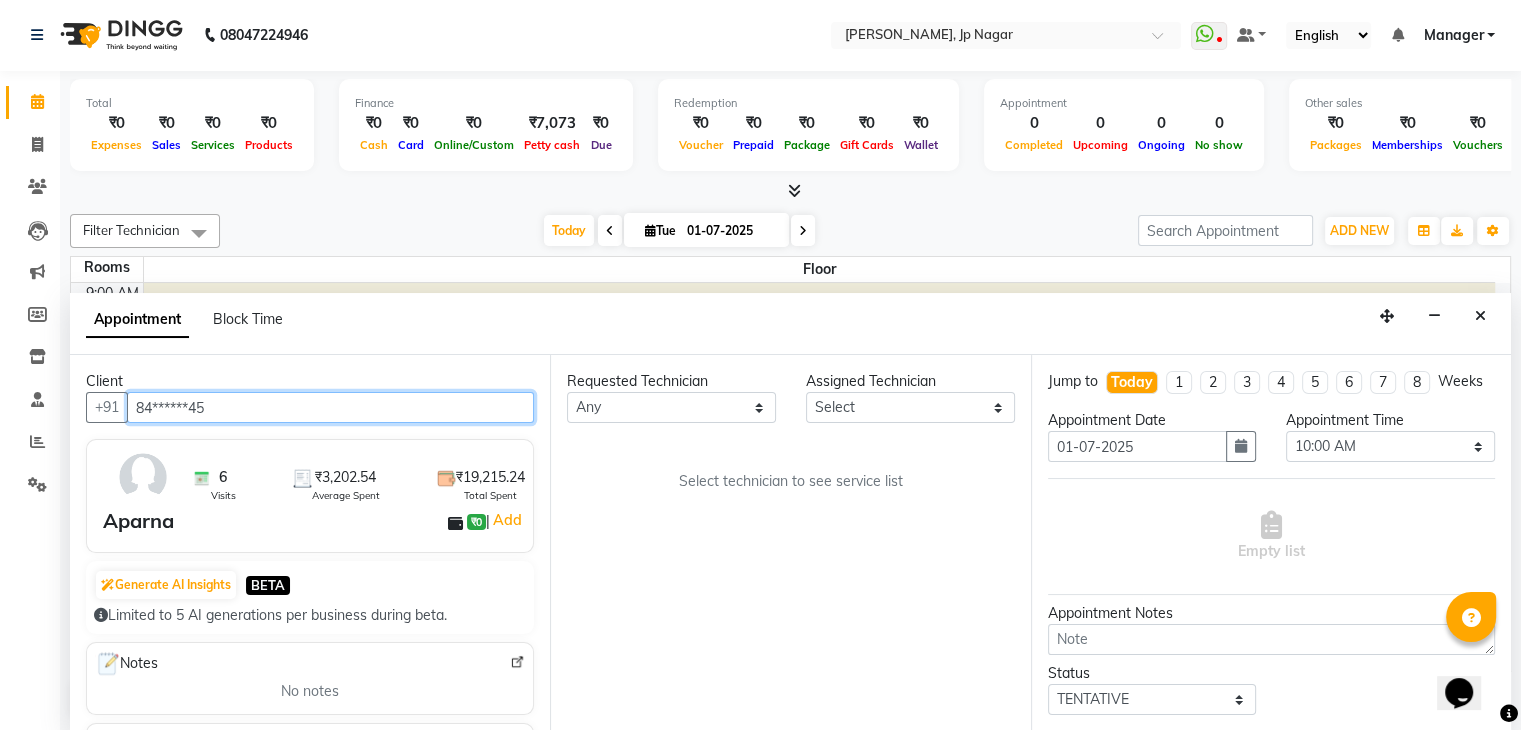 type on "84******45" 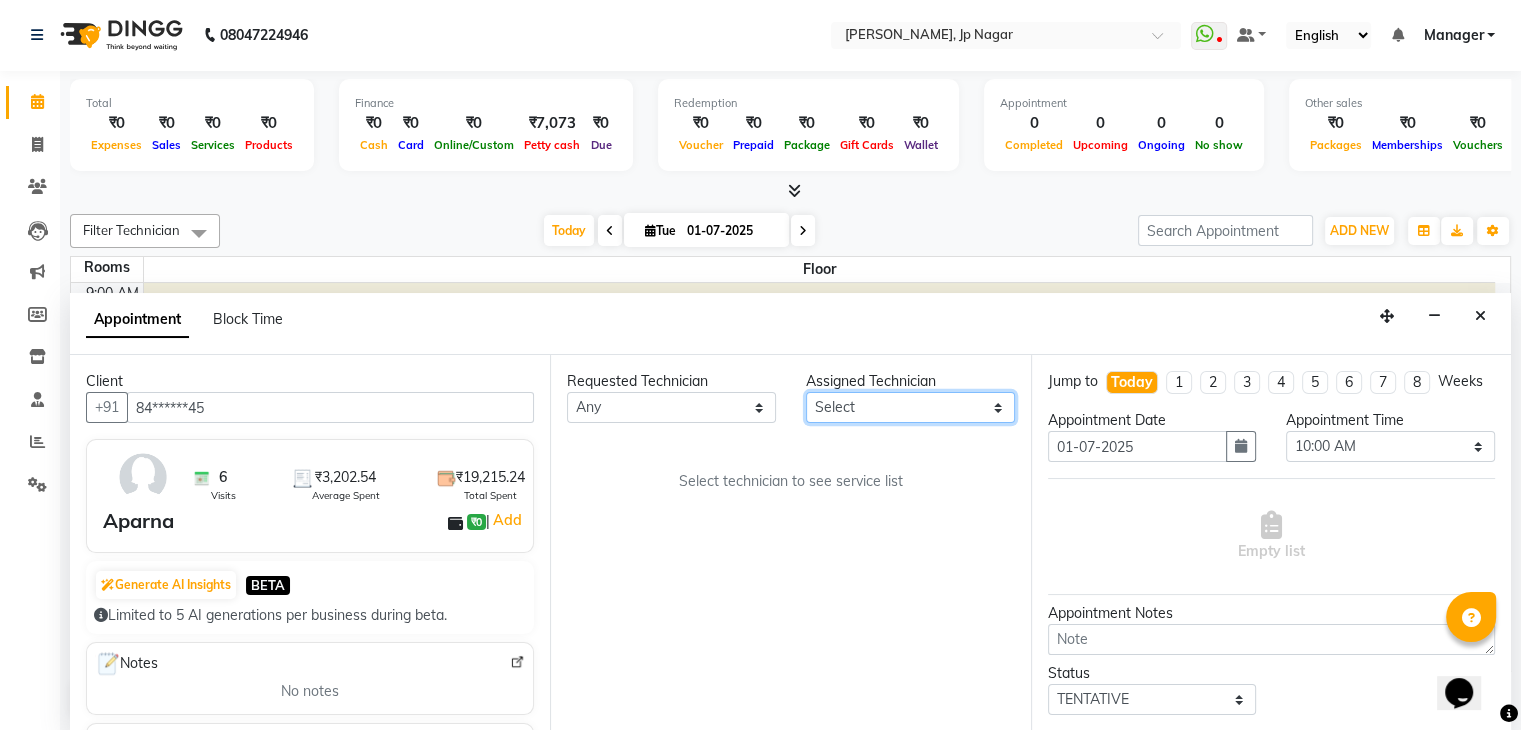 click on "Select Bhupendra Prince Rohit Sajan Suma Suraj Vikas Vishal Lash Vishnu" at bounding box center (910, 407) 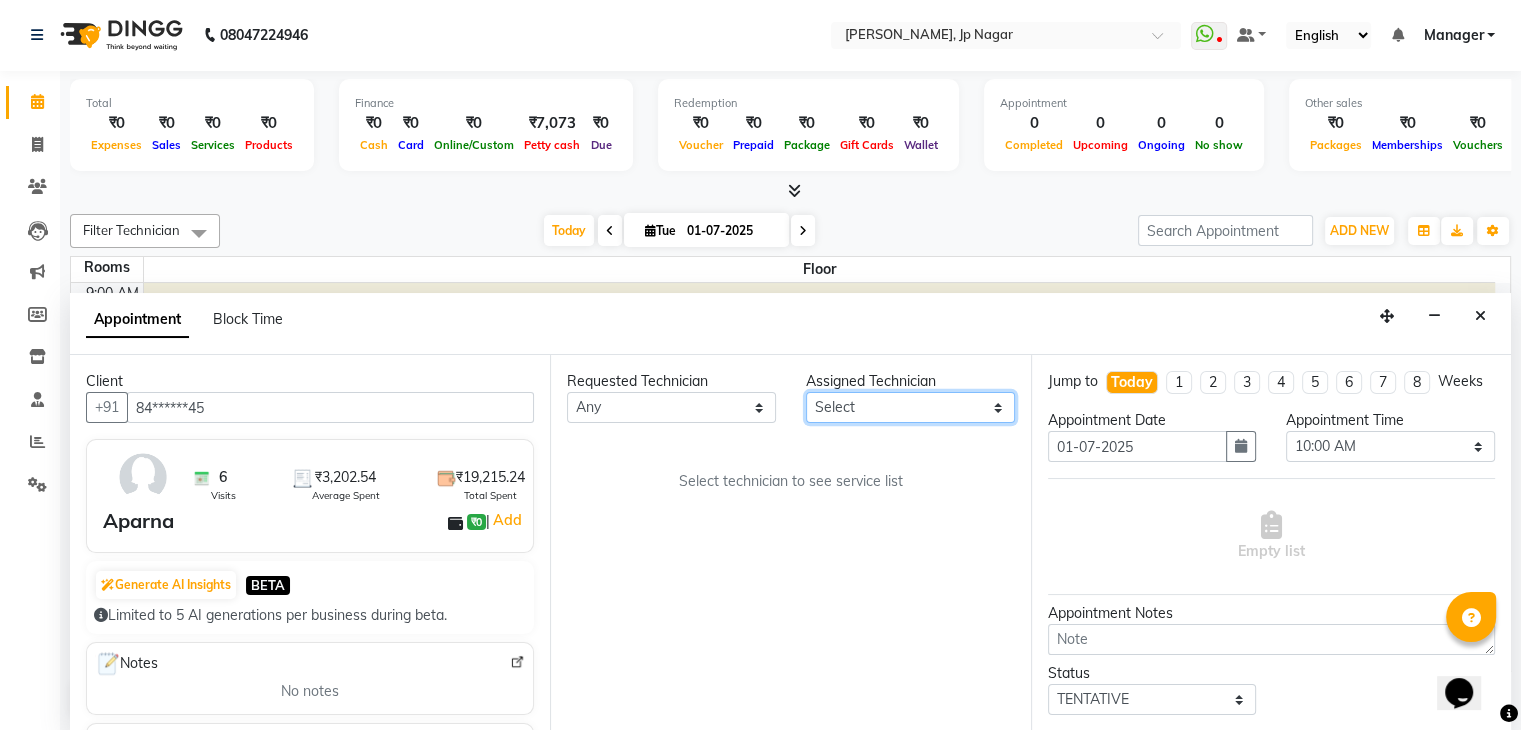 select on "80452" 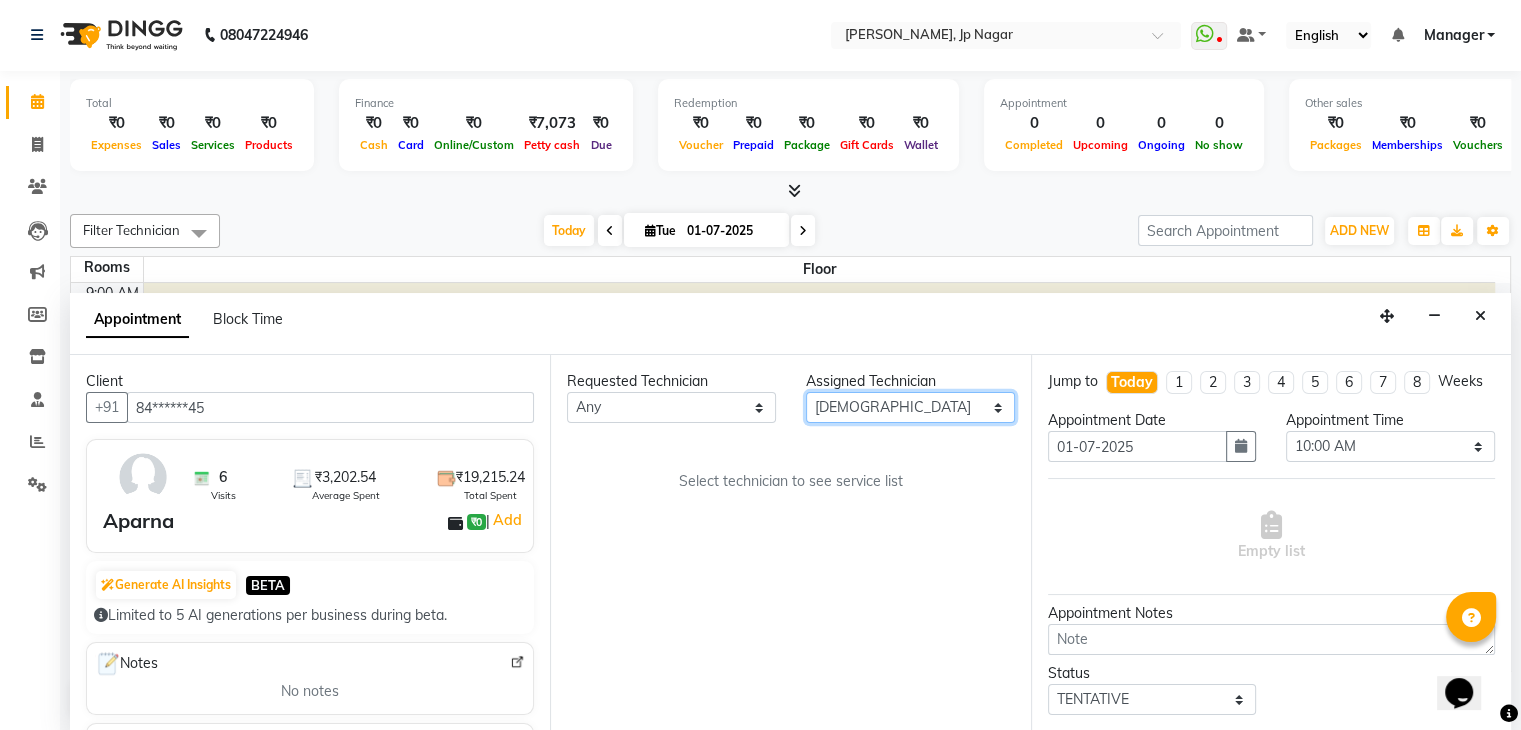 click on "Select Bhupendra Prince Rohit Sajan Suma Suraj Vikas Vishal Lash Vishnu" at bounding box center [910, 407] 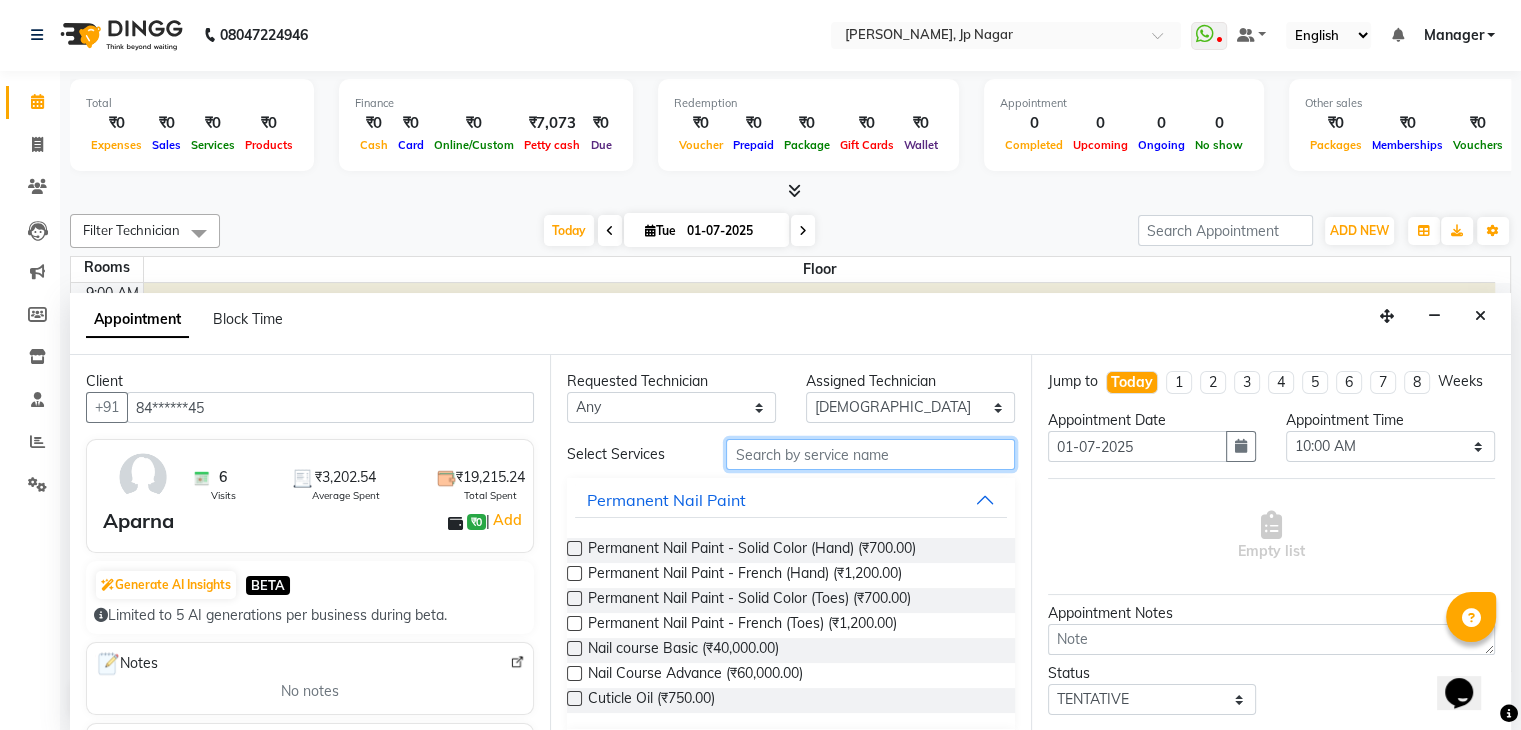 click at bounding box center [870, 454] 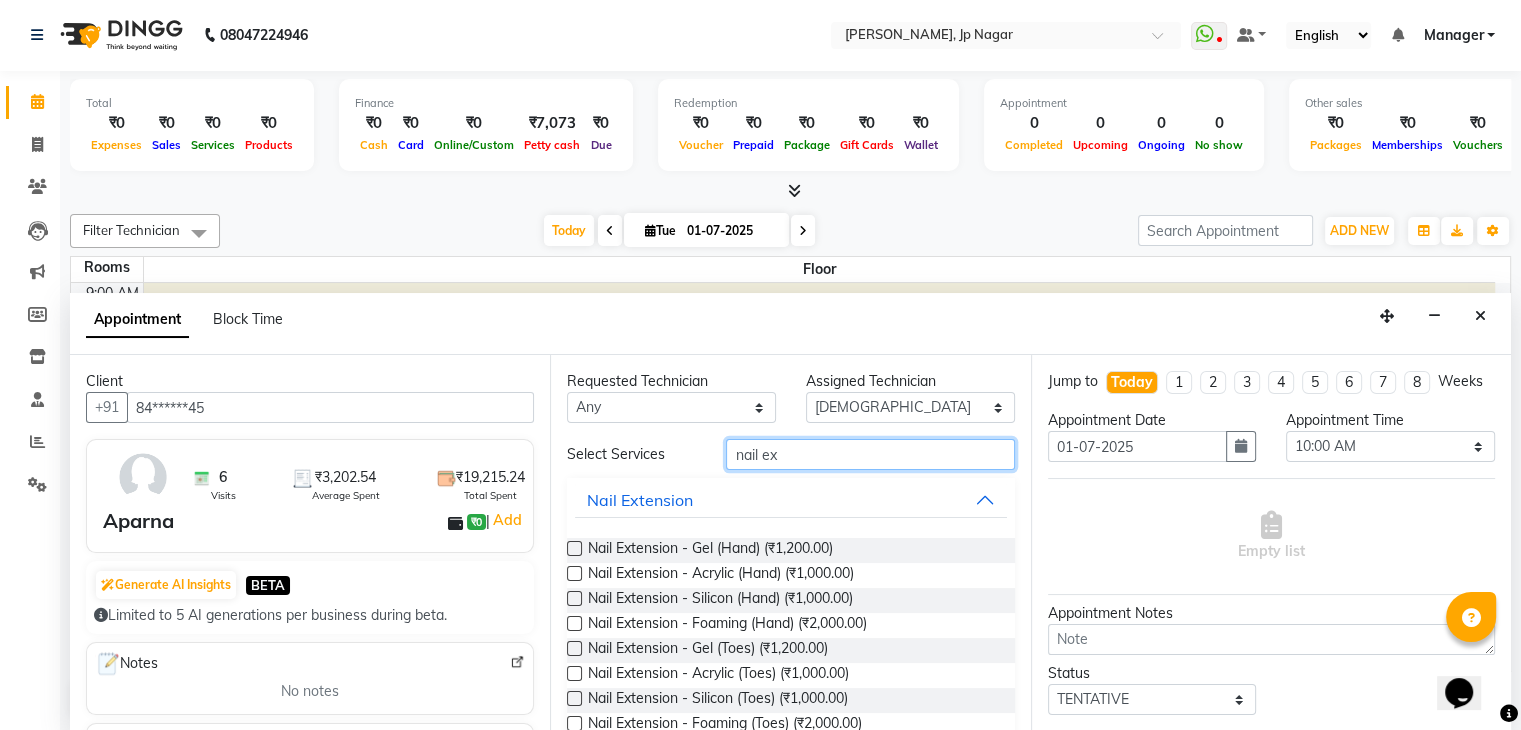 type on "nail ex" 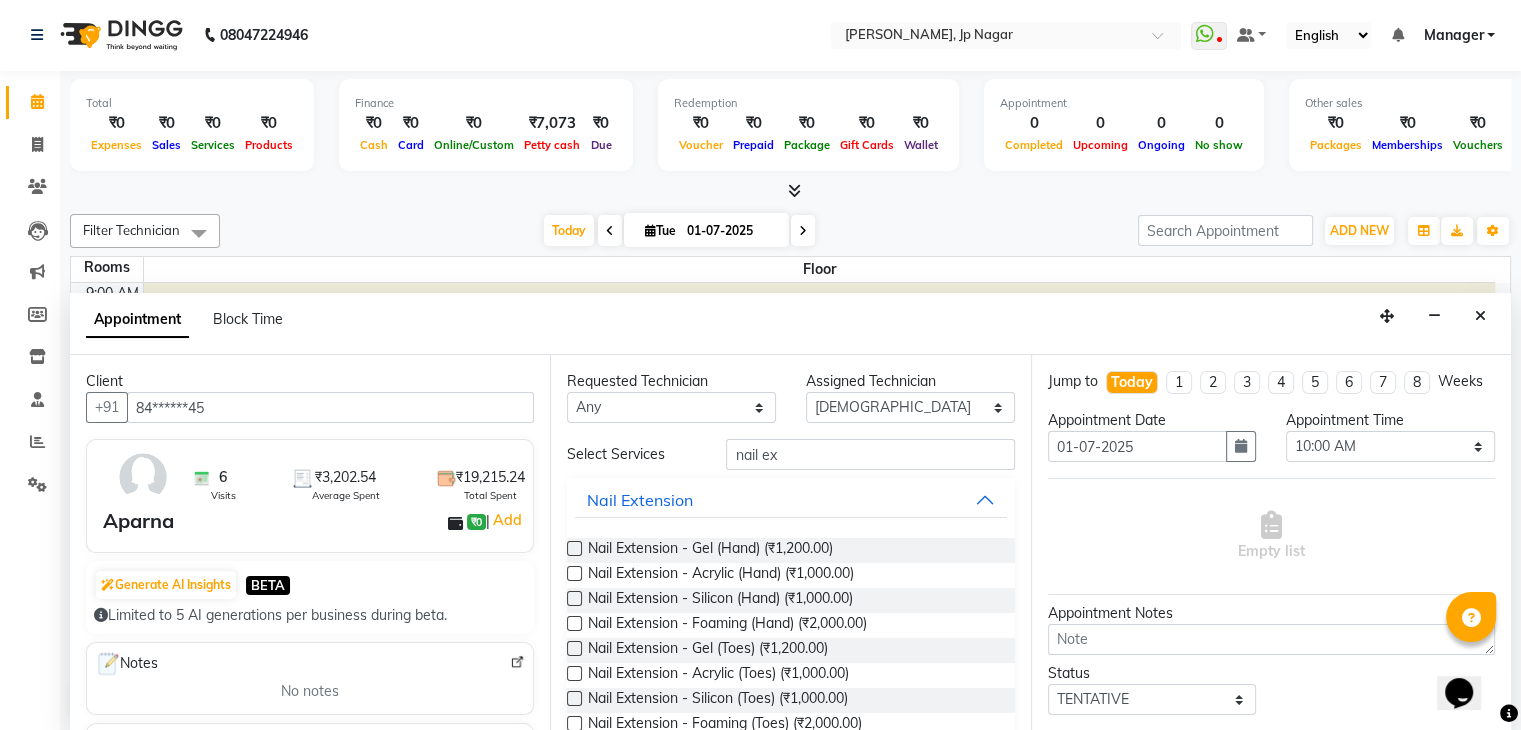 click at bounding box center [574, 548] 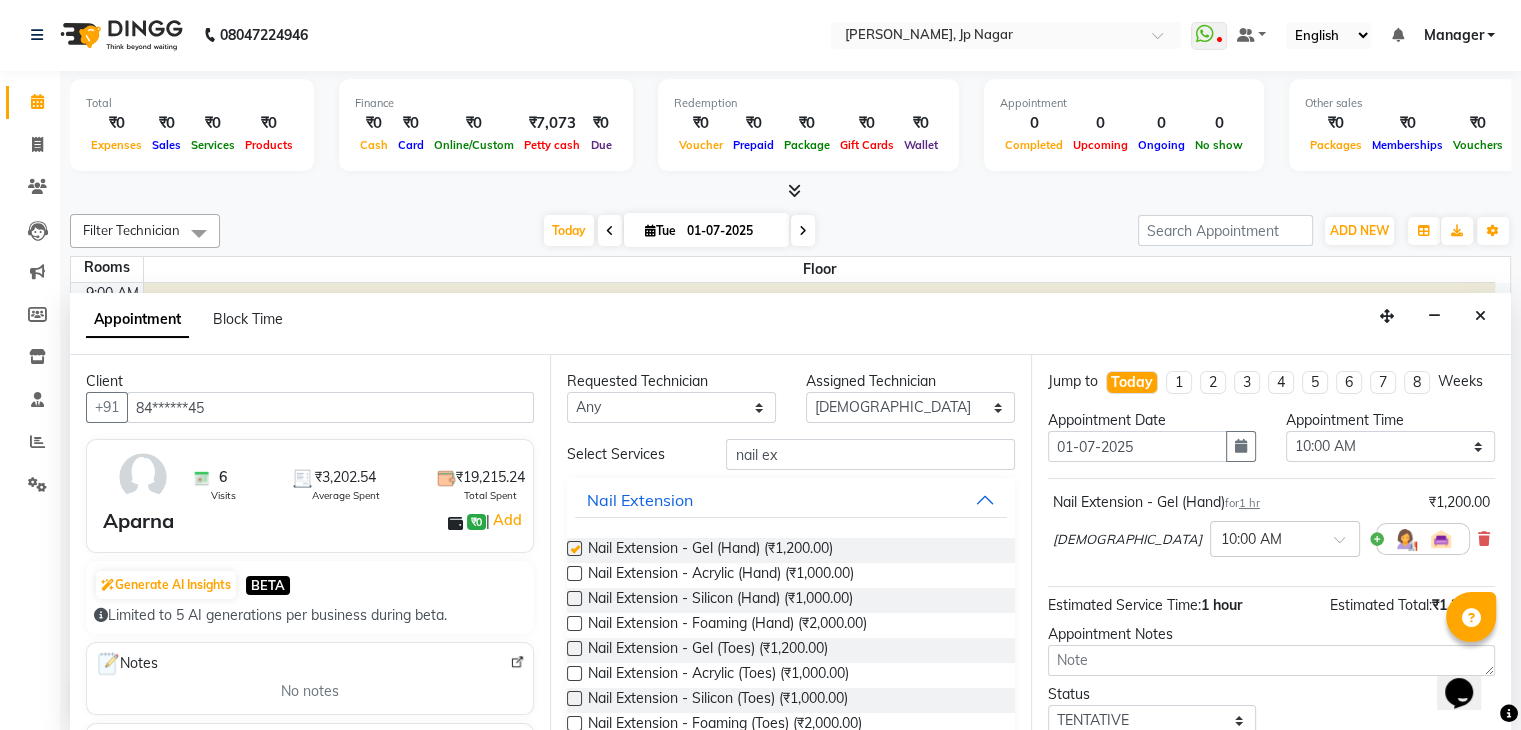 checkbox on "false" 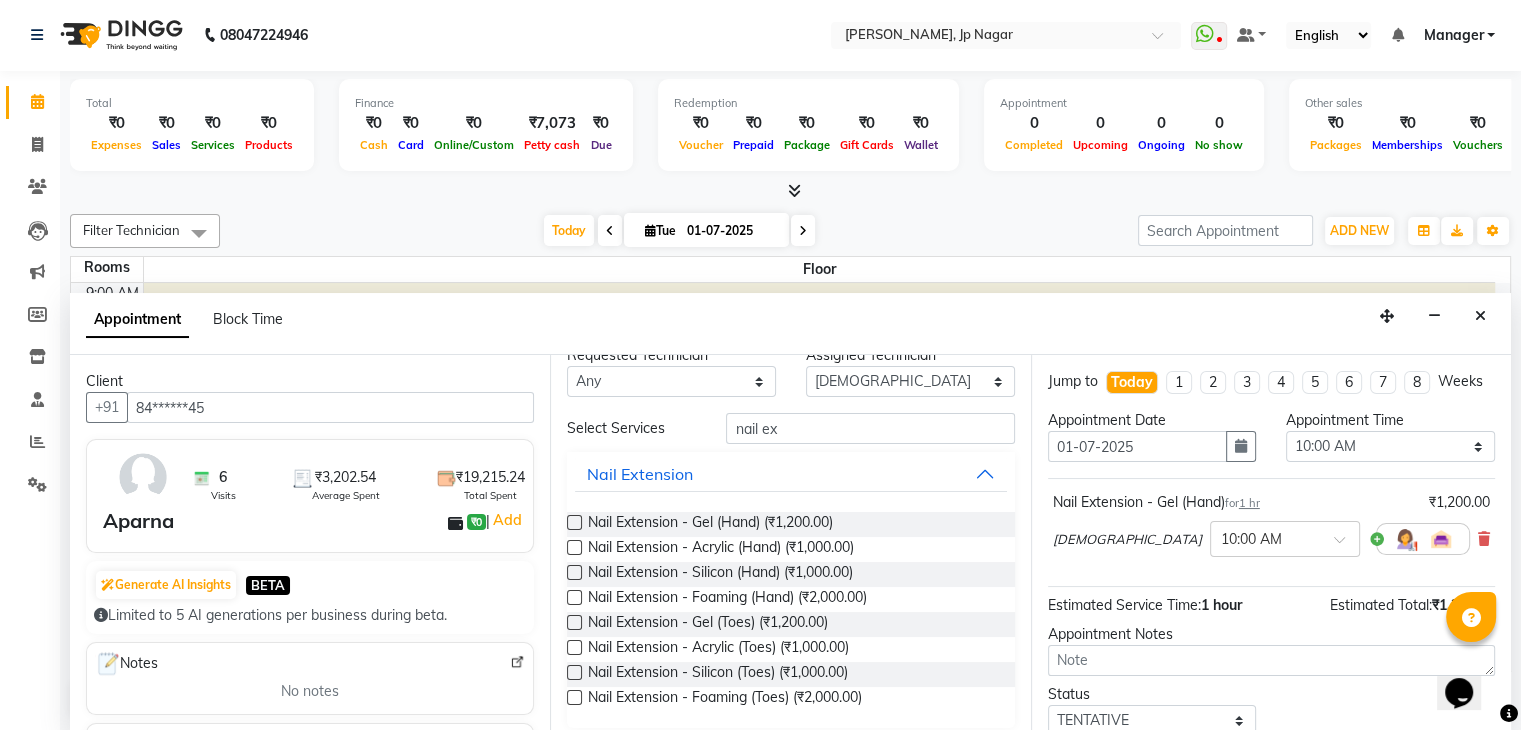 scroll, scrollTop: 0, scrollLeft: 0, axis: both 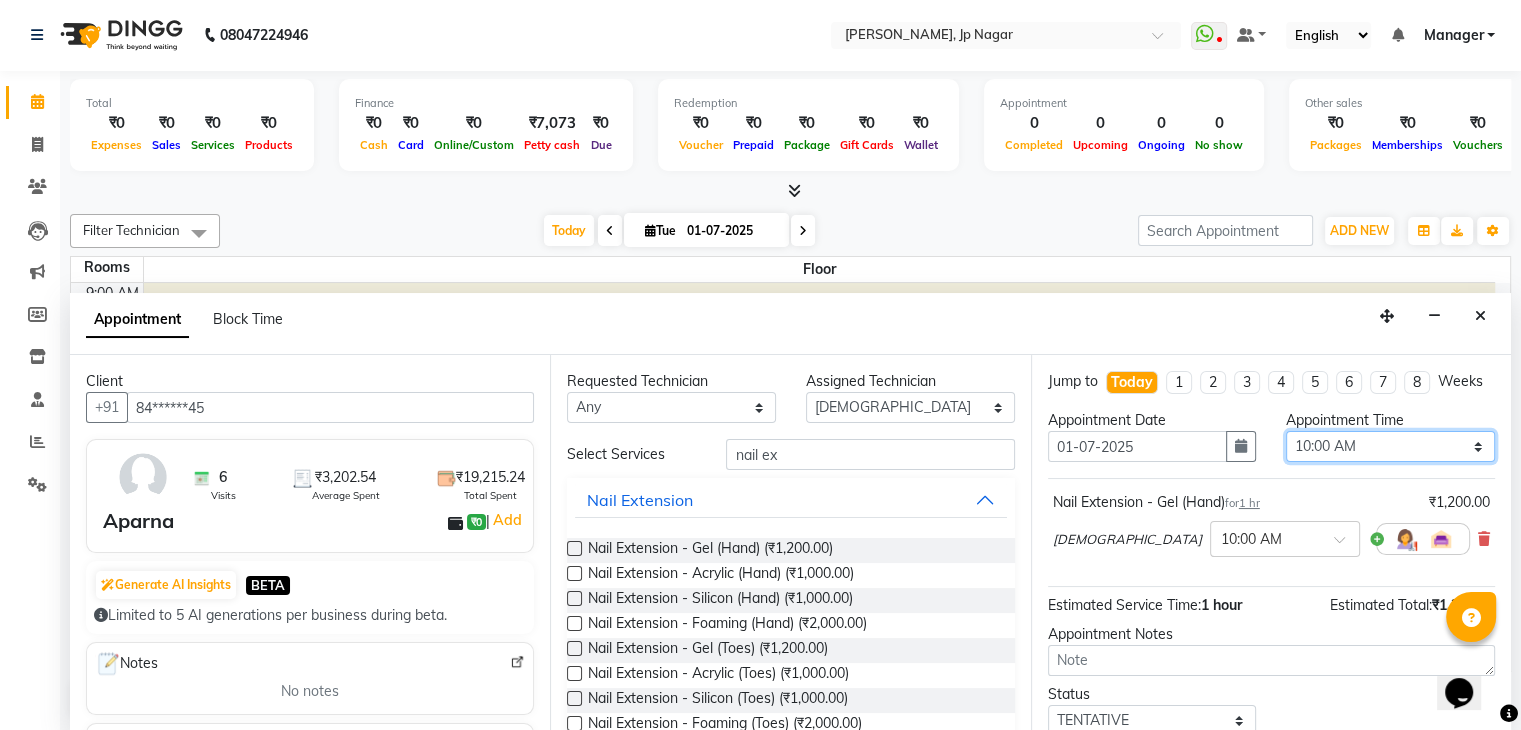 click on "Select 10:00 AM 10:15 AM 10:30 AM 10:45 AM 11:00 AM 11:15 AM 11:30 AM 11:45 AM 12:00 PM 12:15 PM 12:30 PM 12:45 PM 01:00 PM 01:15 PM 01:30 PM 01:45 PM 02:00 PM 02:15 PM 02:30 PM 02:45 PM 03:00 PM 03:15 PM 03:30 PM 03:45 PM 04:00 PM 04:15 PM 04:30 PM 04:45 PM 05:00 PM 05:15 PM 05:30 PM 05:45 PM 06:00 PM 06:15 PM 06:30 PM 06:45 PM 07:00 PM 07:15 PM 07:30 PM 07:45 PM 08:00 PM 08:15 PM 08:30 PM 08:45 PM 09:00 PM" at bounding box center (1390, 446) 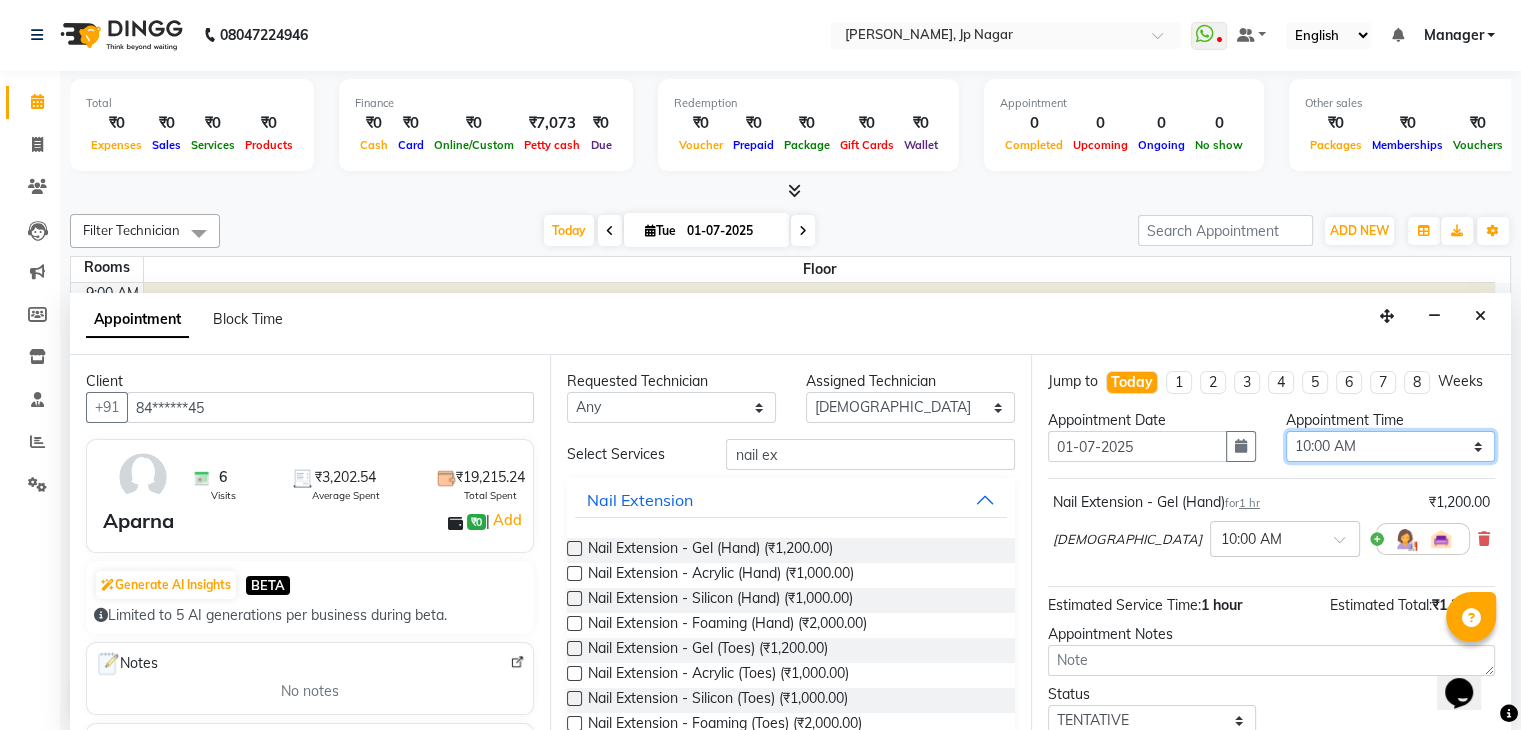 select on "1050" 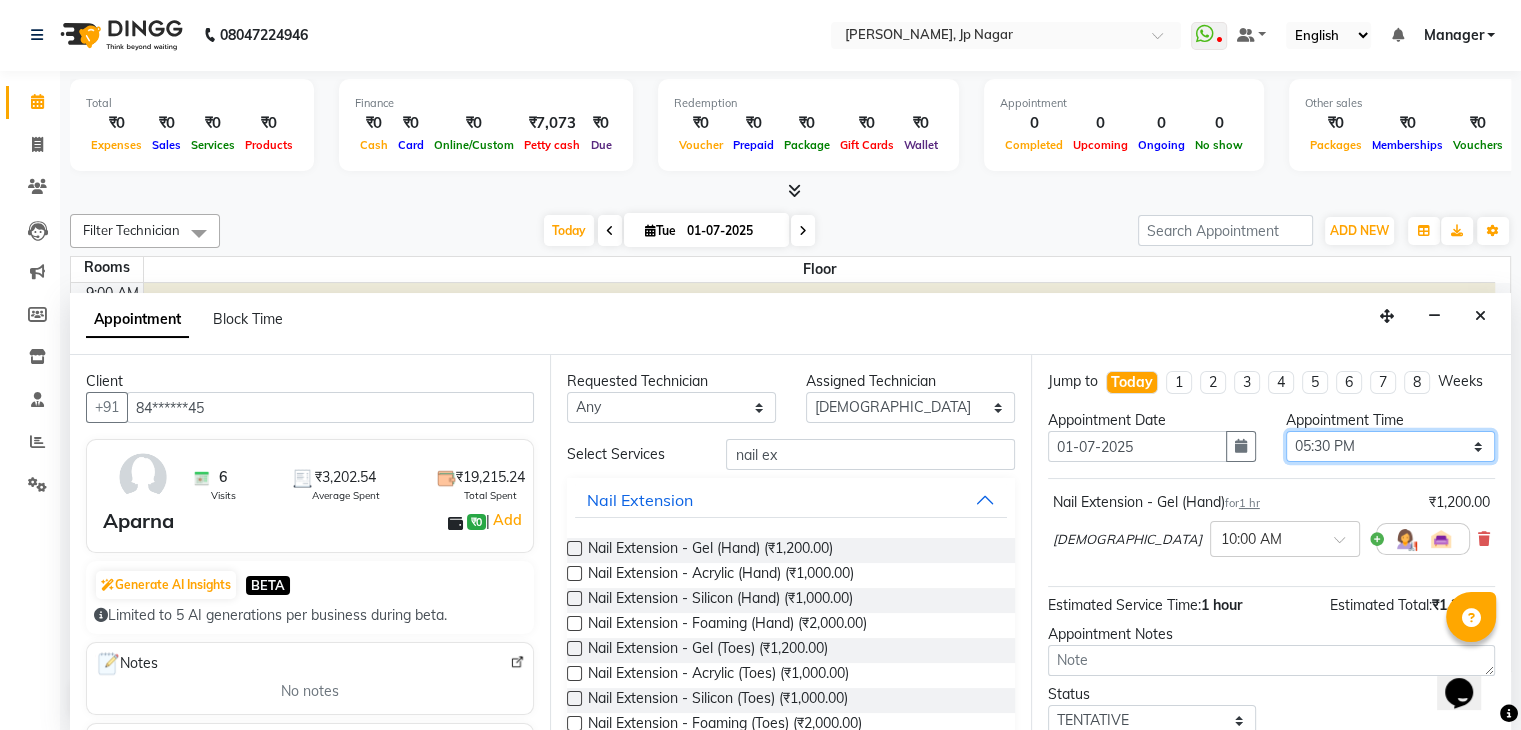 click on "Select 10:00 AM 10:15 AM 10:30 AM 10:45 AM 11:00 AM 11:15 AM 11:30 AM 11:45 AM 12:00 PM 12:15 PM 12:30 PM 12:45 PM 01:00 PM 01:15 PM 01:30 PM 01:45 PM 02:00 PM 02:15 PM 02:30 PM 02:45 PM 03:00 PM 03:15 PM 03:30 PM 03:45 PM 04:00 PM 04:15 PM 04:30 PM 04:45 PM 05:00 PM 05:15 PM 05:30 PM 05:45 PM 06:00 PM 06:15 PM 06:30 PM 06:45 PM 07:00 PM 07:15 PM 07:30 PM 07:45 PM 08:00 PM 08:15 PM 08:30 PM 08:45 PM 09:00 PM" at bounding box center (1390, 446) 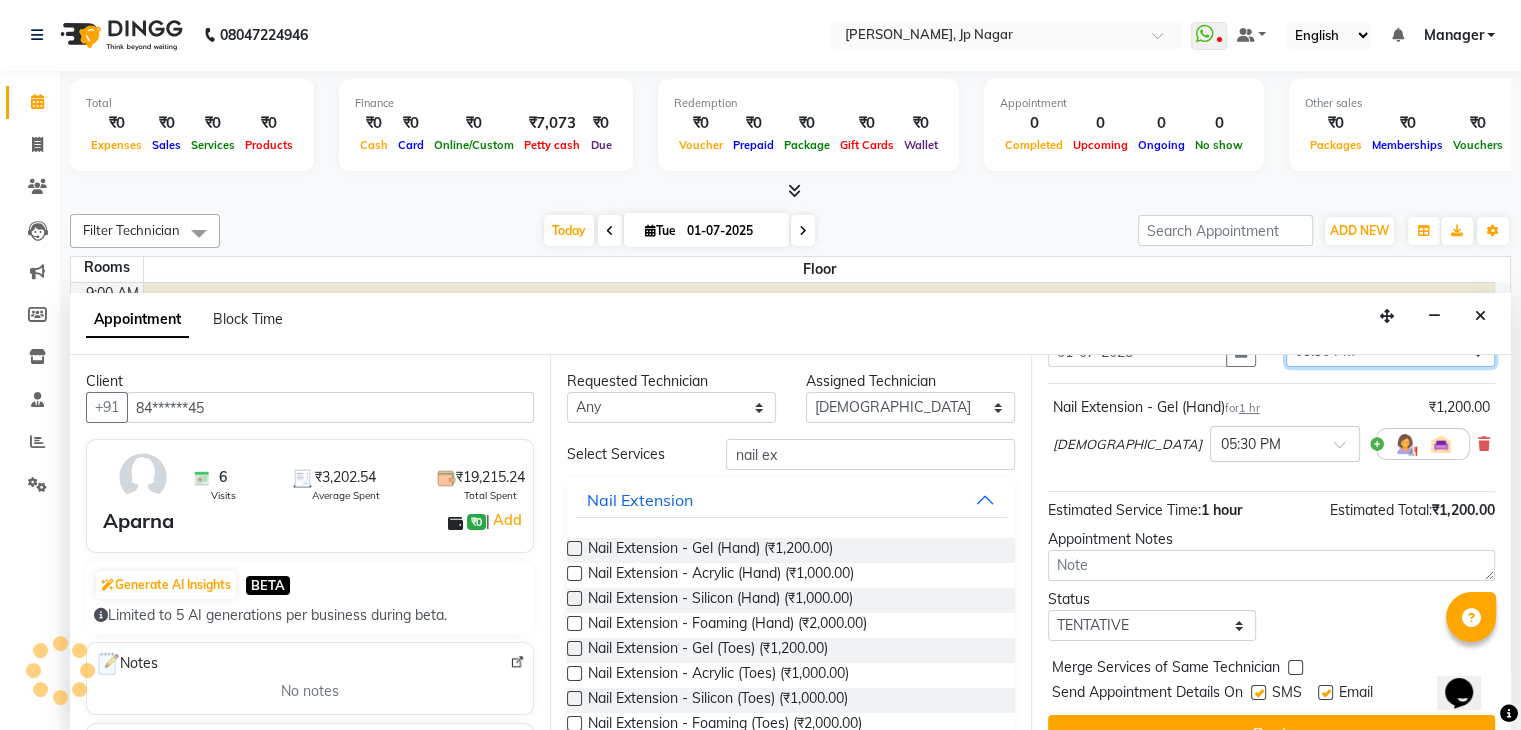 scroll, scrollTop: 149, scrollLeft: 0, axis: vertical 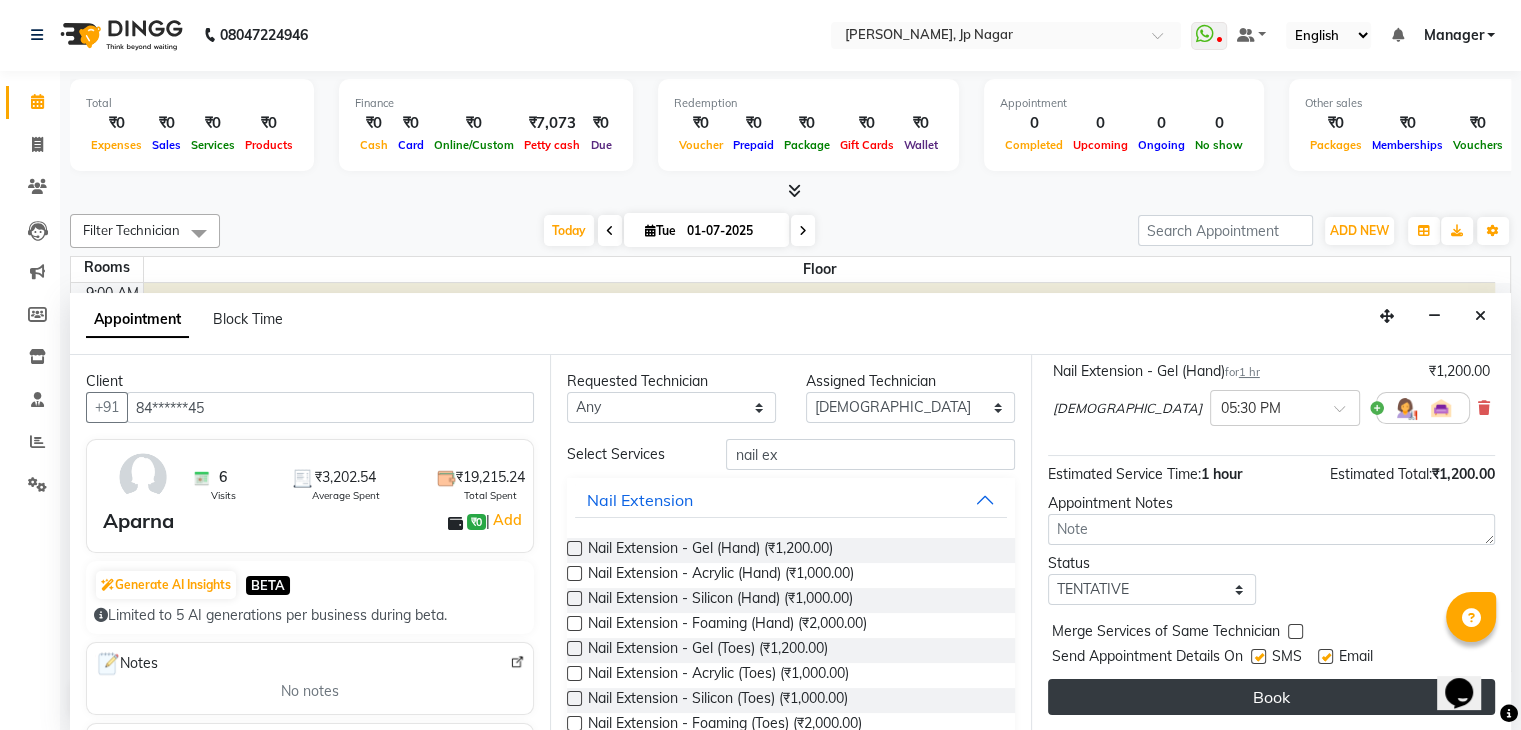 click on "Book" at bounding box center [1271, 697] 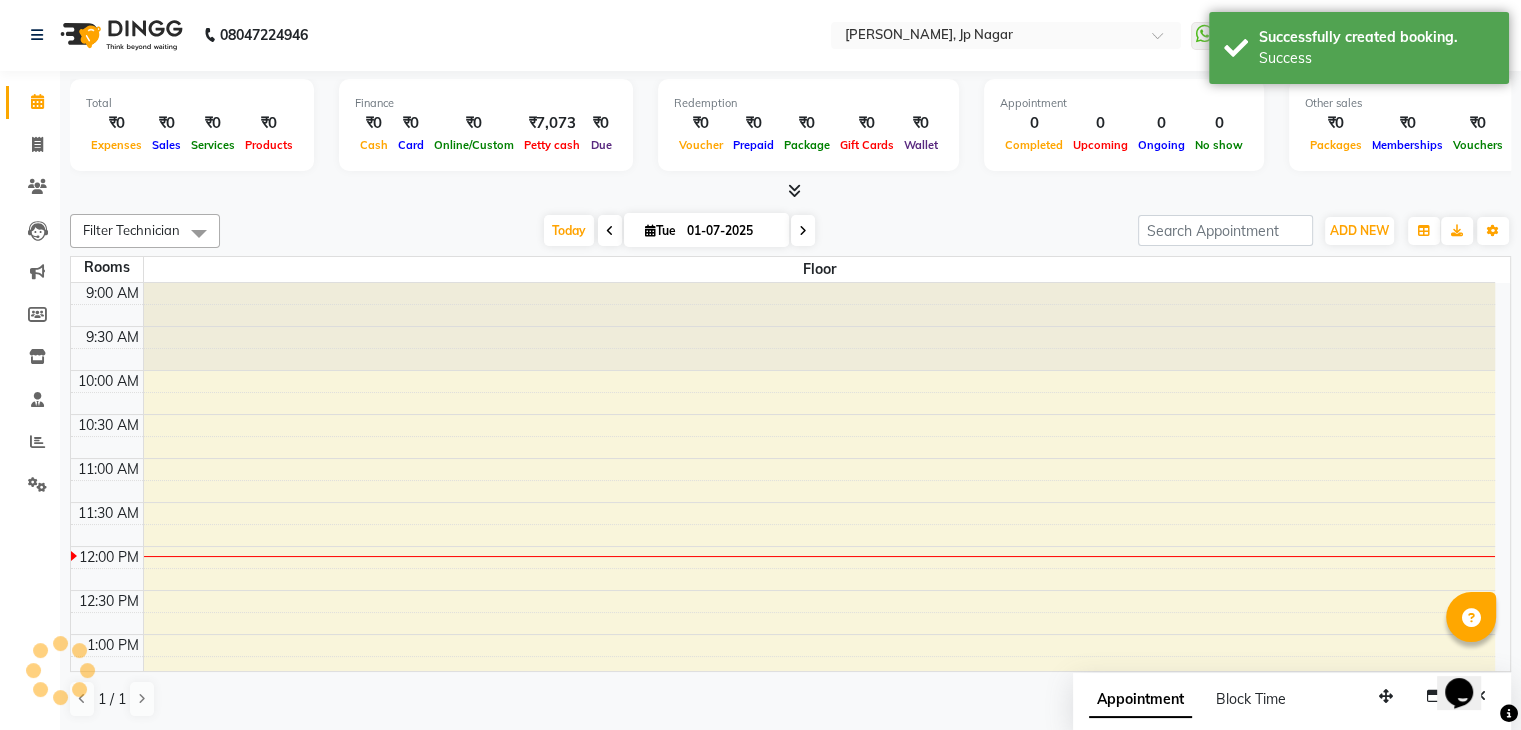 scroll, scrollTop: 0, scrollLeft: 0, axis: both 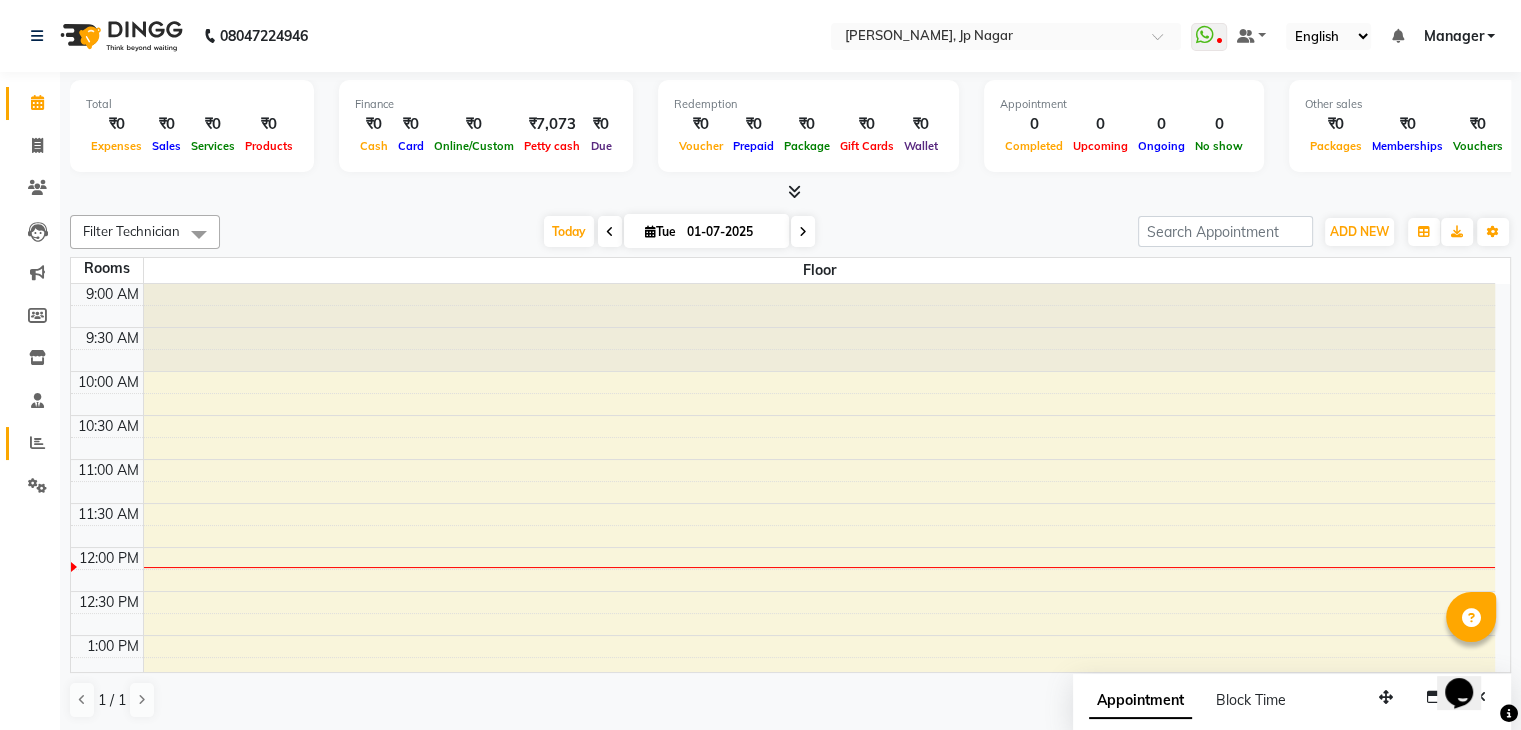 click 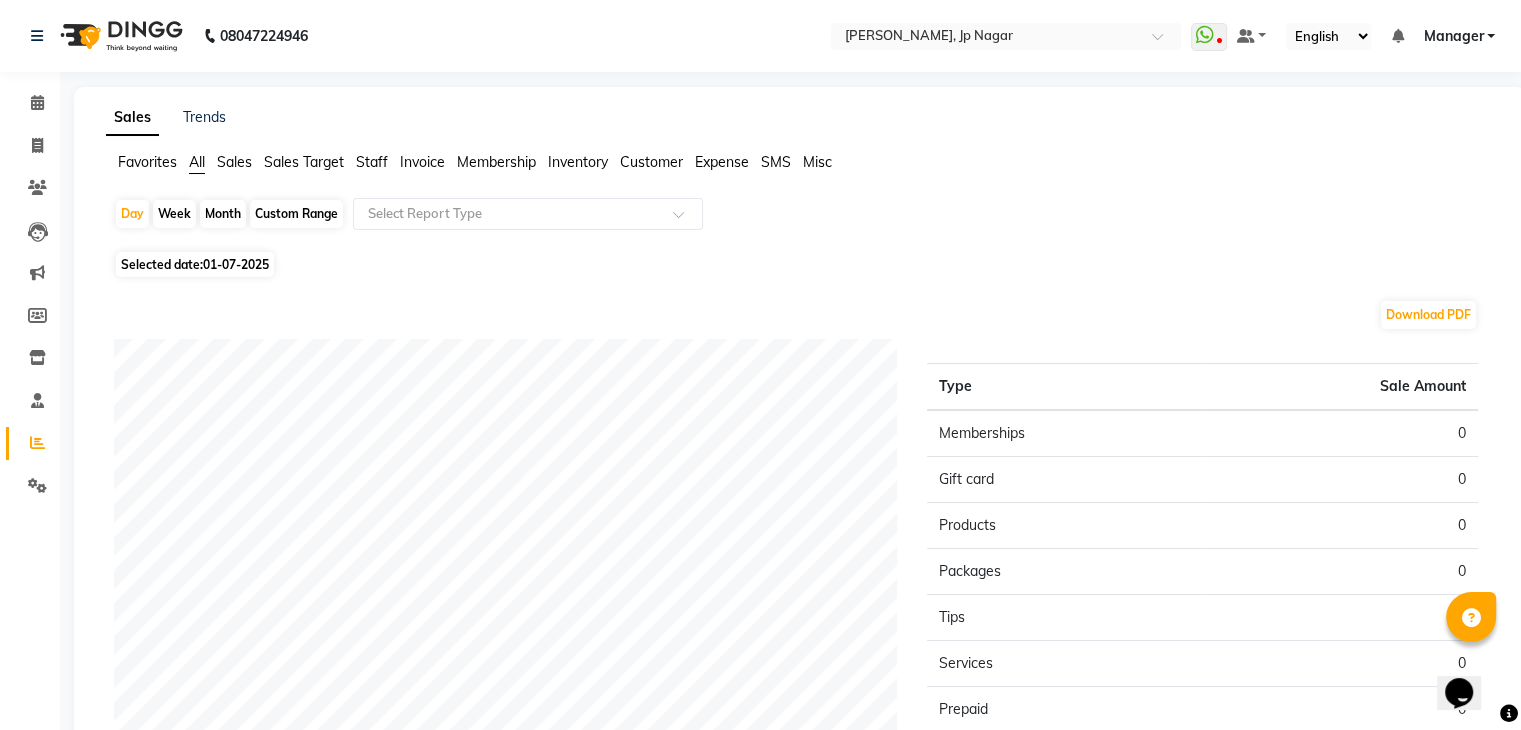 click on "Month" 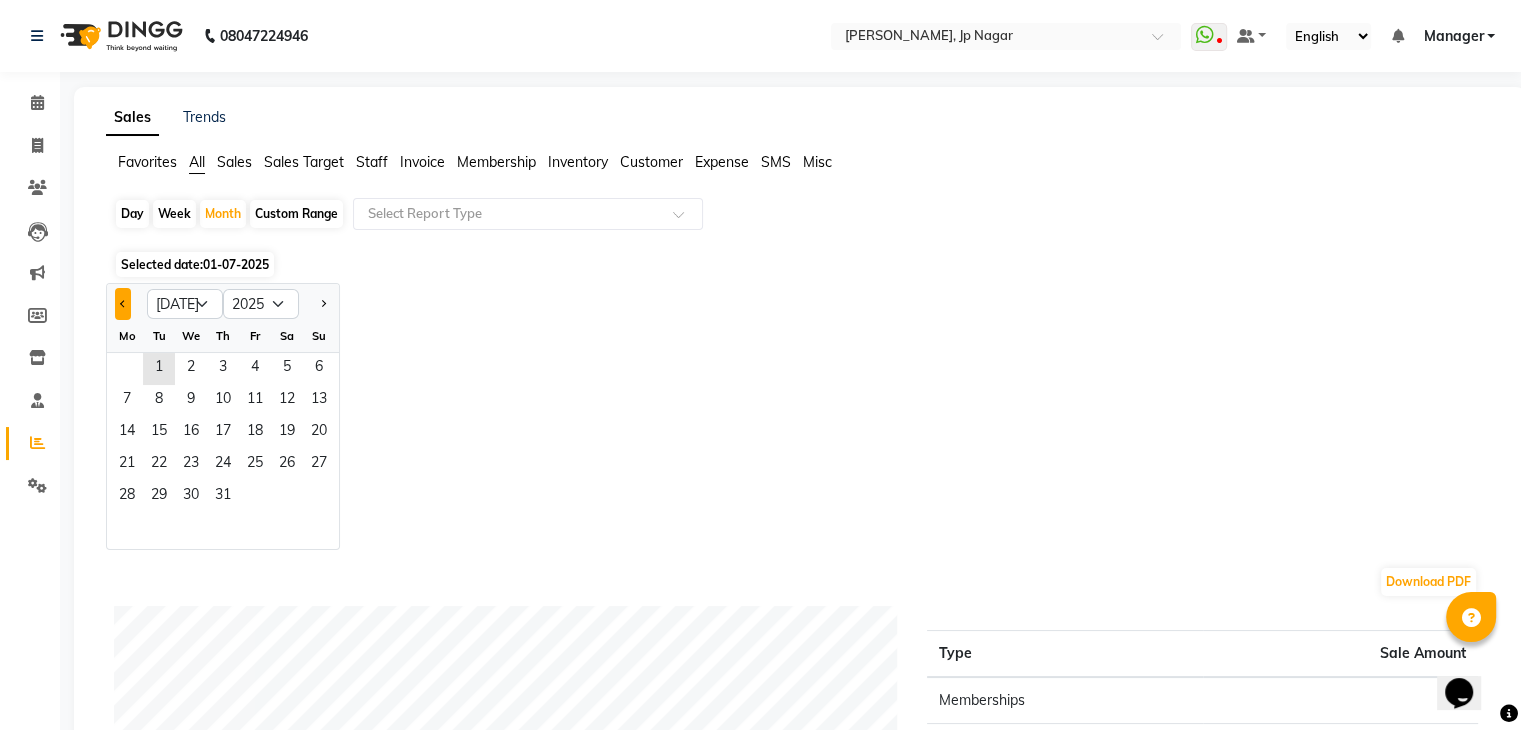 click 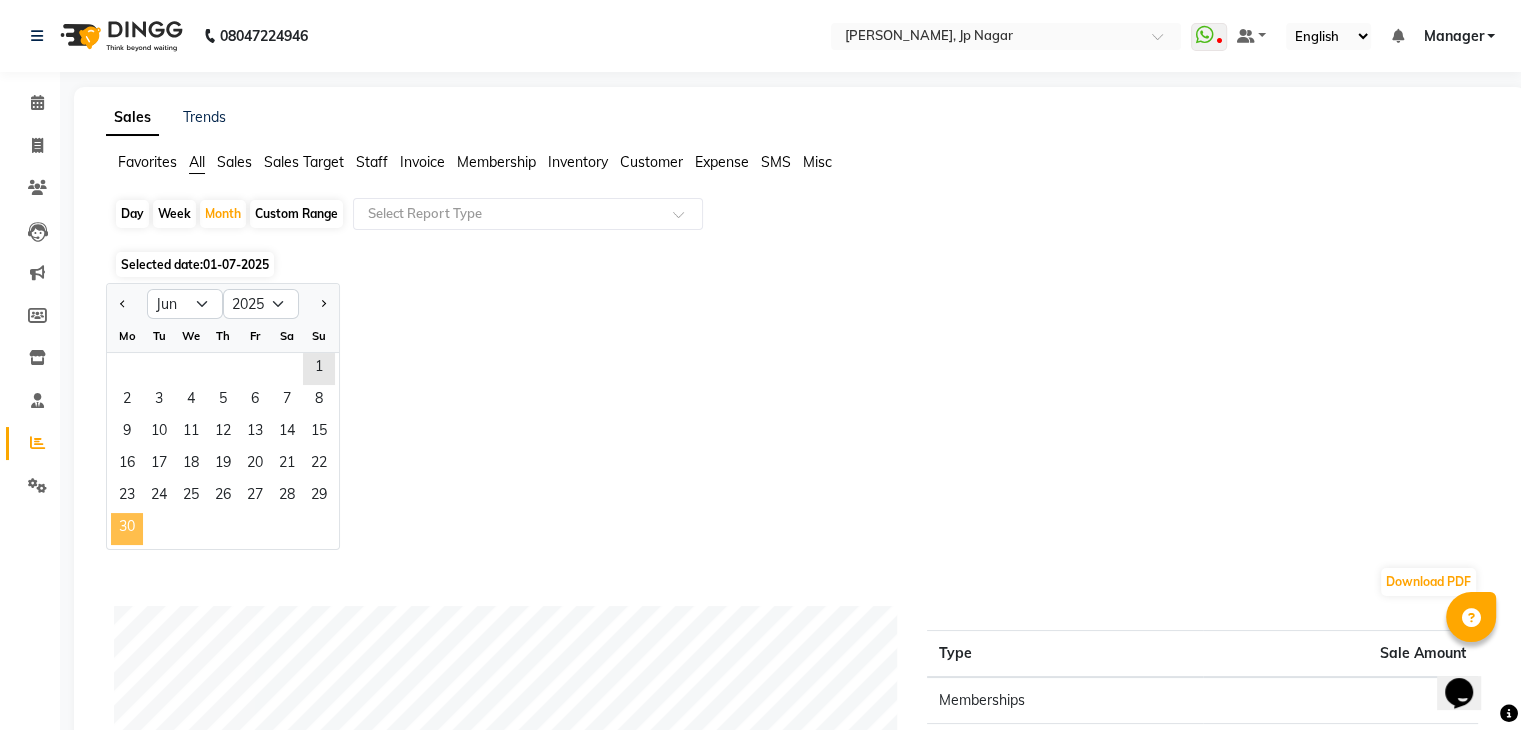 click on "30" 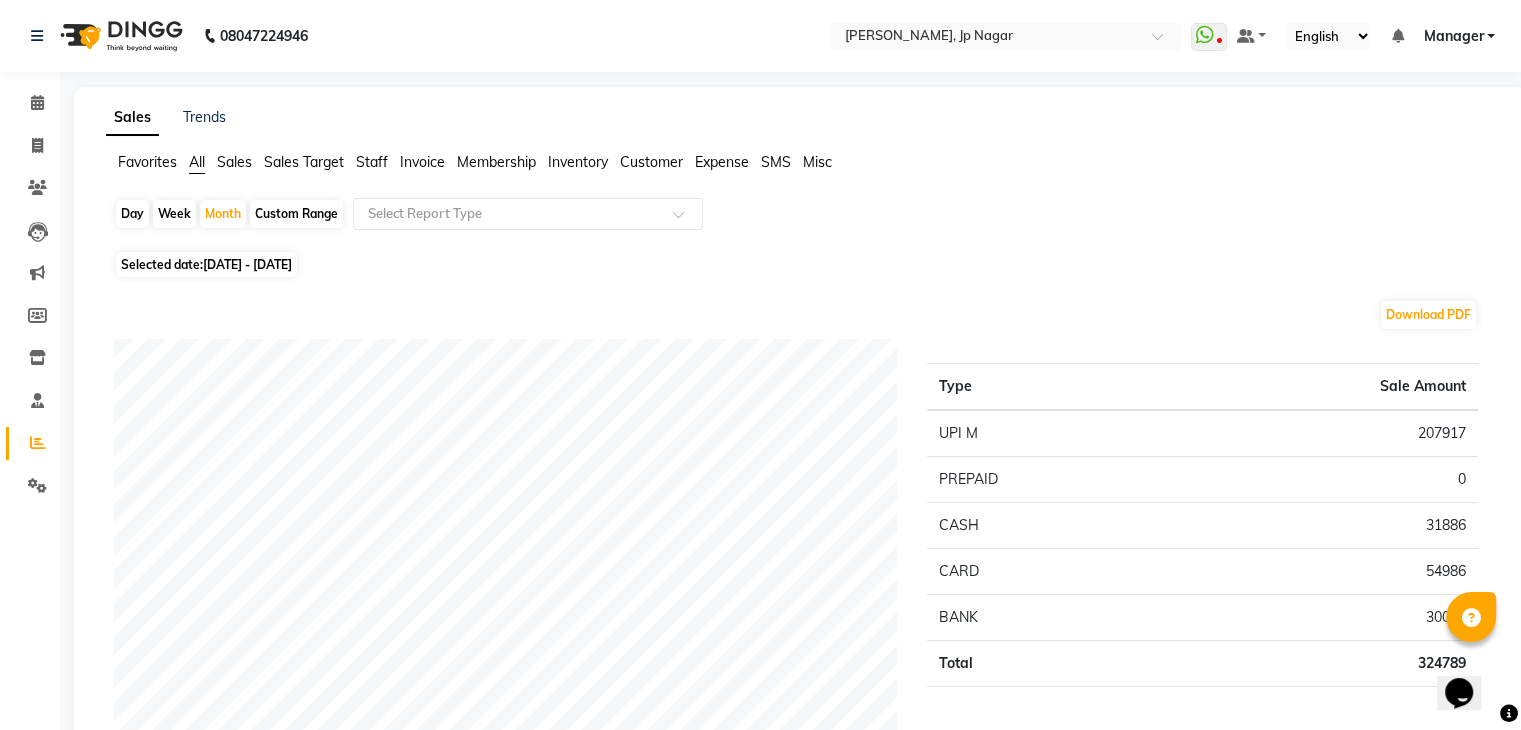click on "Staff" 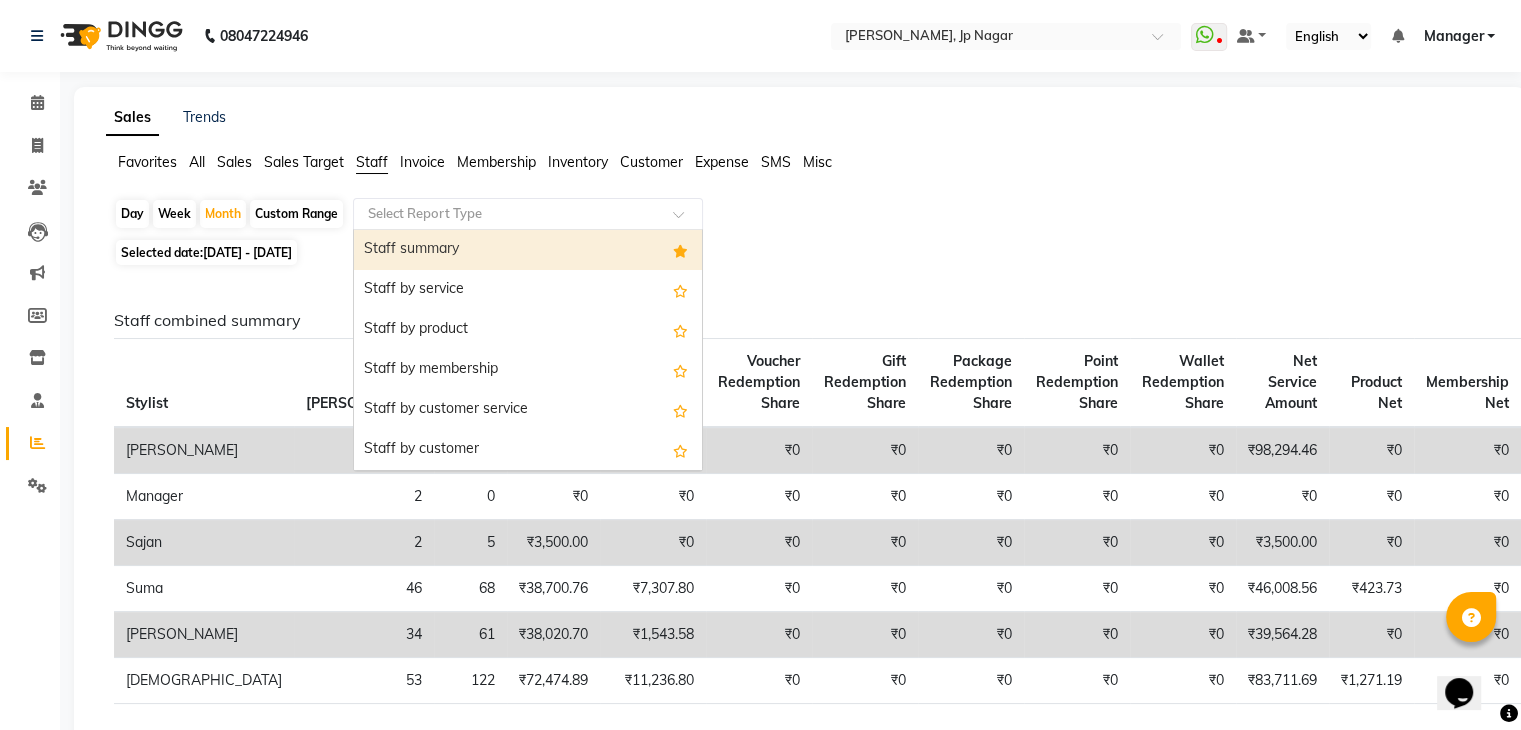 click 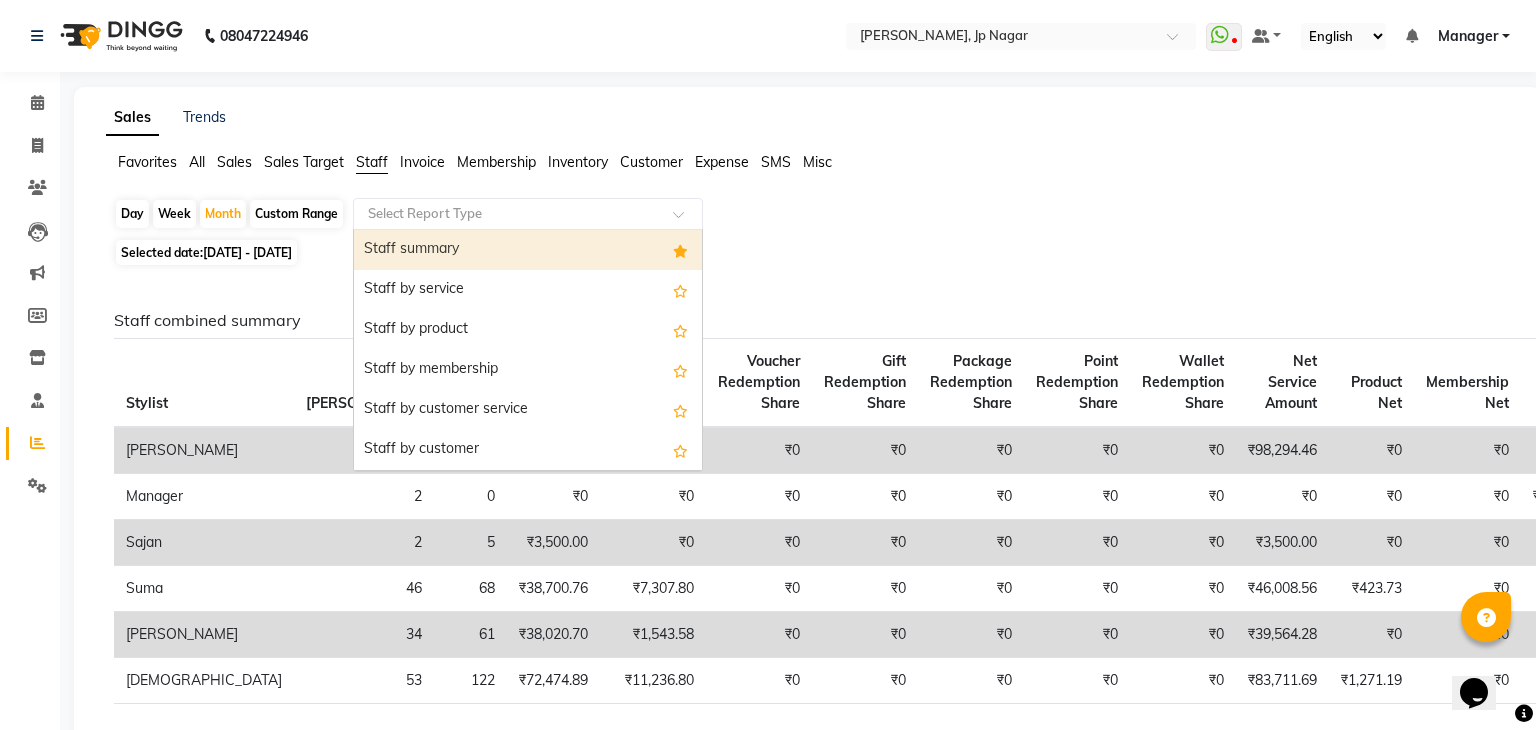 select on "full_report" 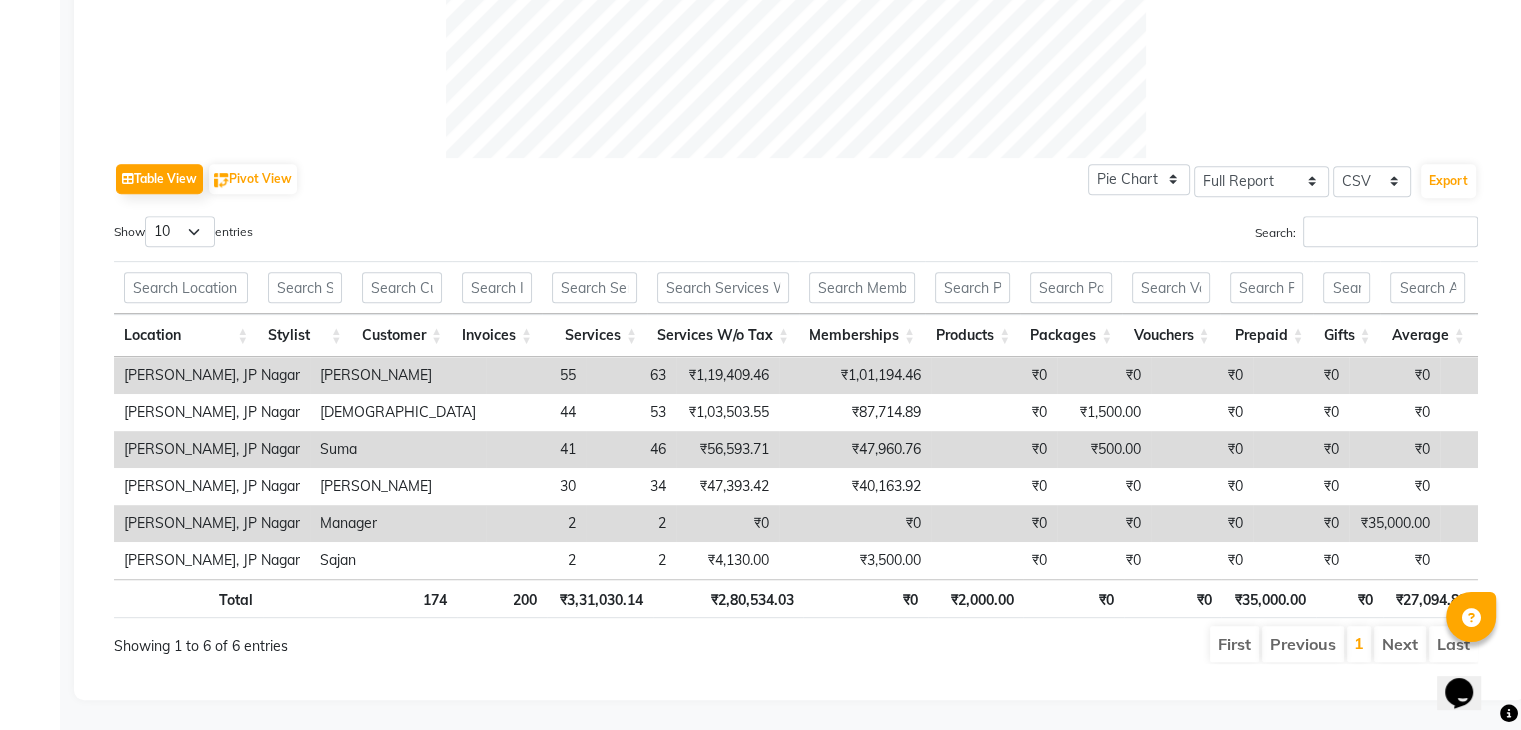 scroll, scrollTop: 879, scrollLeft: 0, axis: vertical 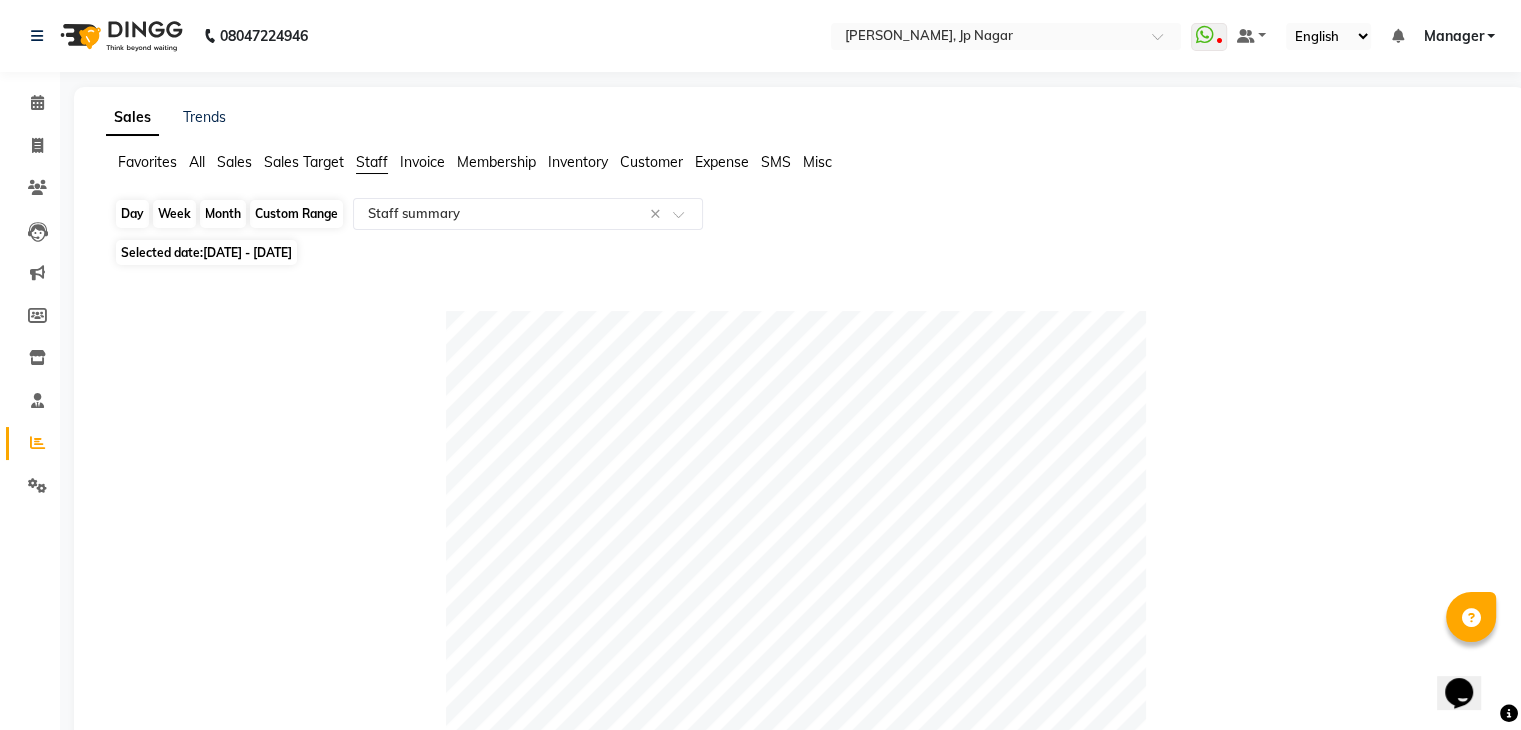 click on "Month" 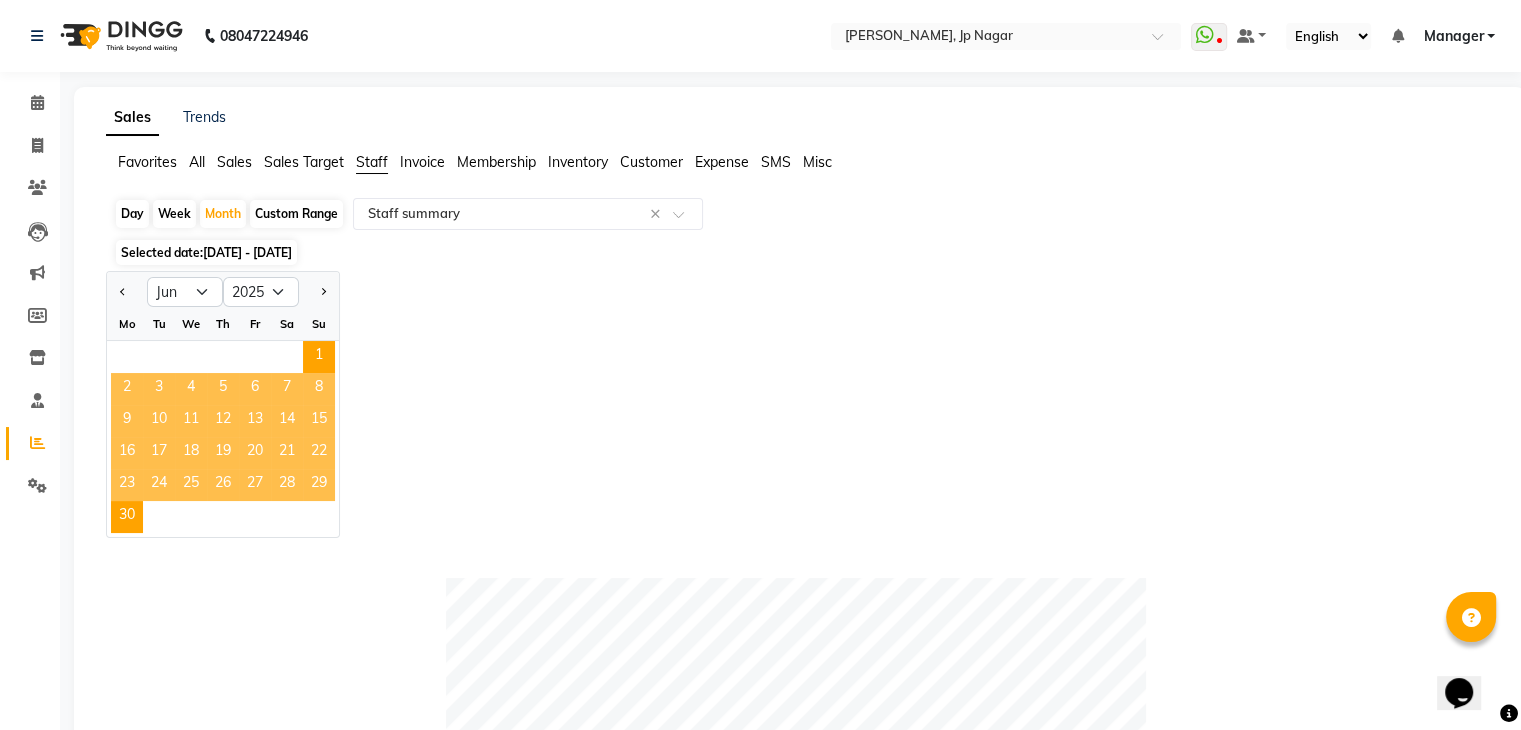 click 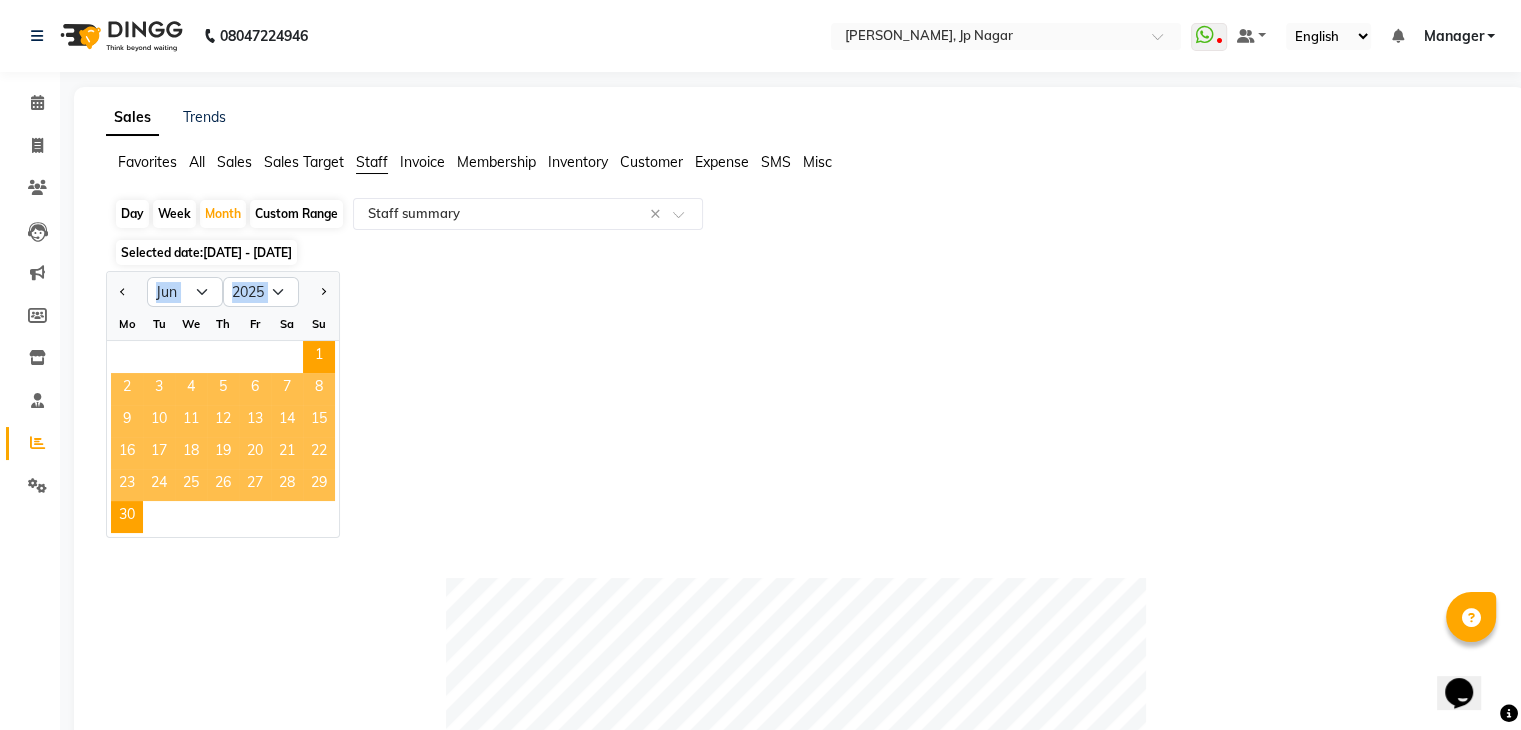 click 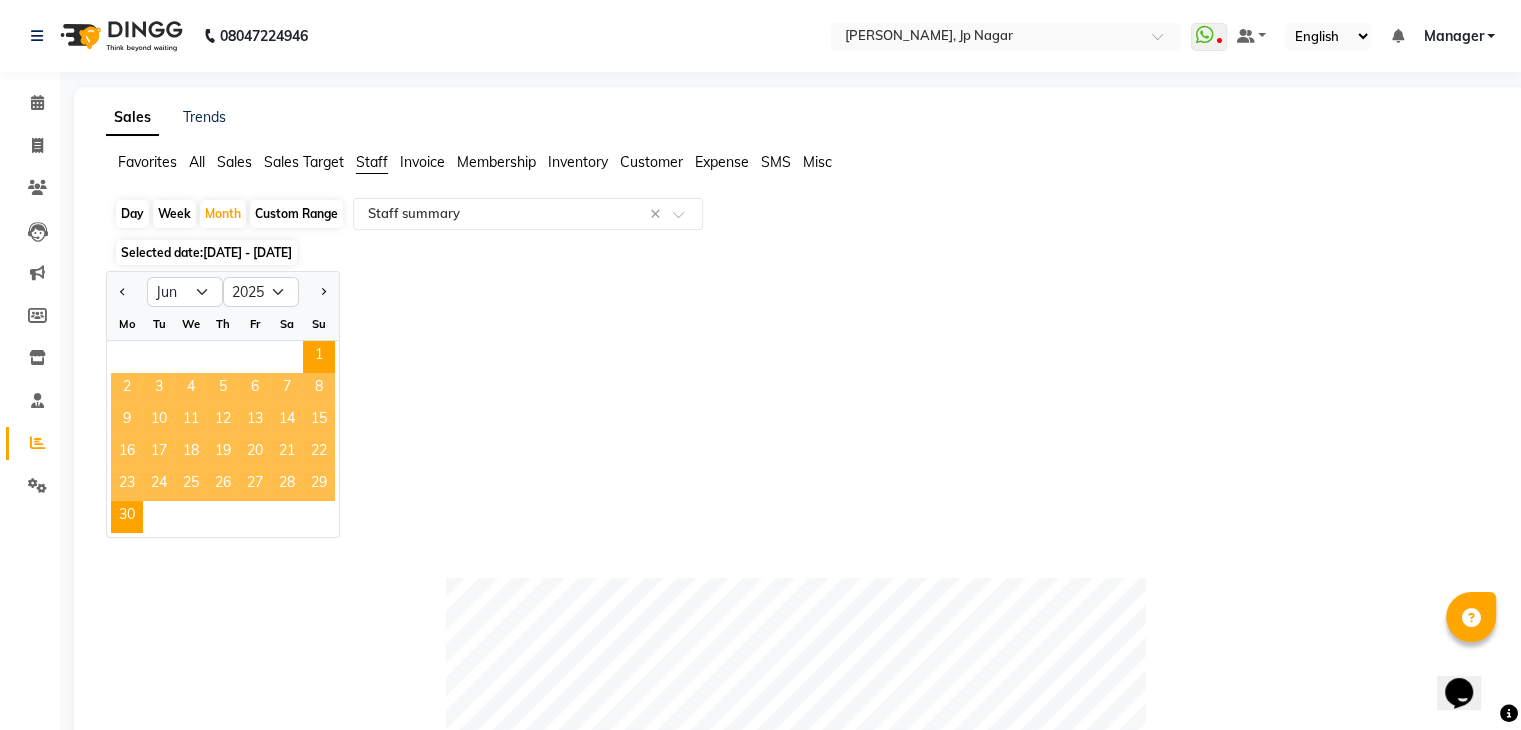 click 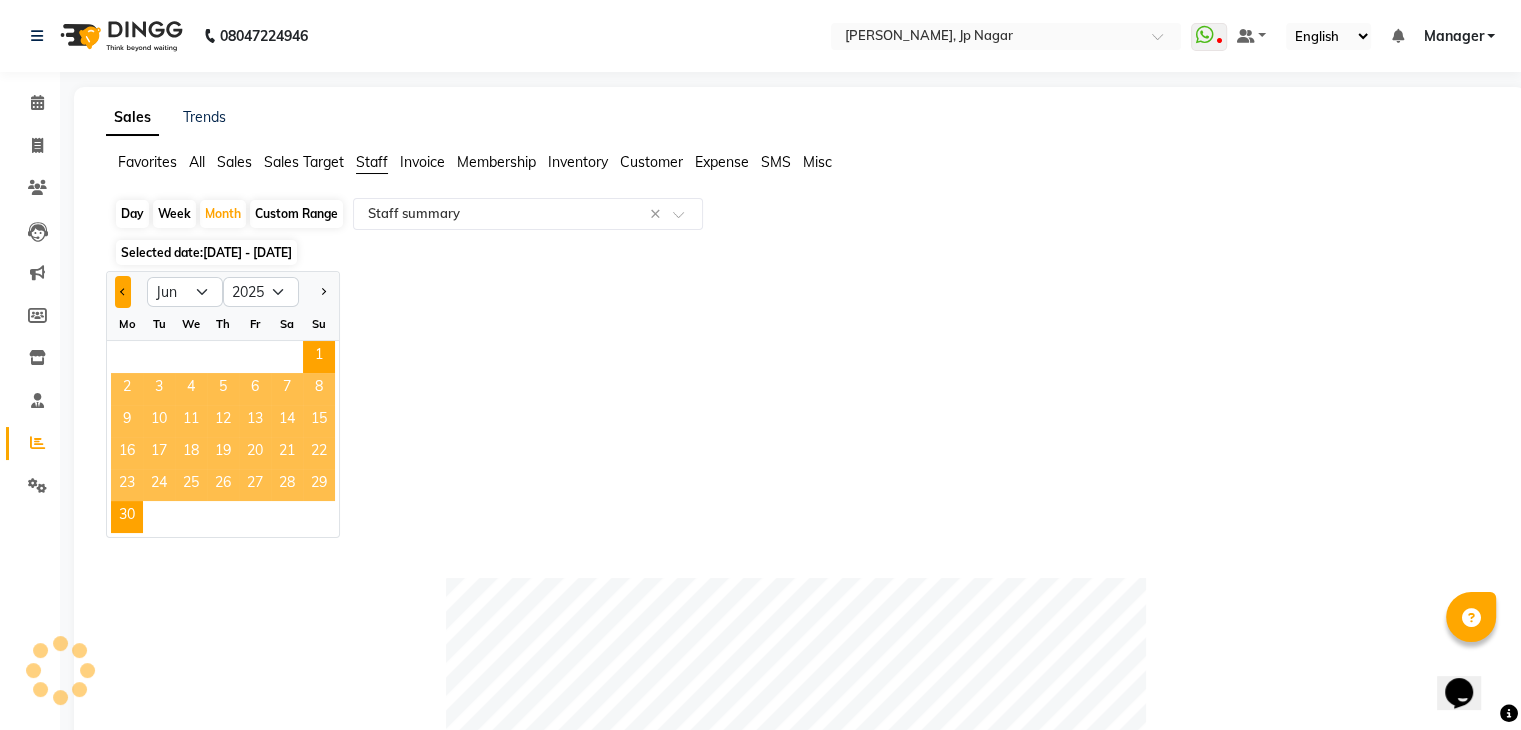 click 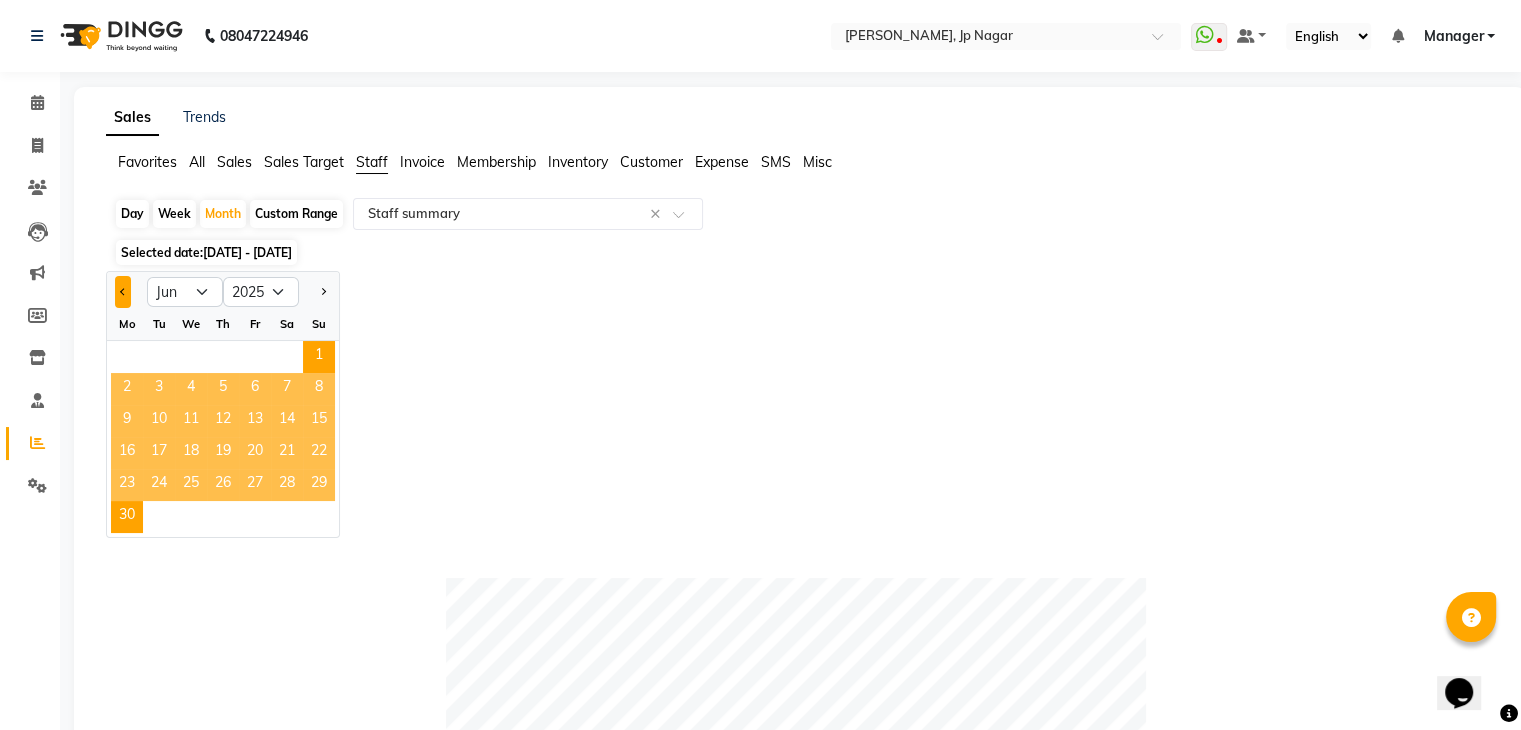 click 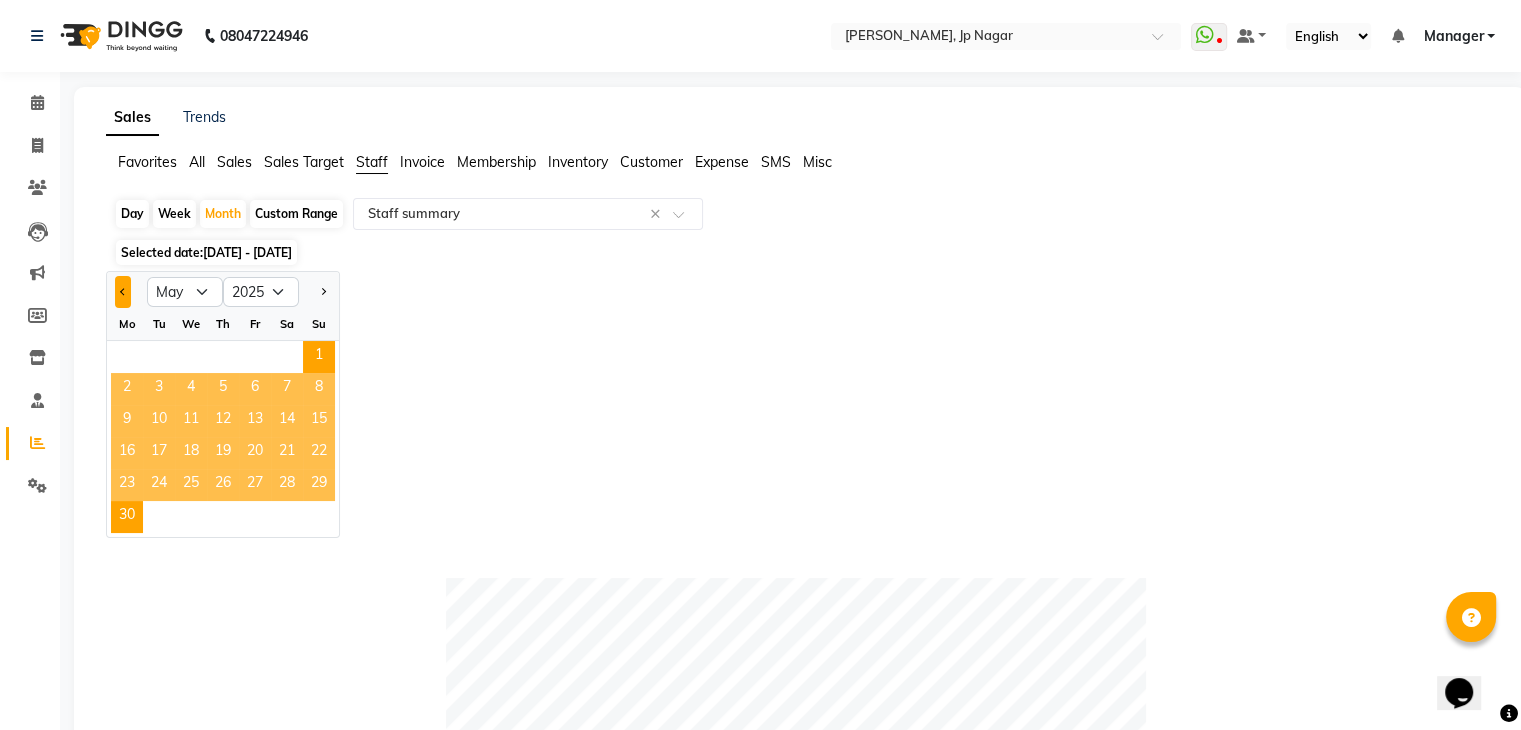 click 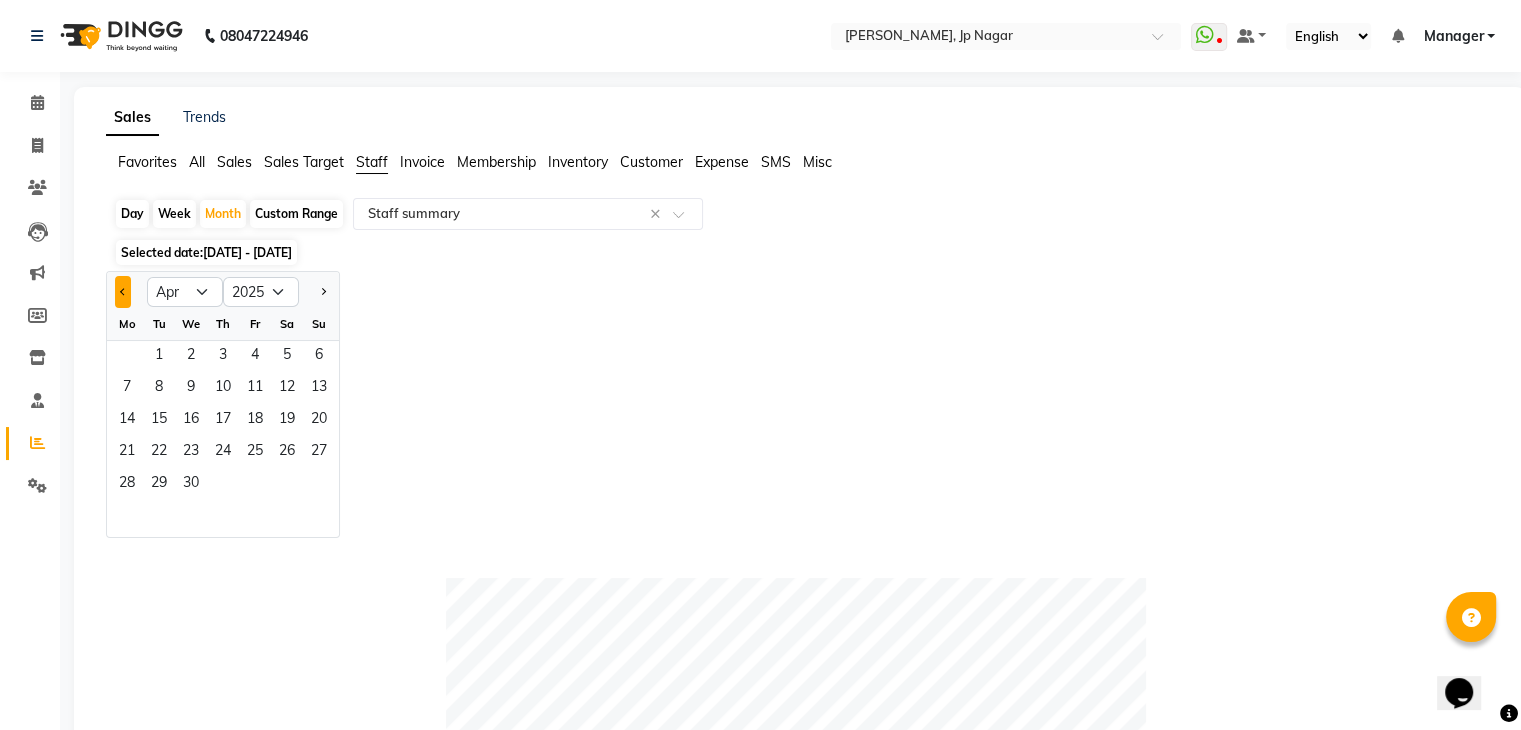 click 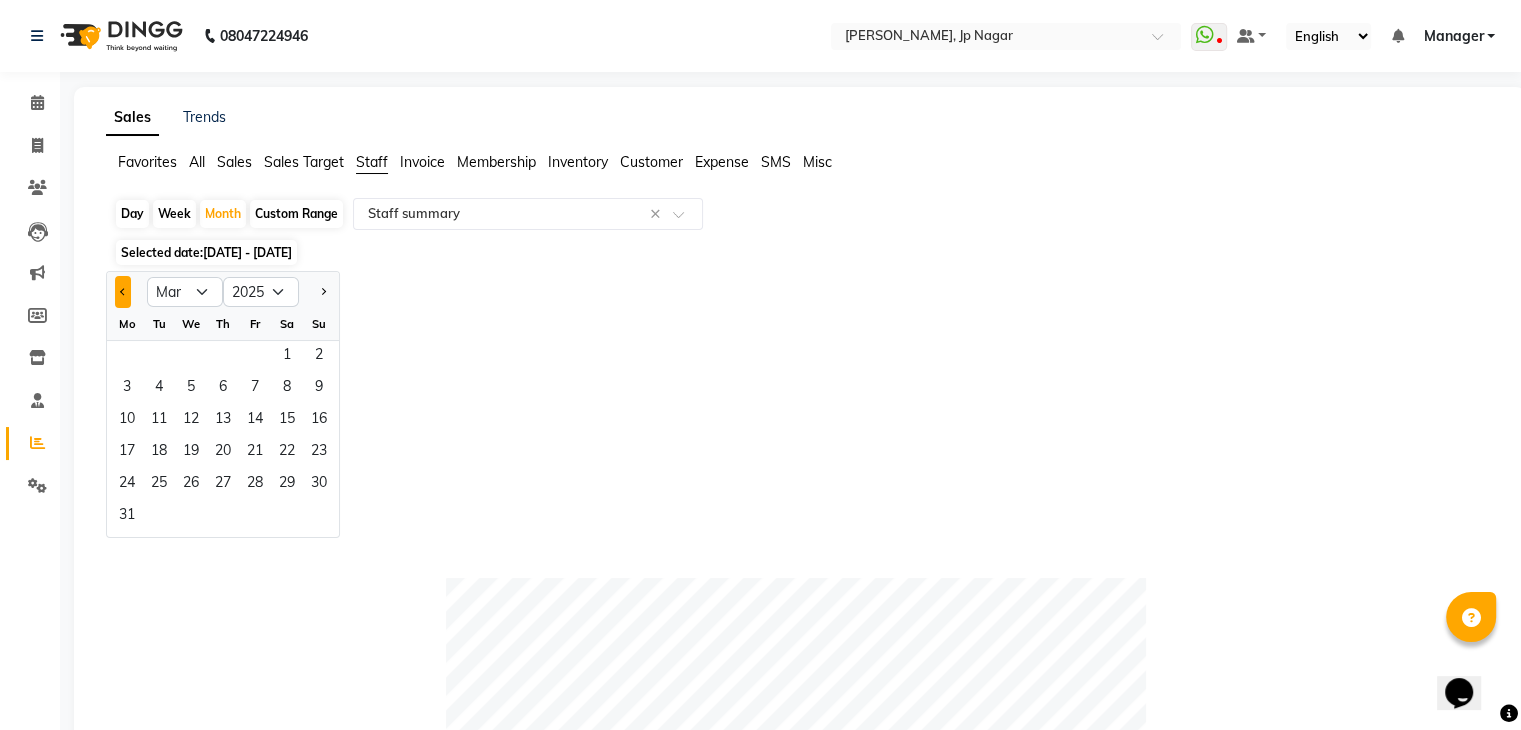 click 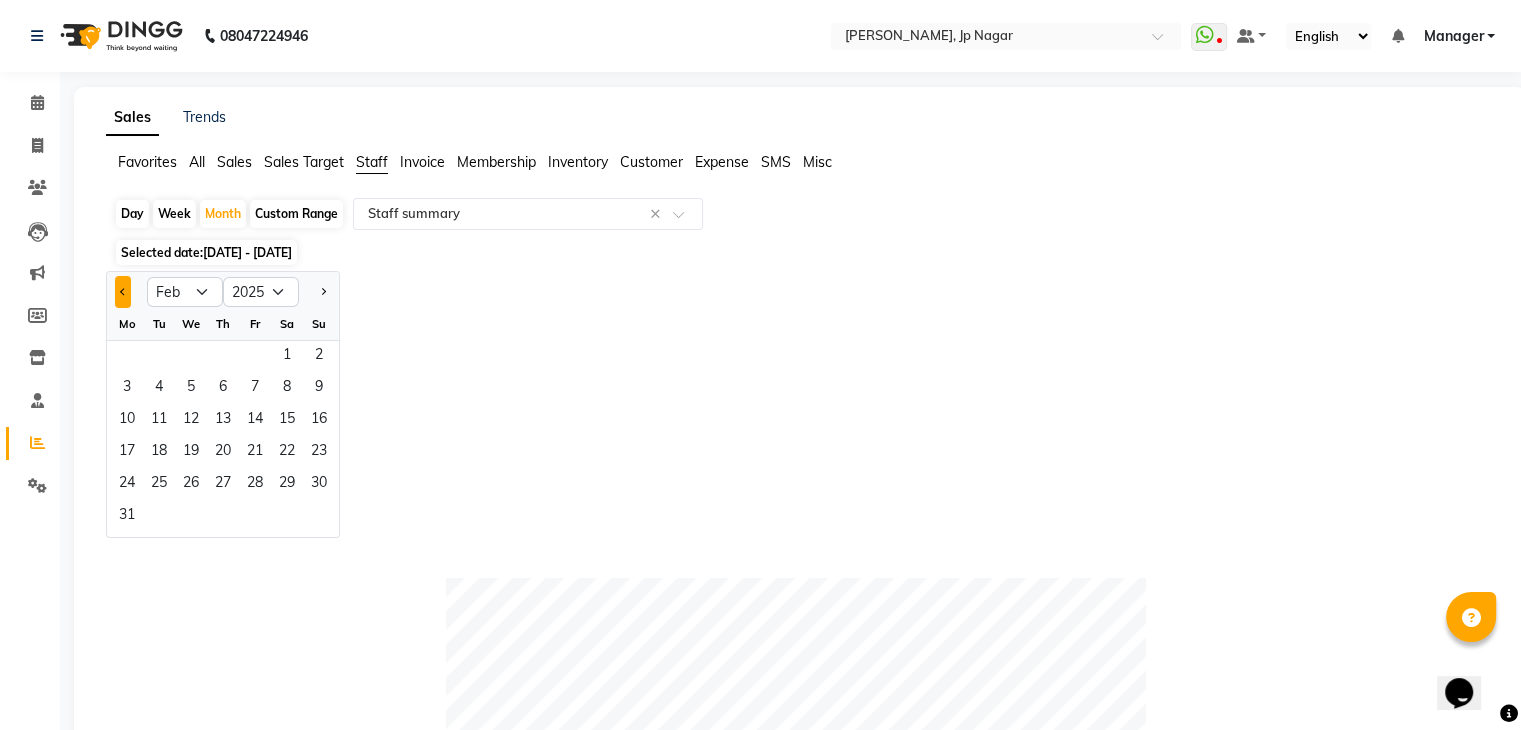 click 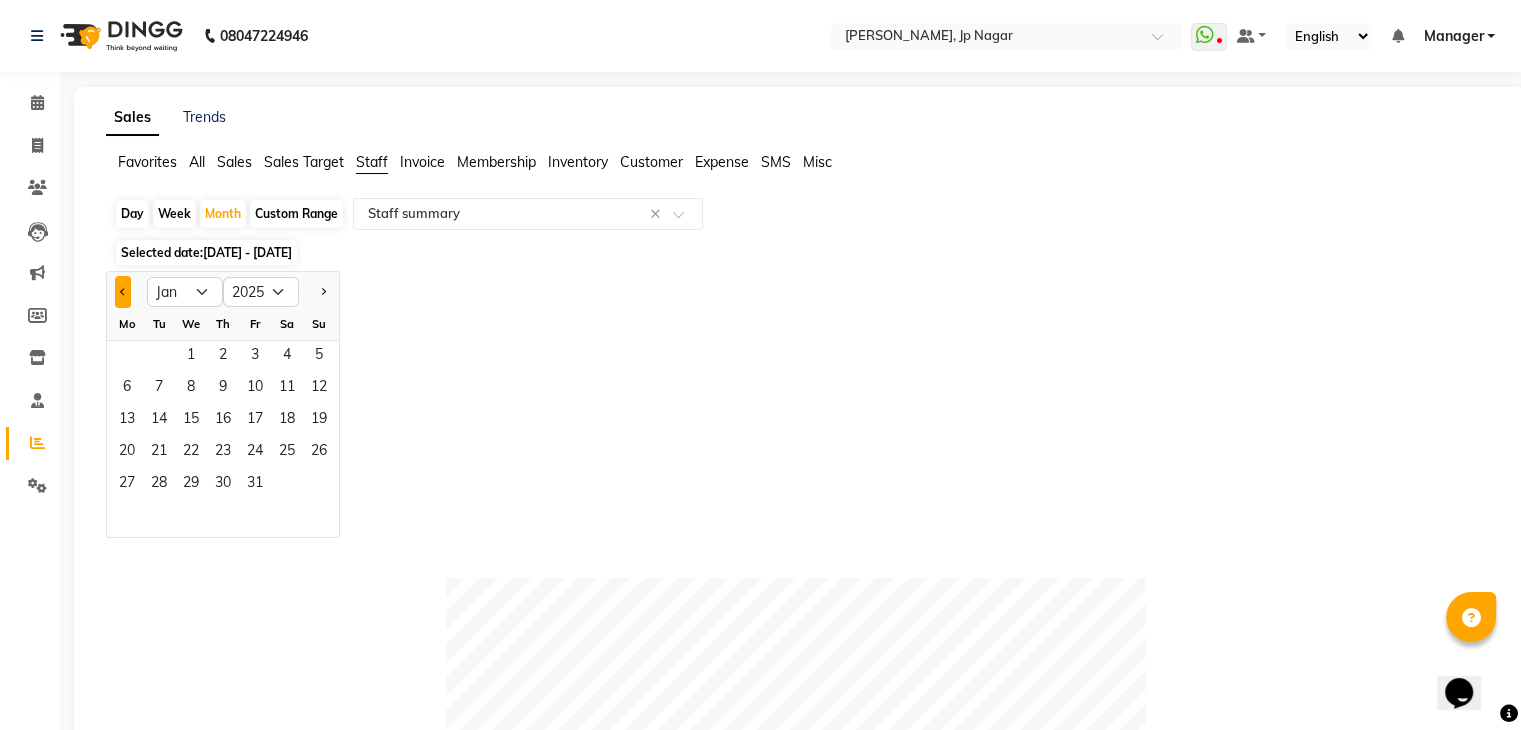 click 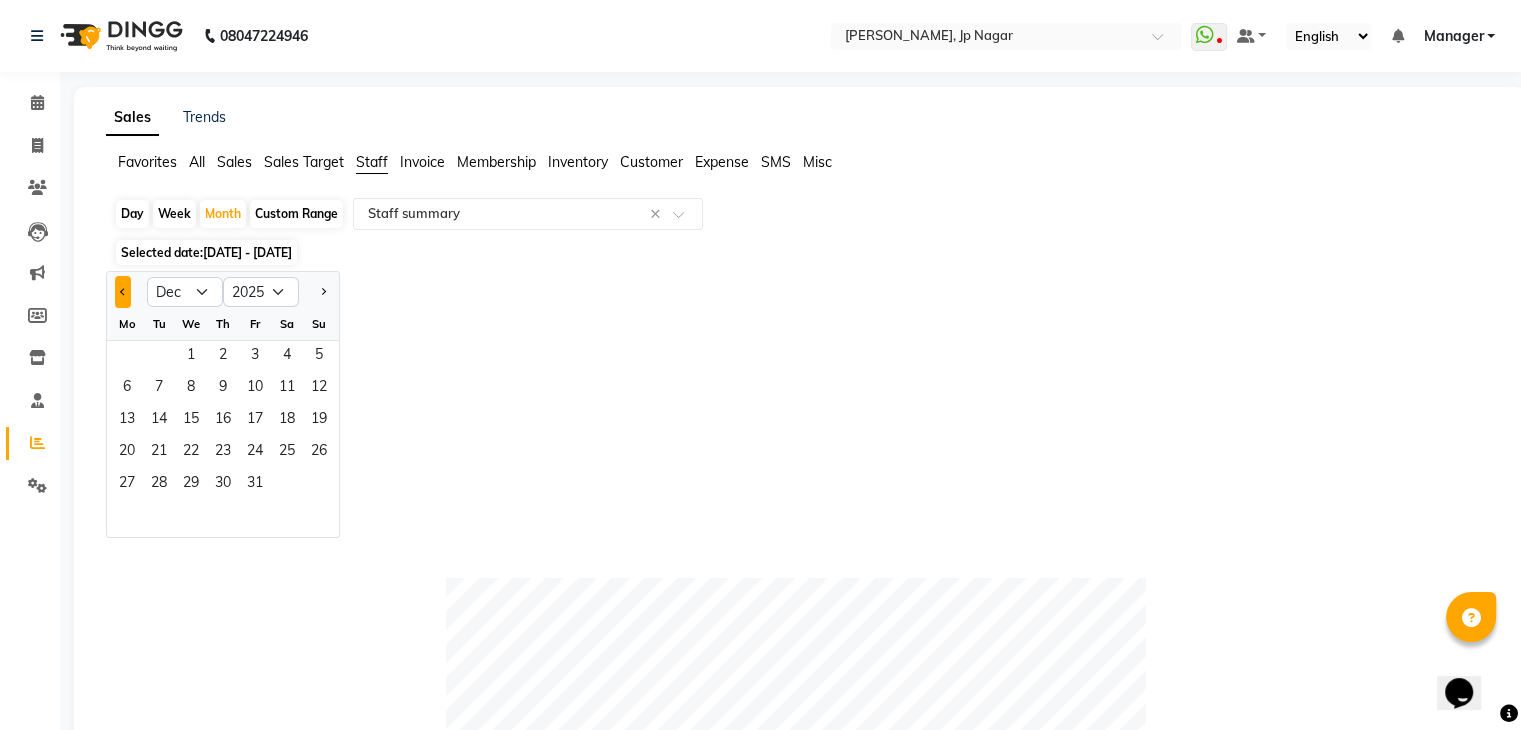 click 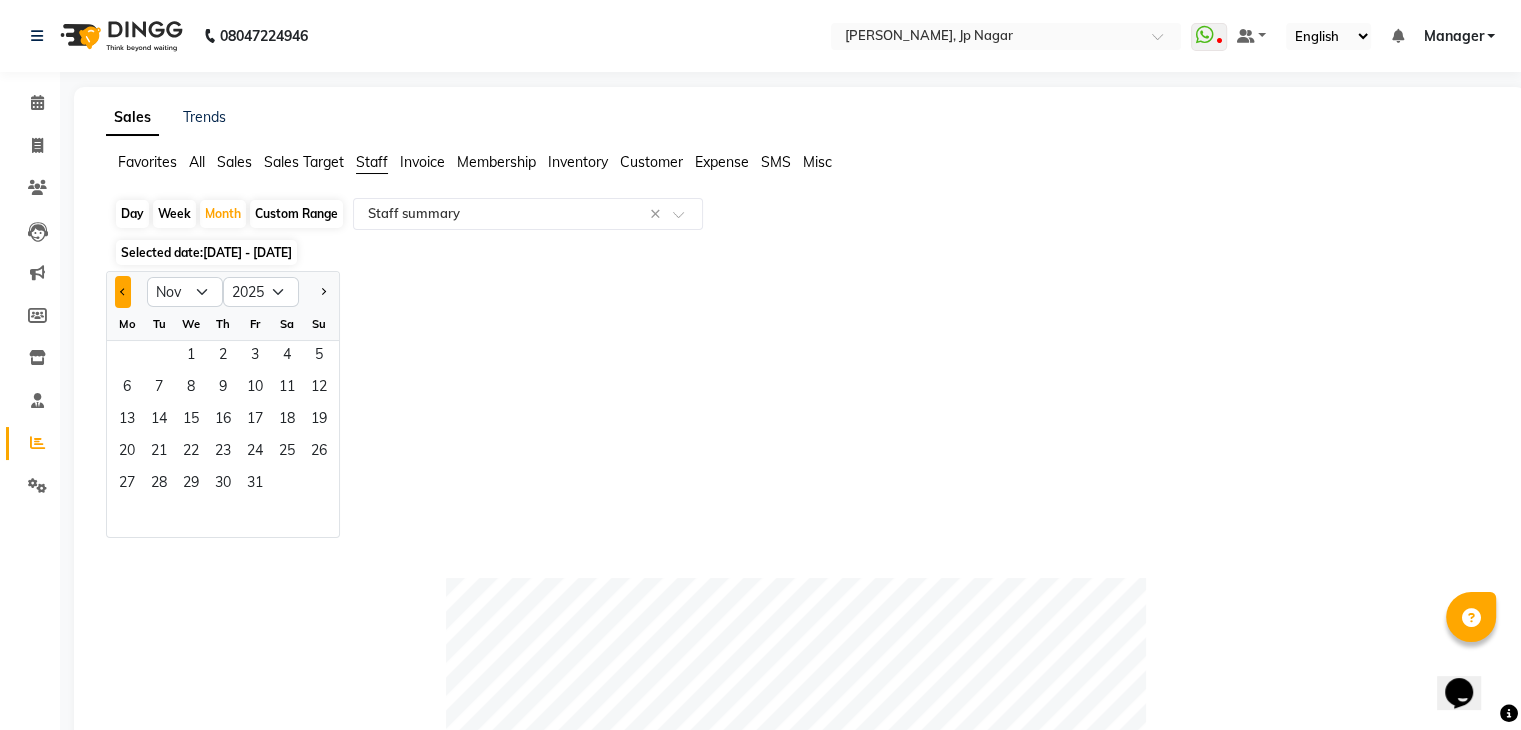 select on "2024" 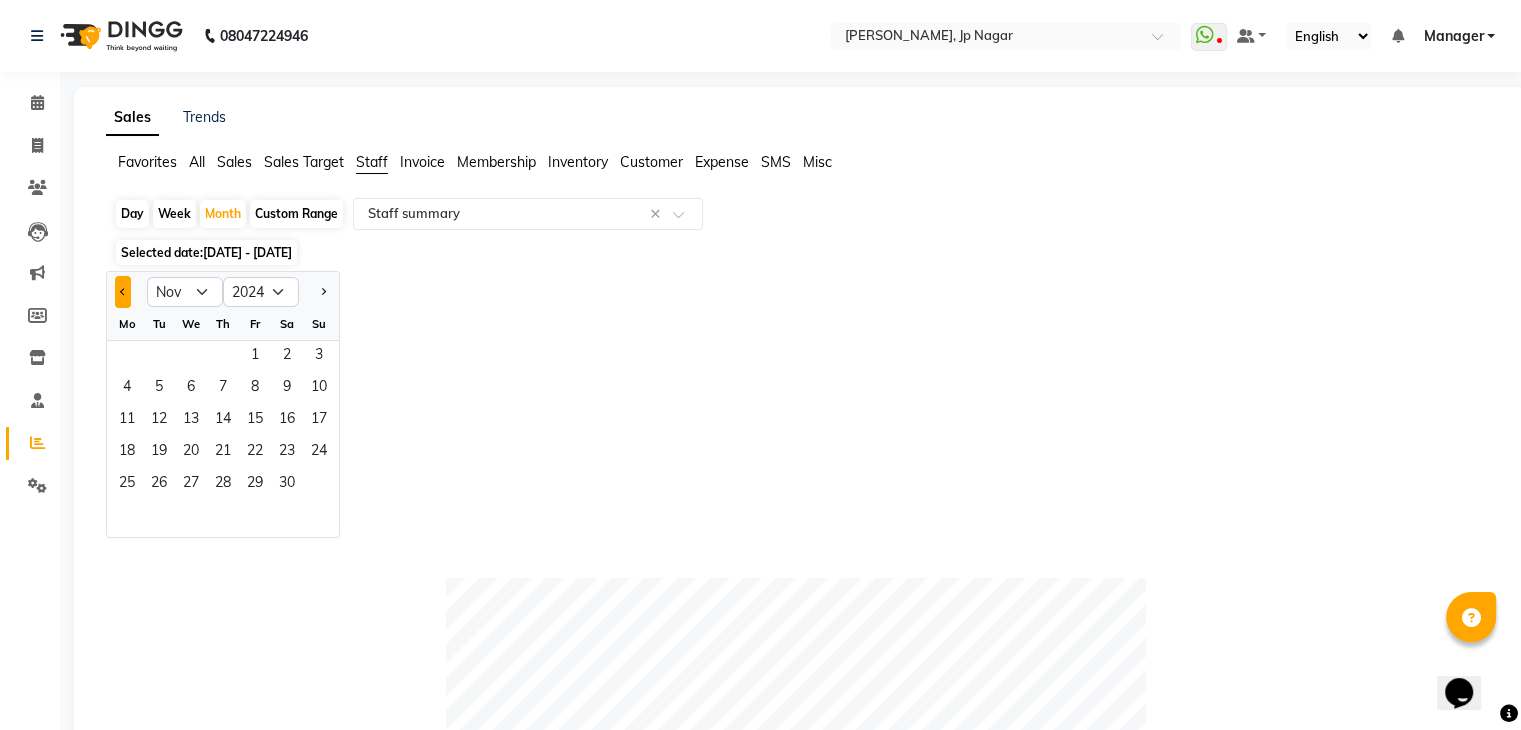 click 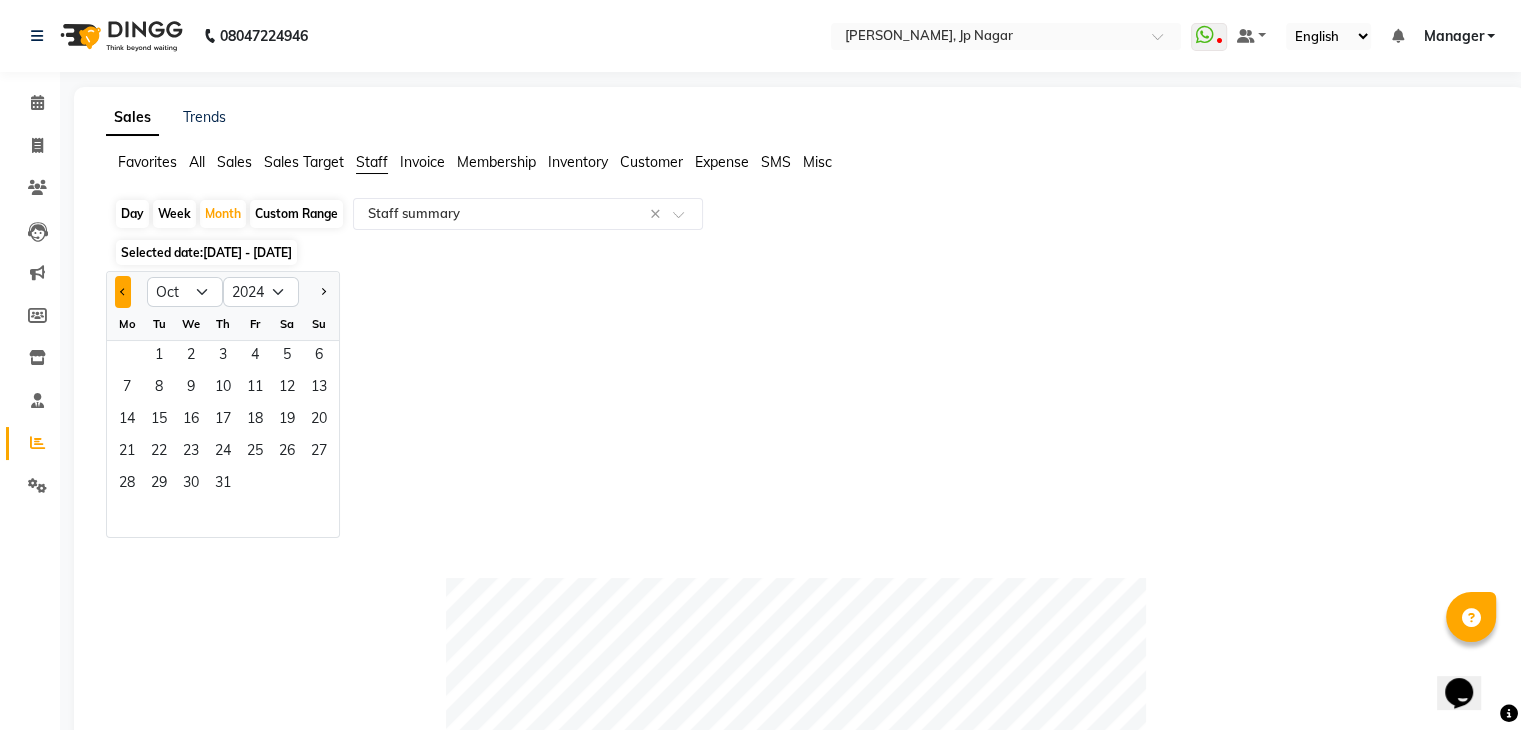 click 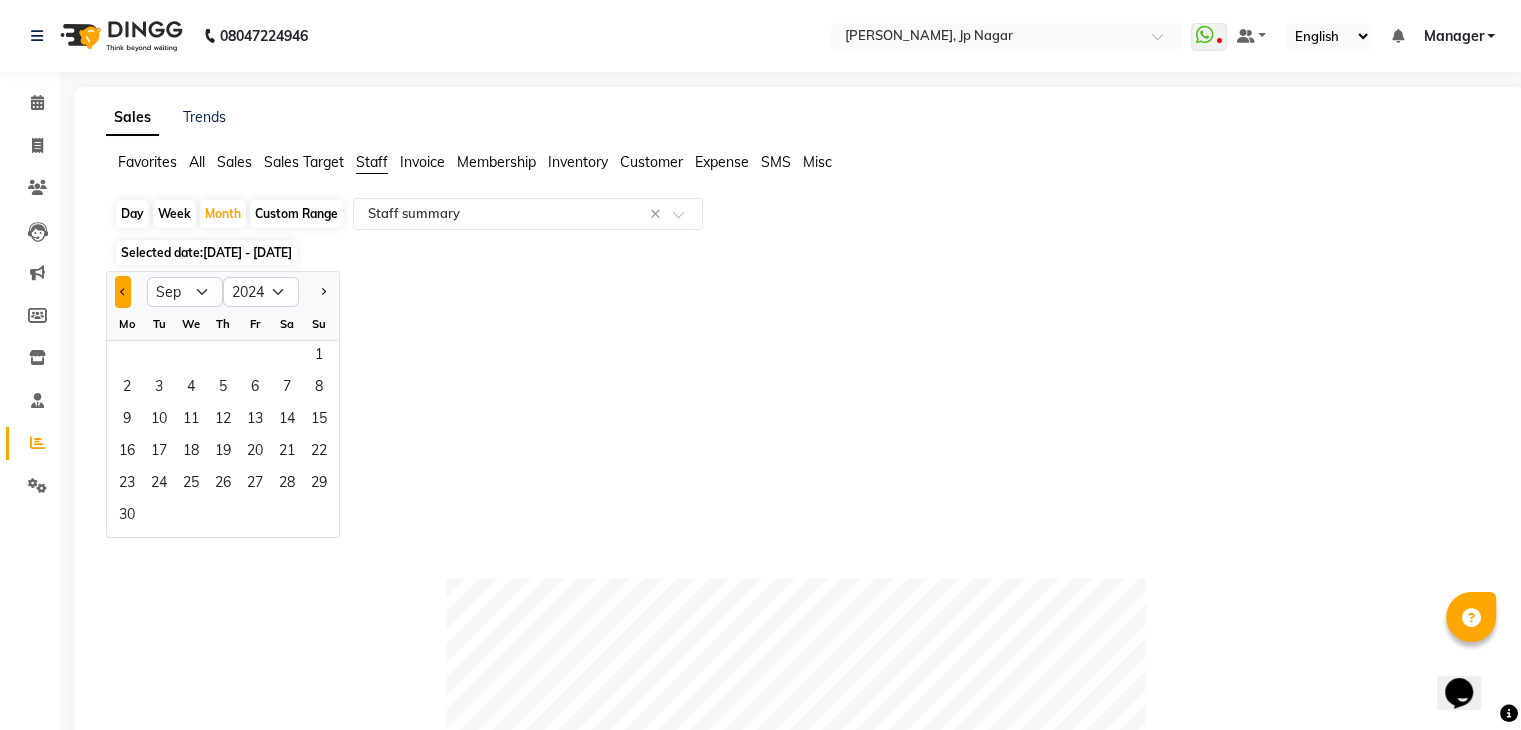 click 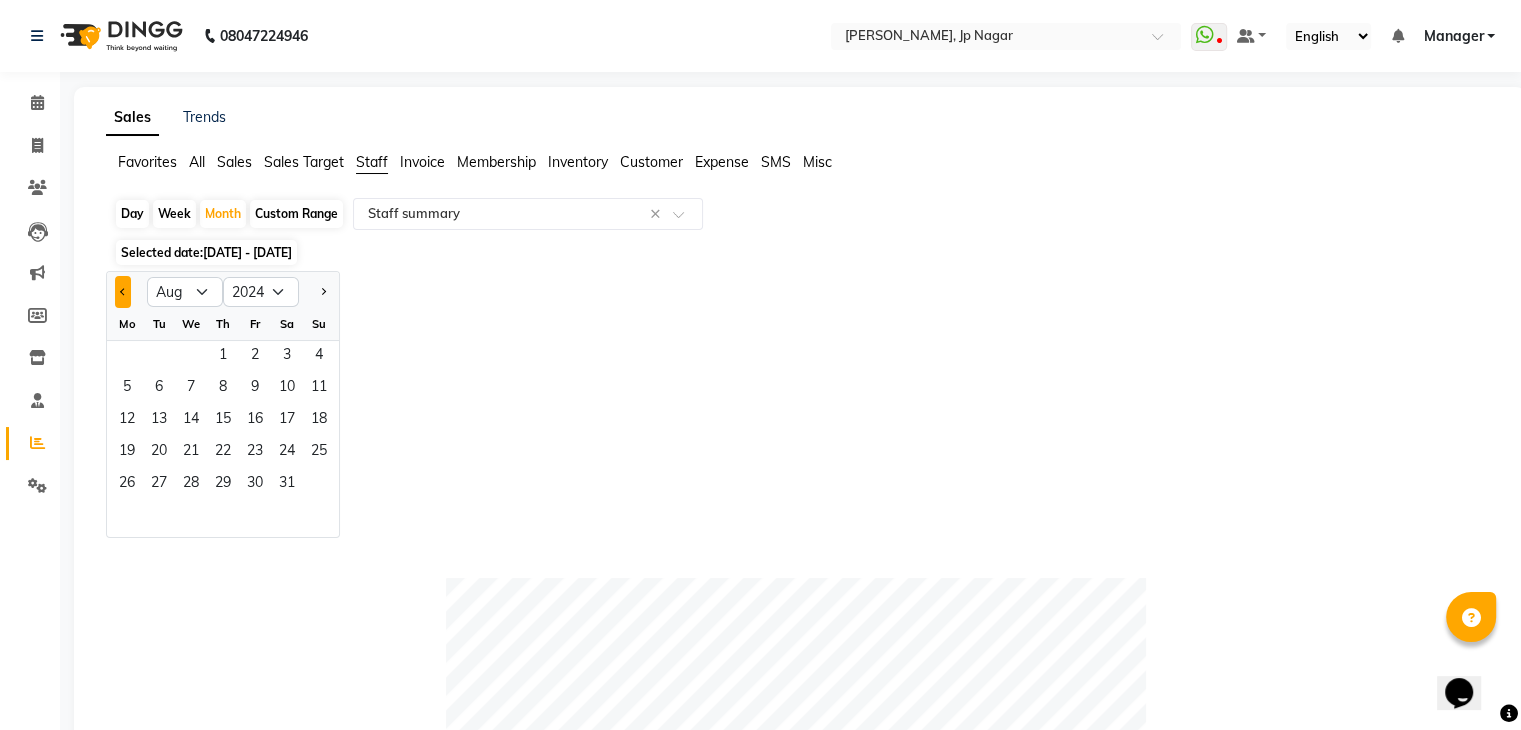 click 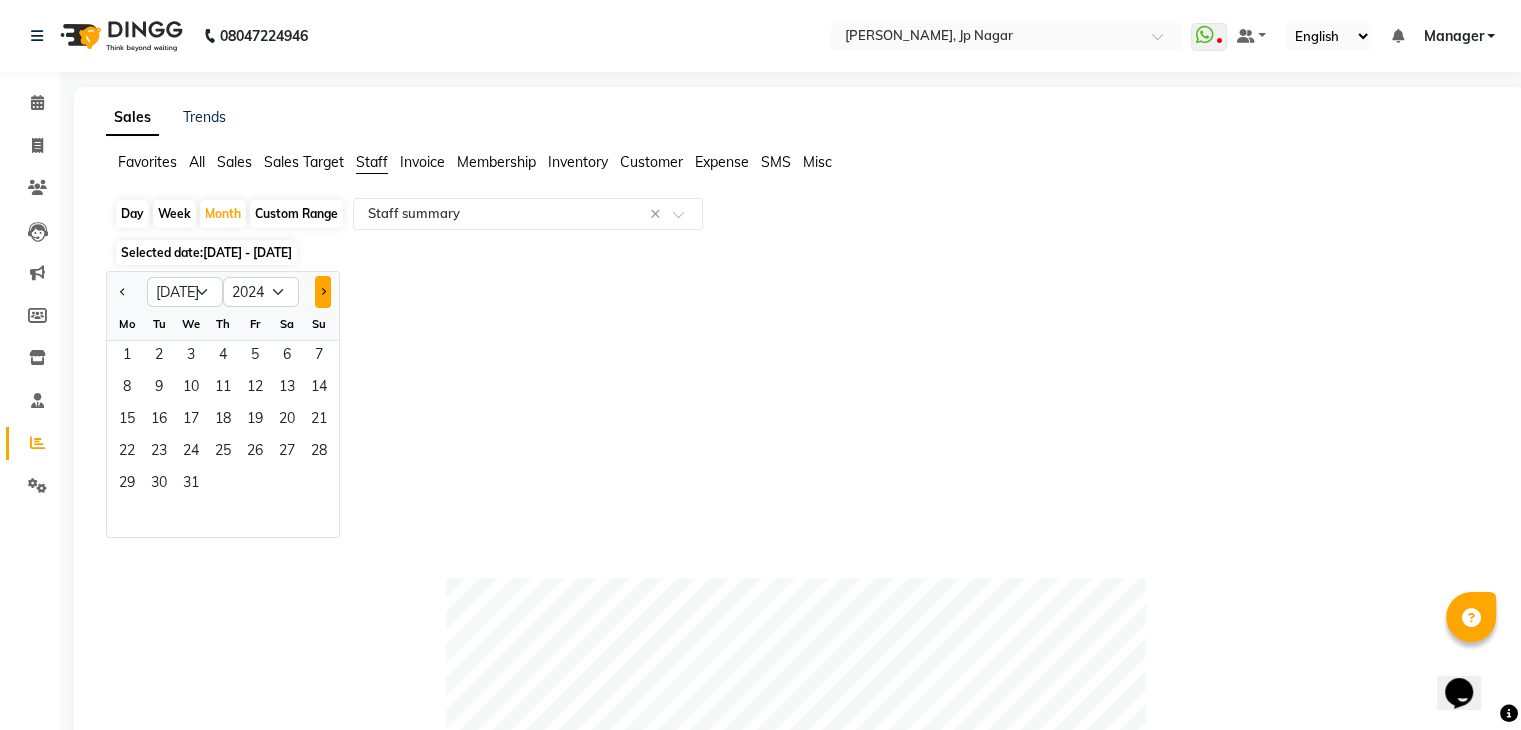 click 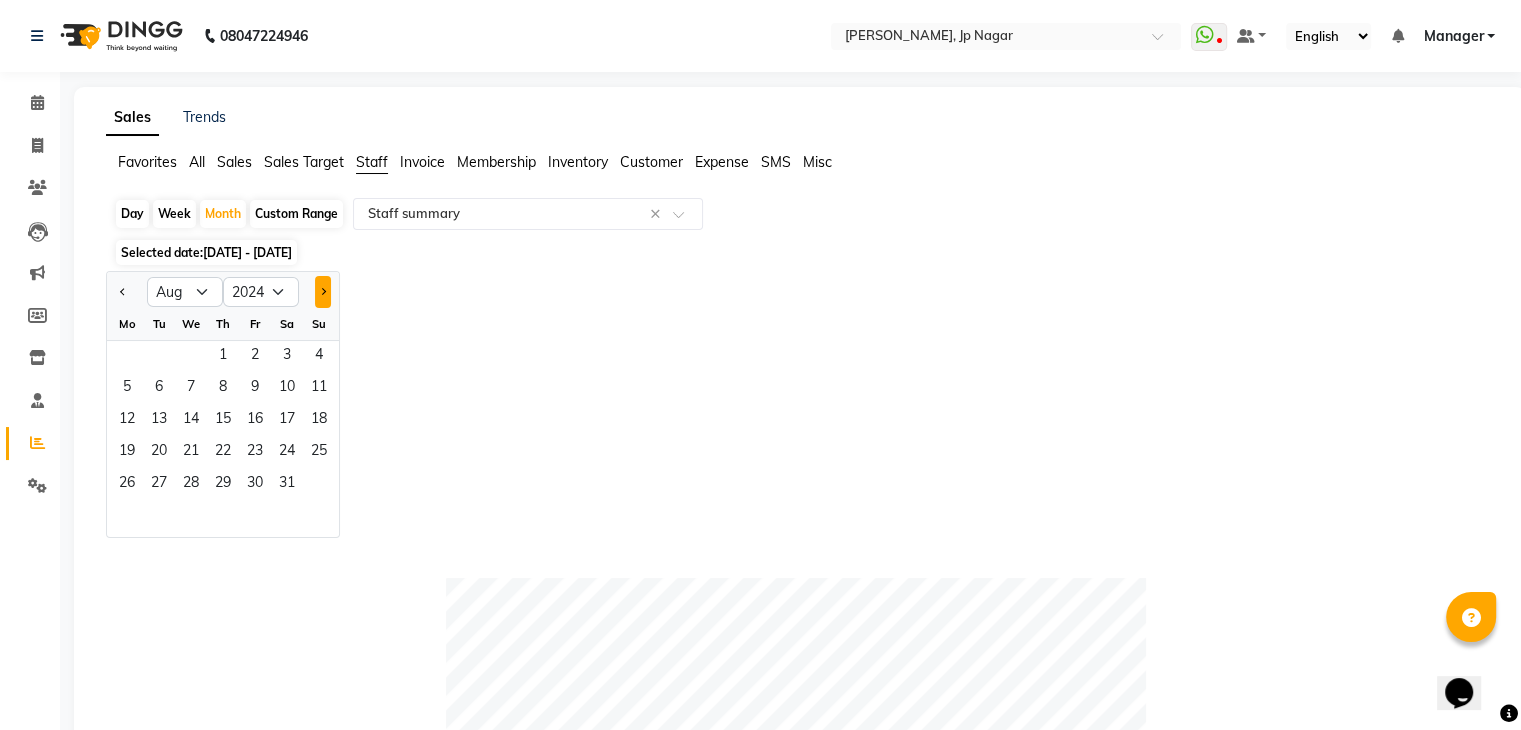 click 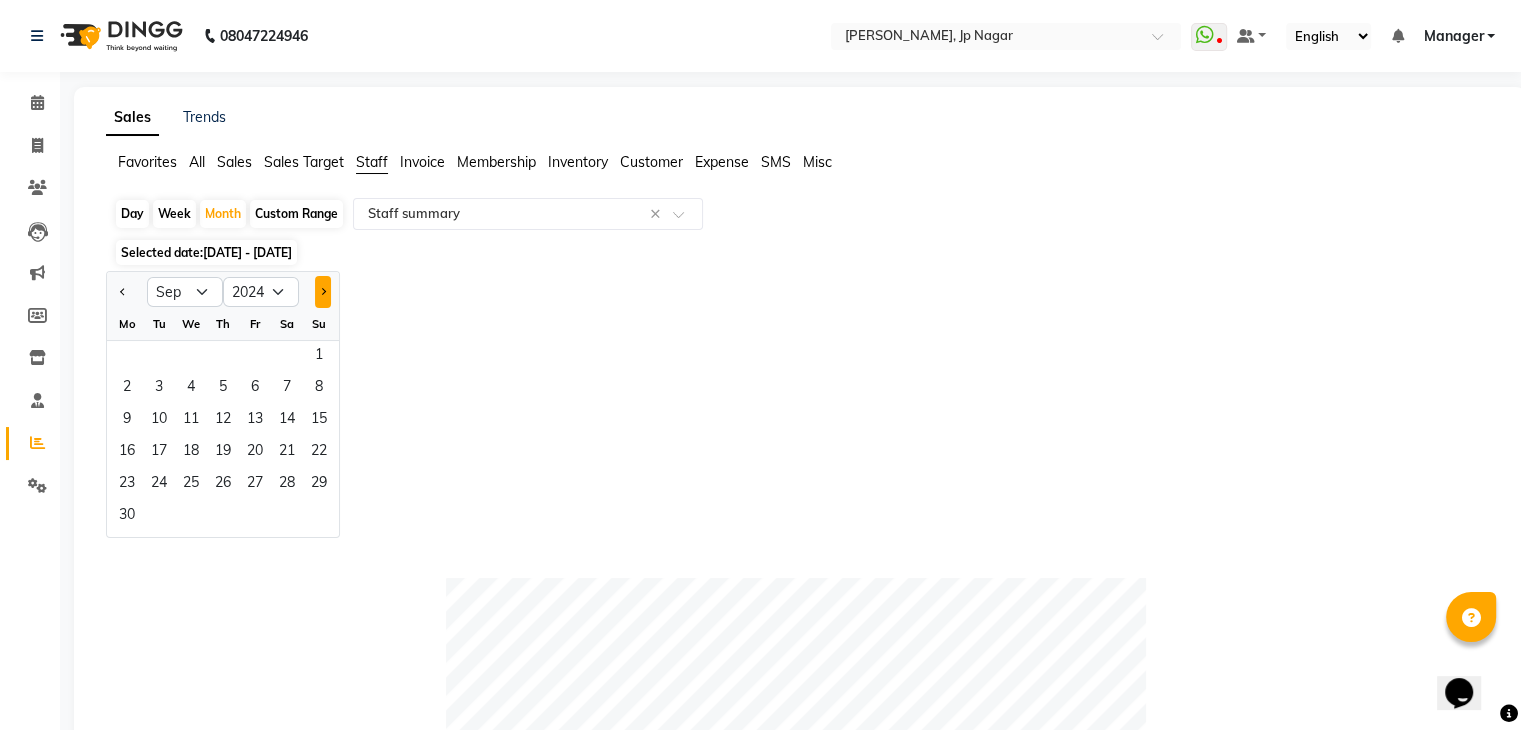 click 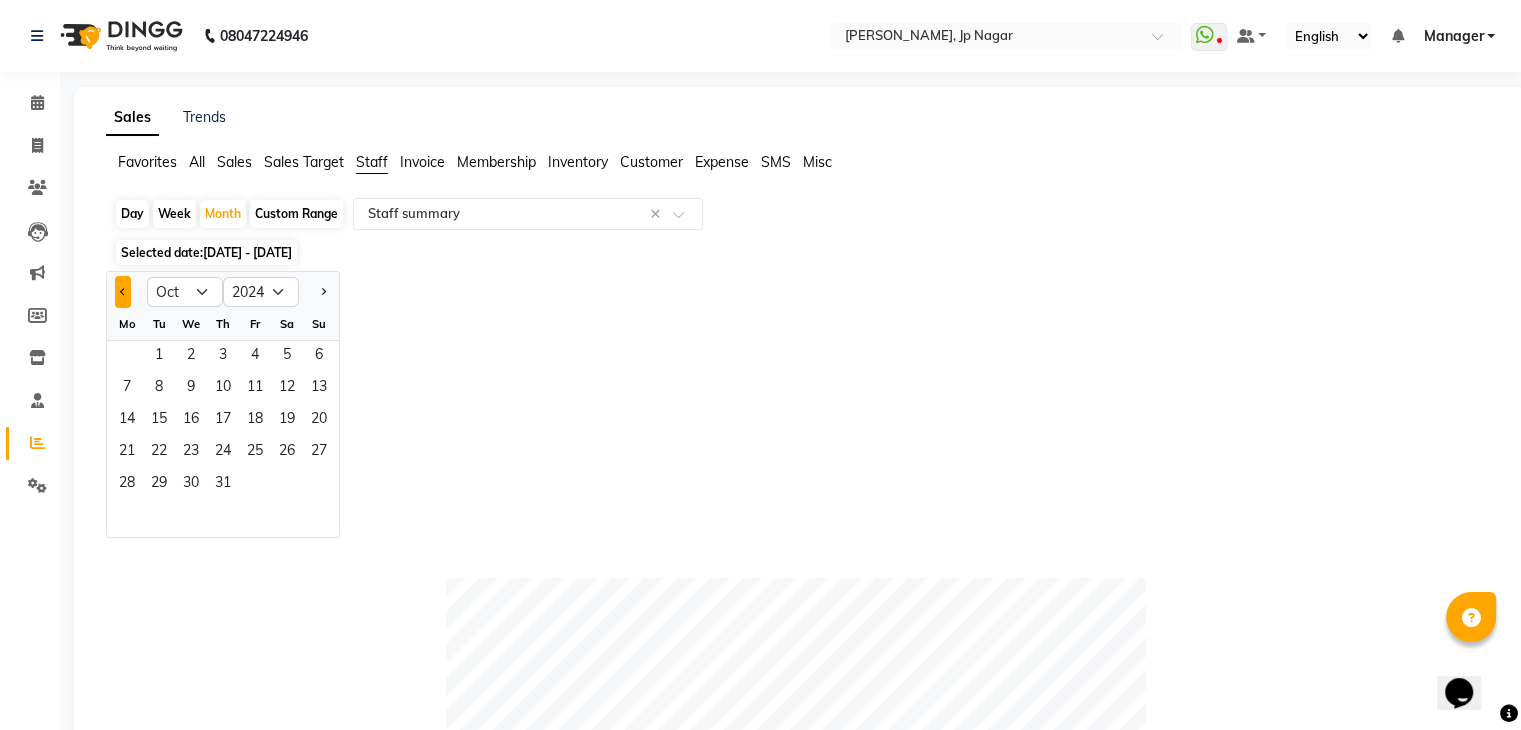 click 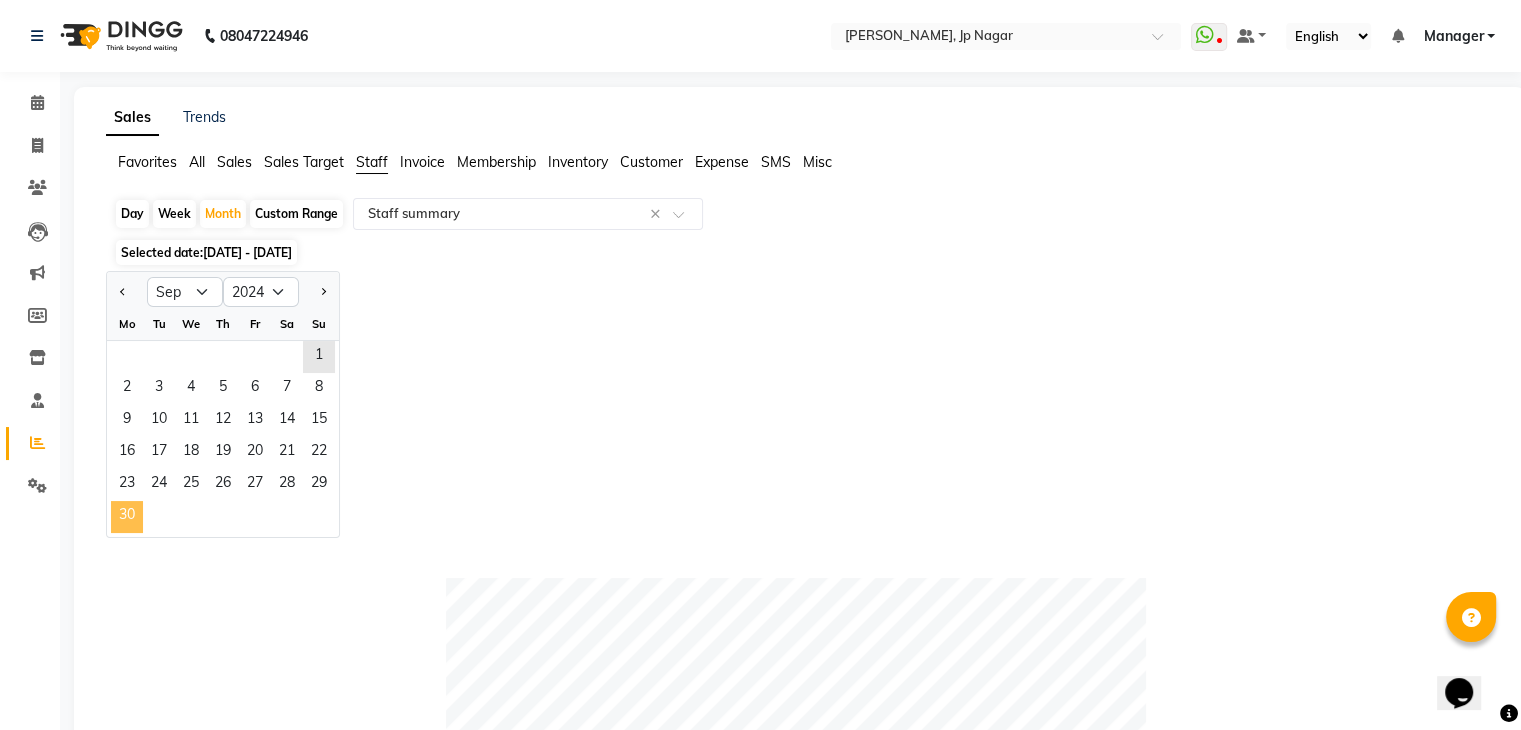 click on "30" 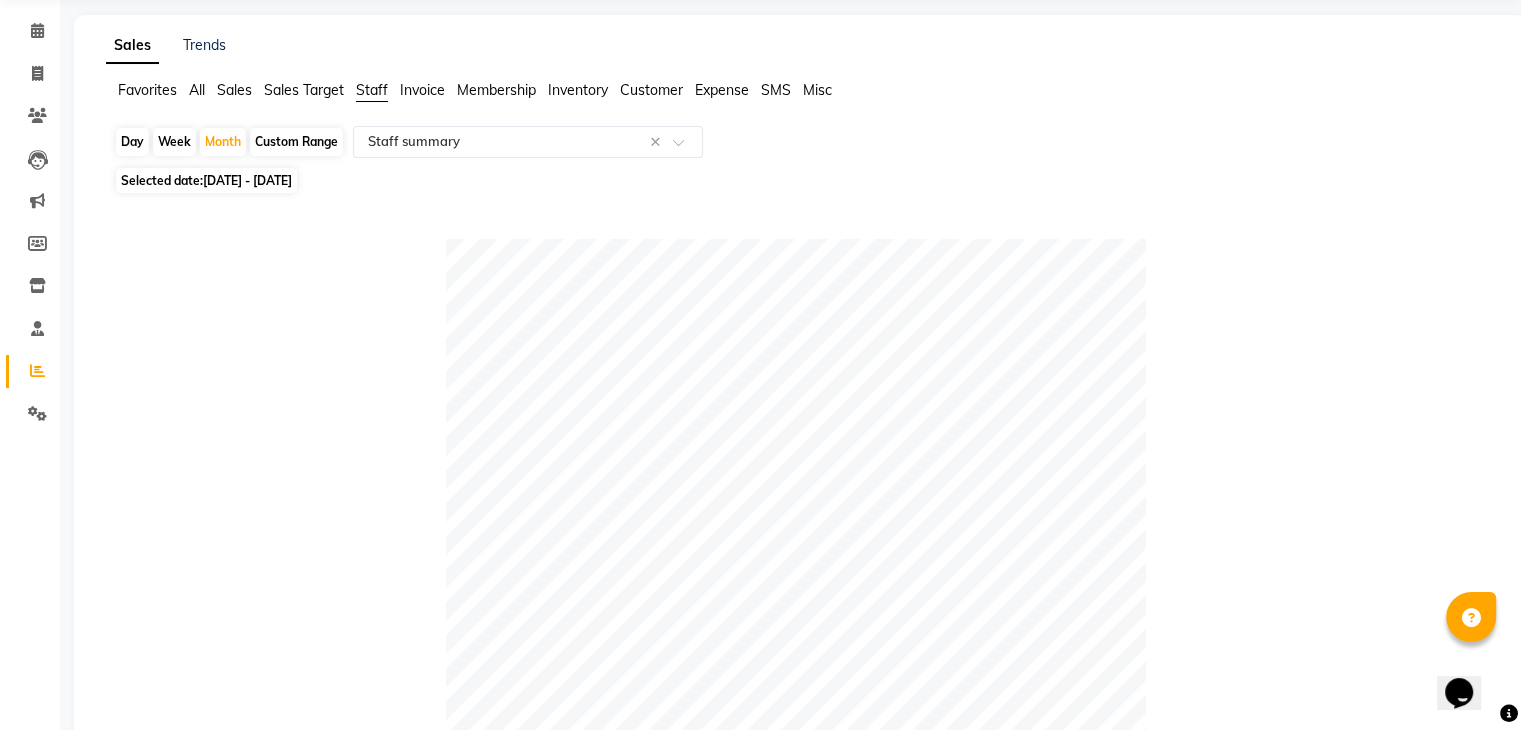 scroll, scrollTop: 0, scrollLeft: 0, axis: both 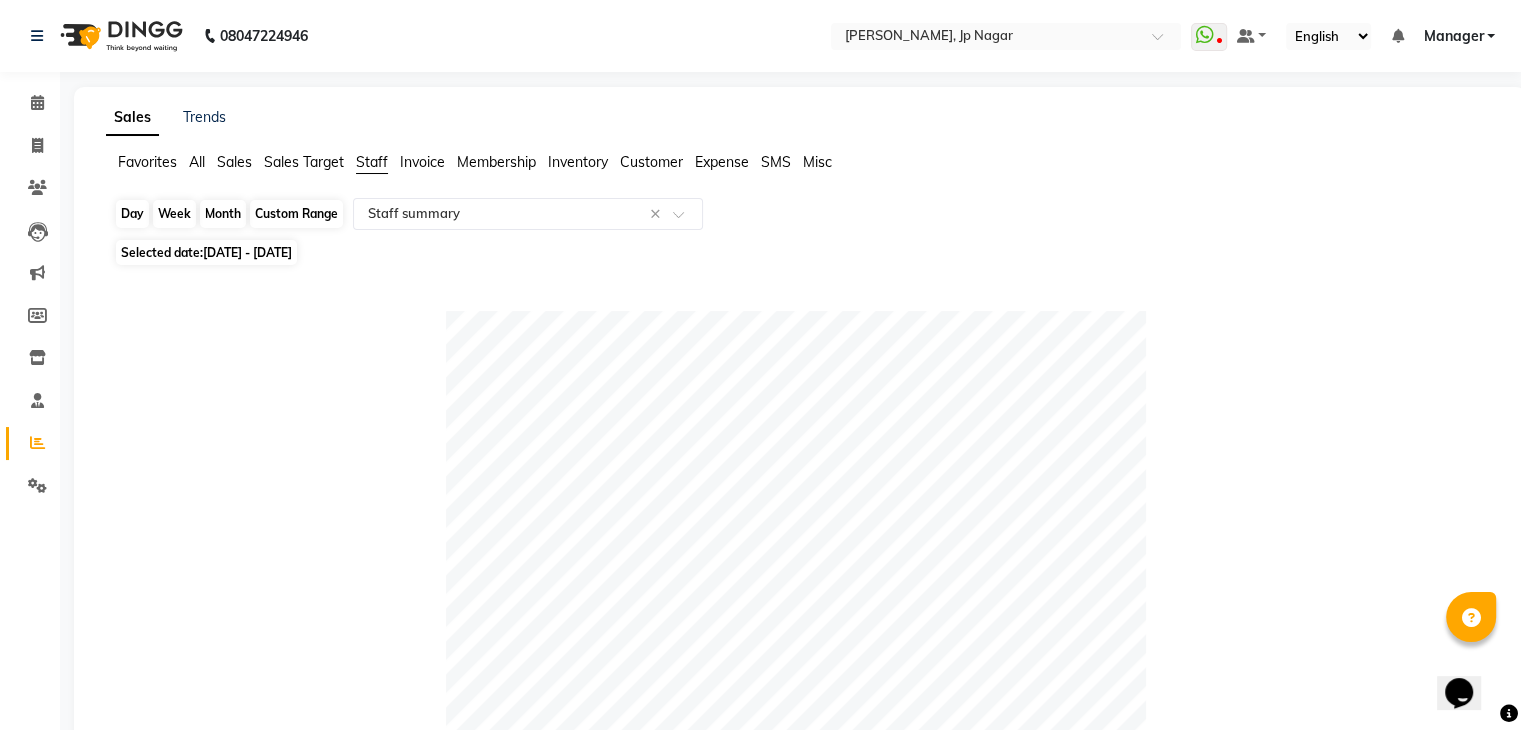 click on "Month" 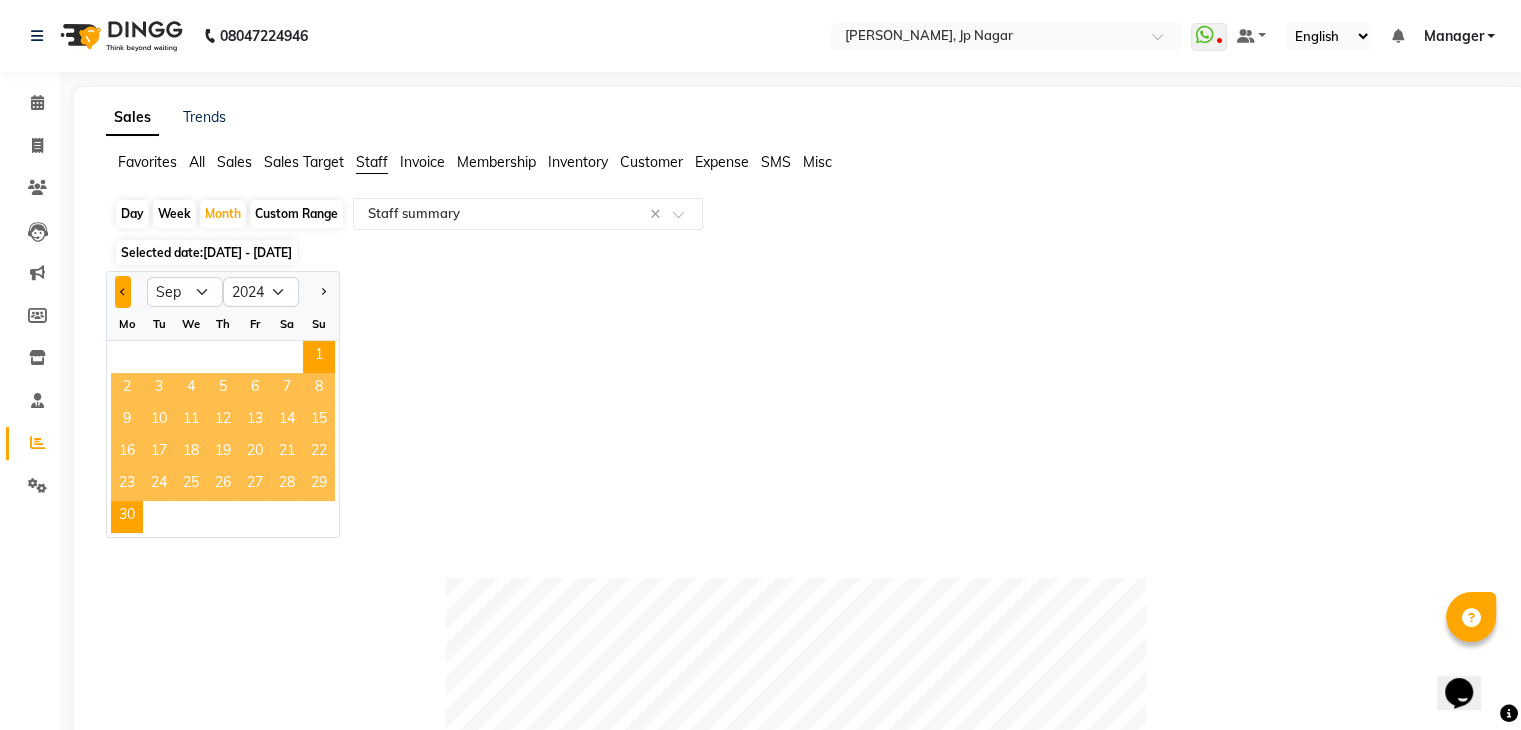 click 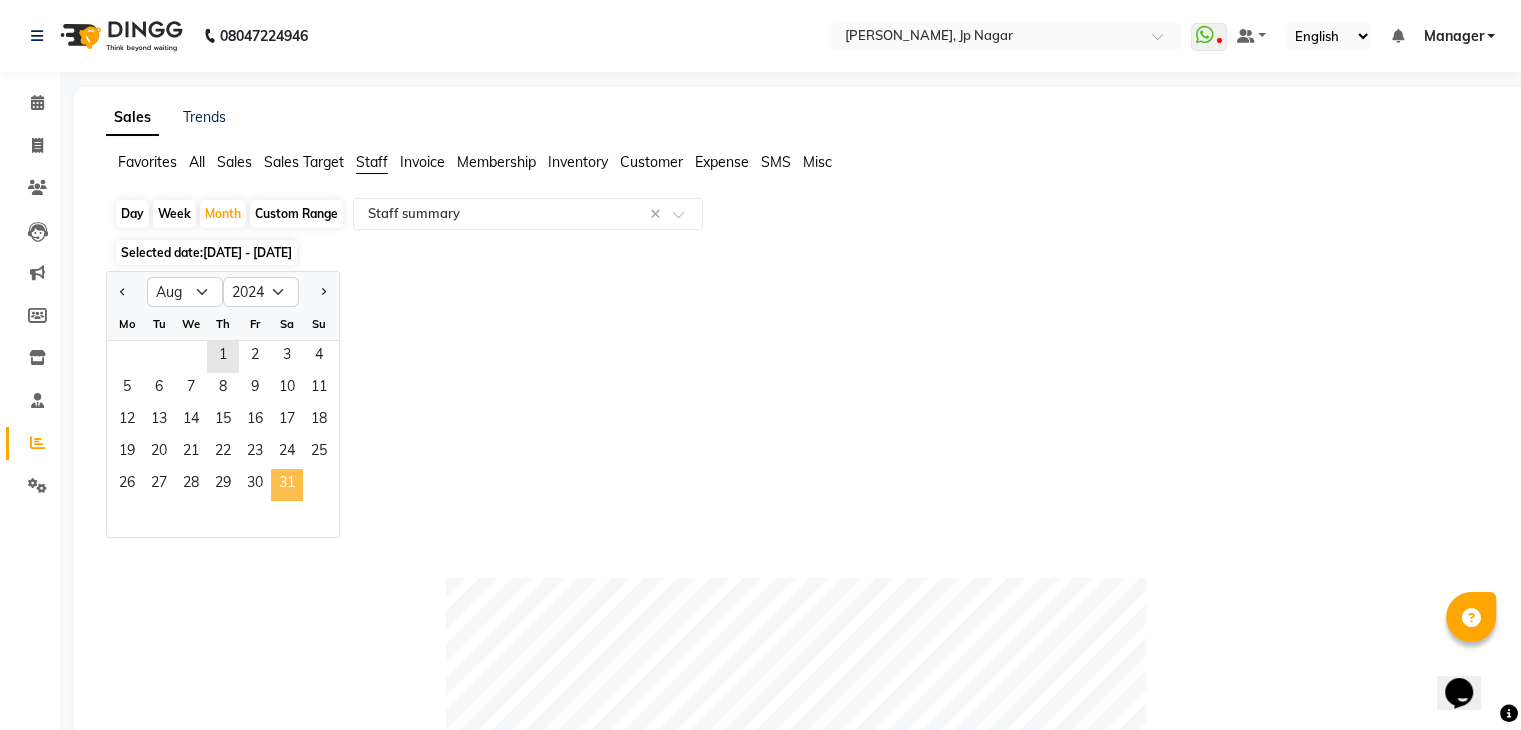 click on "31" 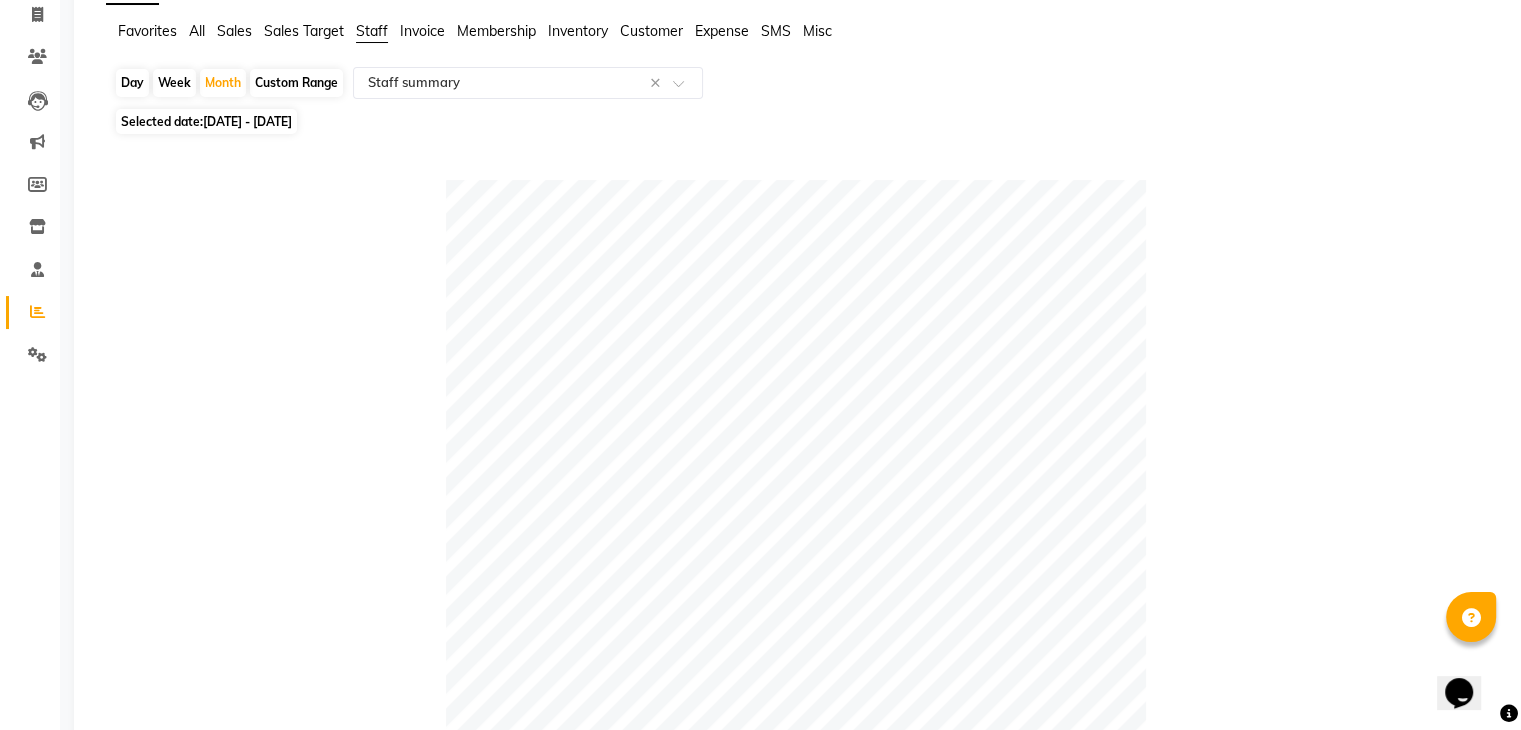 scroll, scrollTop: 135, scrollLeft: 0, axis: vertical 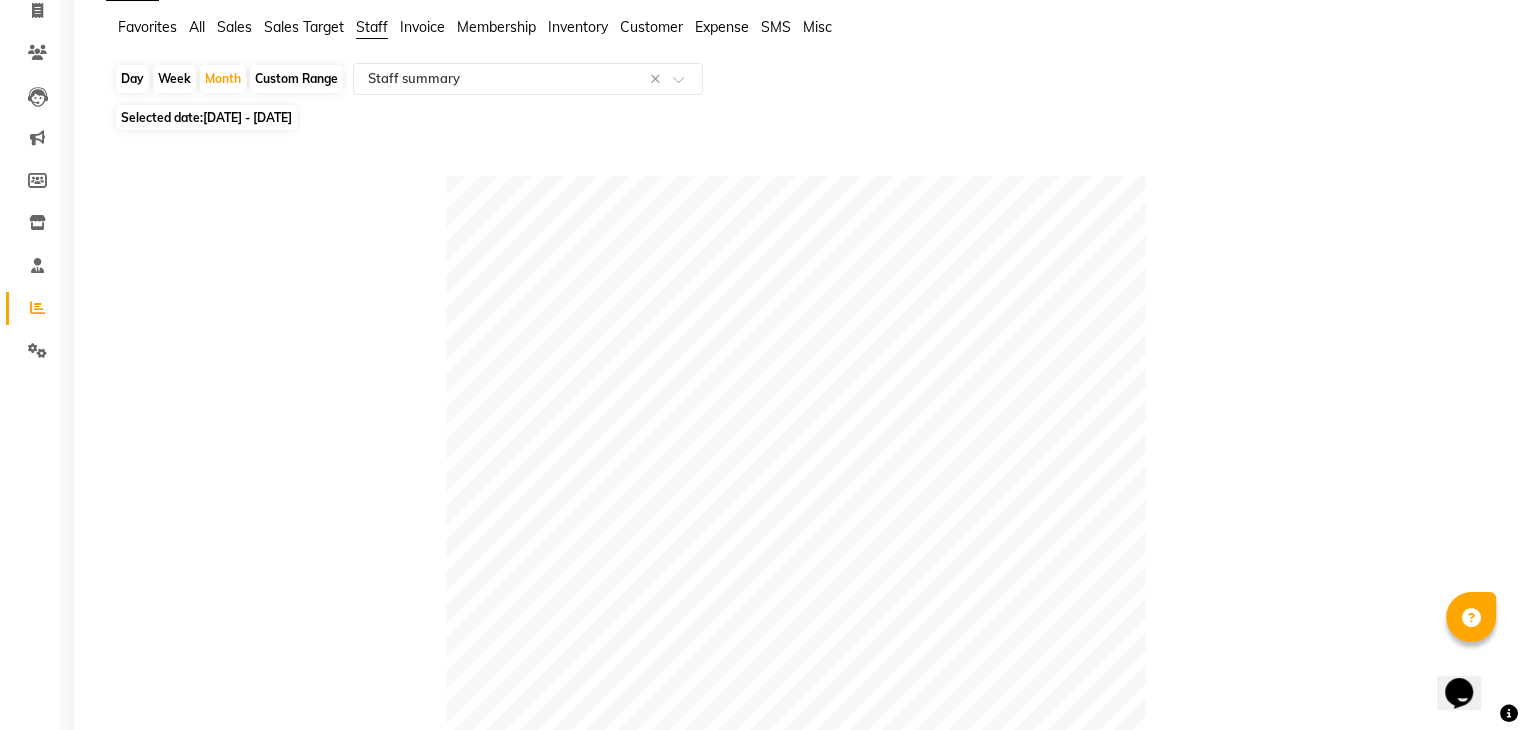 click on "Table View   Pivot View  Pie Chart Bar Chart Select Full Report Filtered Report Select CSV PDF  Export  Show  10 25 50 100  entries Search: Location Stylist Customer Invoices Services Services W/o Tax Memberships Products Packages Vouchers Prepaid Gifts Average Total Total W/o Tax Payment Redemption Redemption Share Emp Code Location Stylist Customer Invoices Services Services W/o Tax Memberships Products Packages Vouchers Prepaid Gifts Average Total Total W/o Tax Payment Redemption Redemption Share Emp Code Total 133 152 ₹2,10,439.58 ₹1,78,338.64 ₹0 ₹0 ₹0 ₹0 ₹29,830.00 ₹0 ₹25,781.98 ₹2,40,269.58 ₹2,08,168.64 ₹1,93,584.06 ₹46,685.52 ₹27,694.80 Nailashes, JP Nagar Sagar 39 46 ₹77,031.48 ₹65,280.92 ₹0 ₹0 ₹0 ₹0 ₹0 ₹0 ₹1,975.17 ₹77,031.48 ₹65,280.92 ₹59,449.48 ₹17,582.00 ₹10,430.00 e2743-02 Nailashes, JP Nagar Gaurav (Gk) 23 26 ₹38,491.60 ₹32,620.00 ₹0 ₹0 ₹0 ₹0 ₹0 ₹0 ₹1,673.55 ₹38,491.60 ₹32,620.00 ₹29,759.60 ₹8,732.00 e2743-07 3" 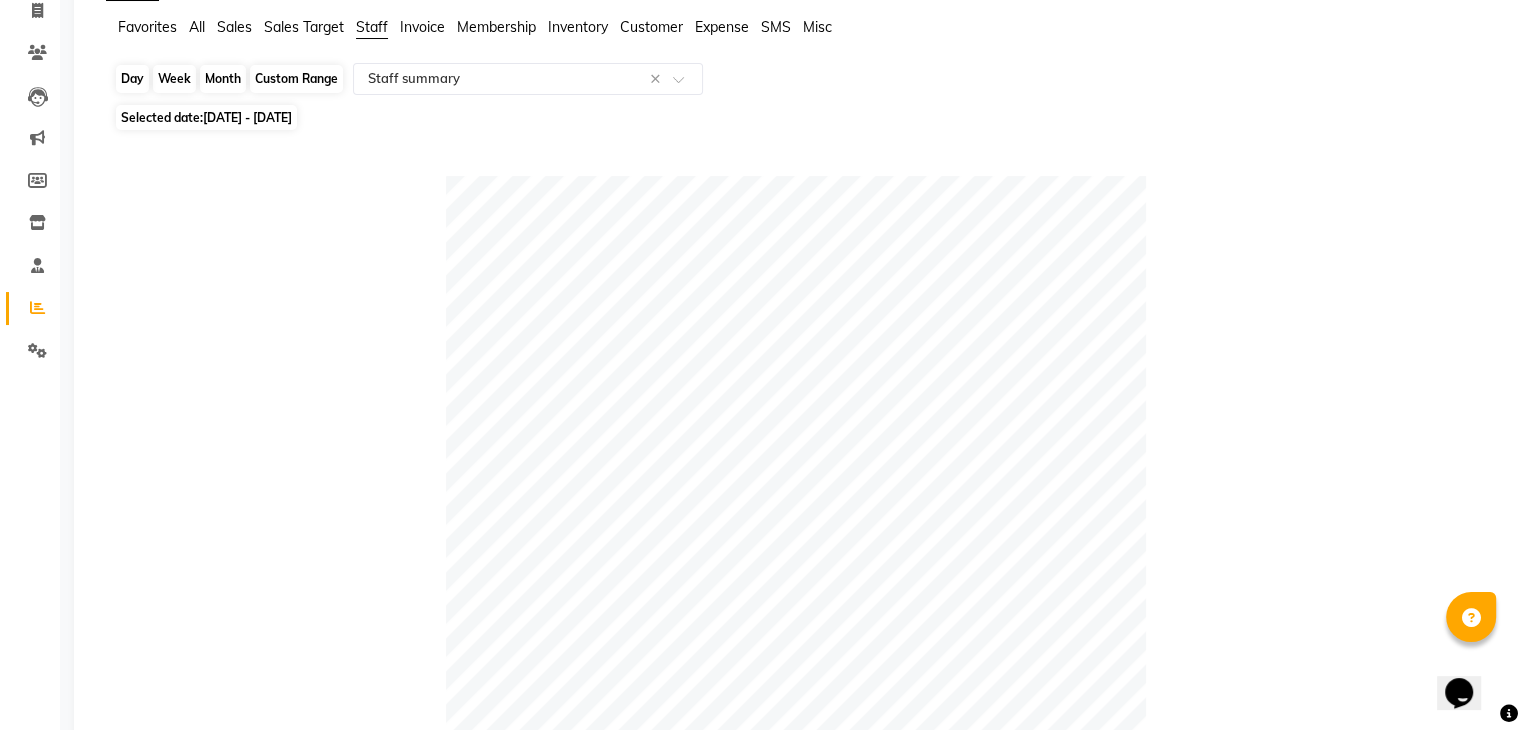 click on "Month" 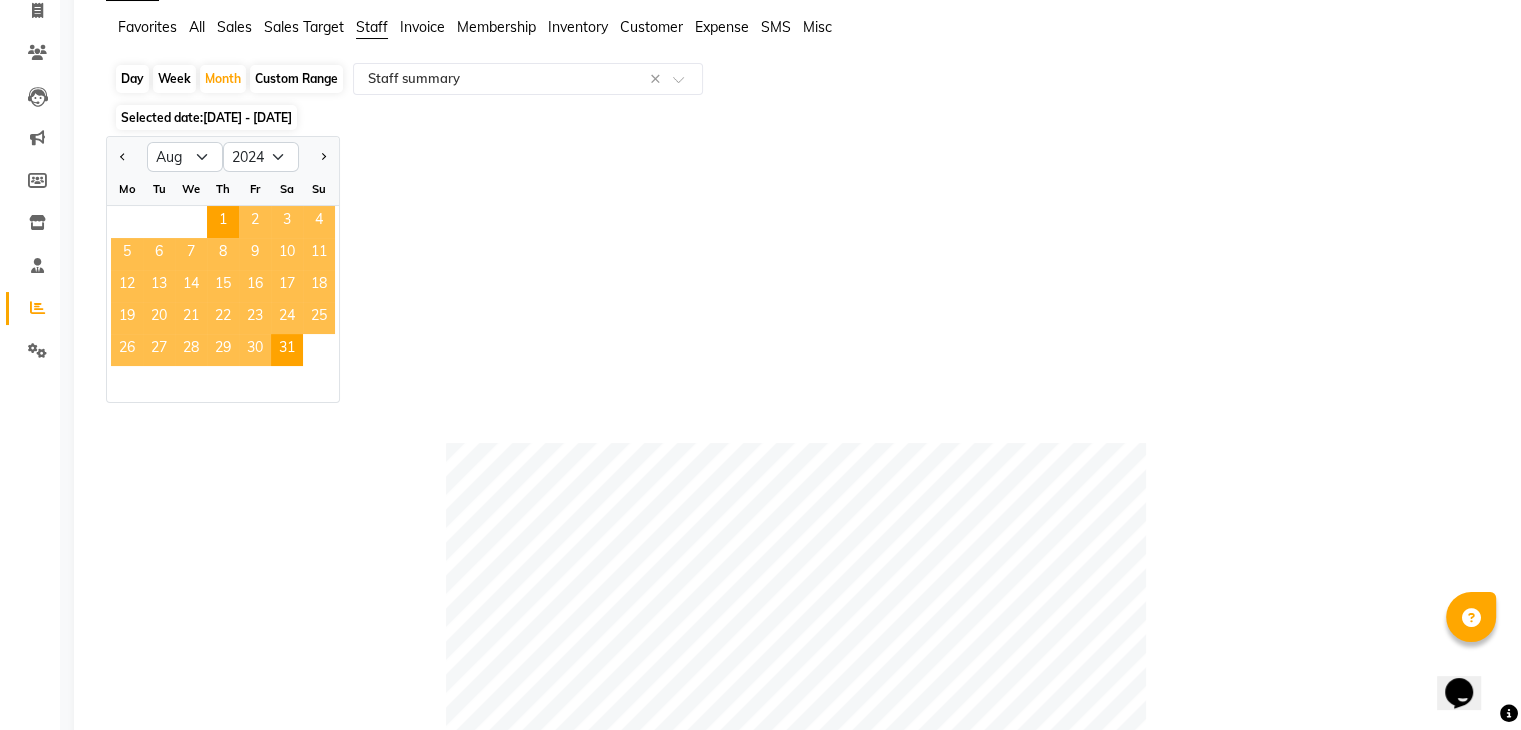 click 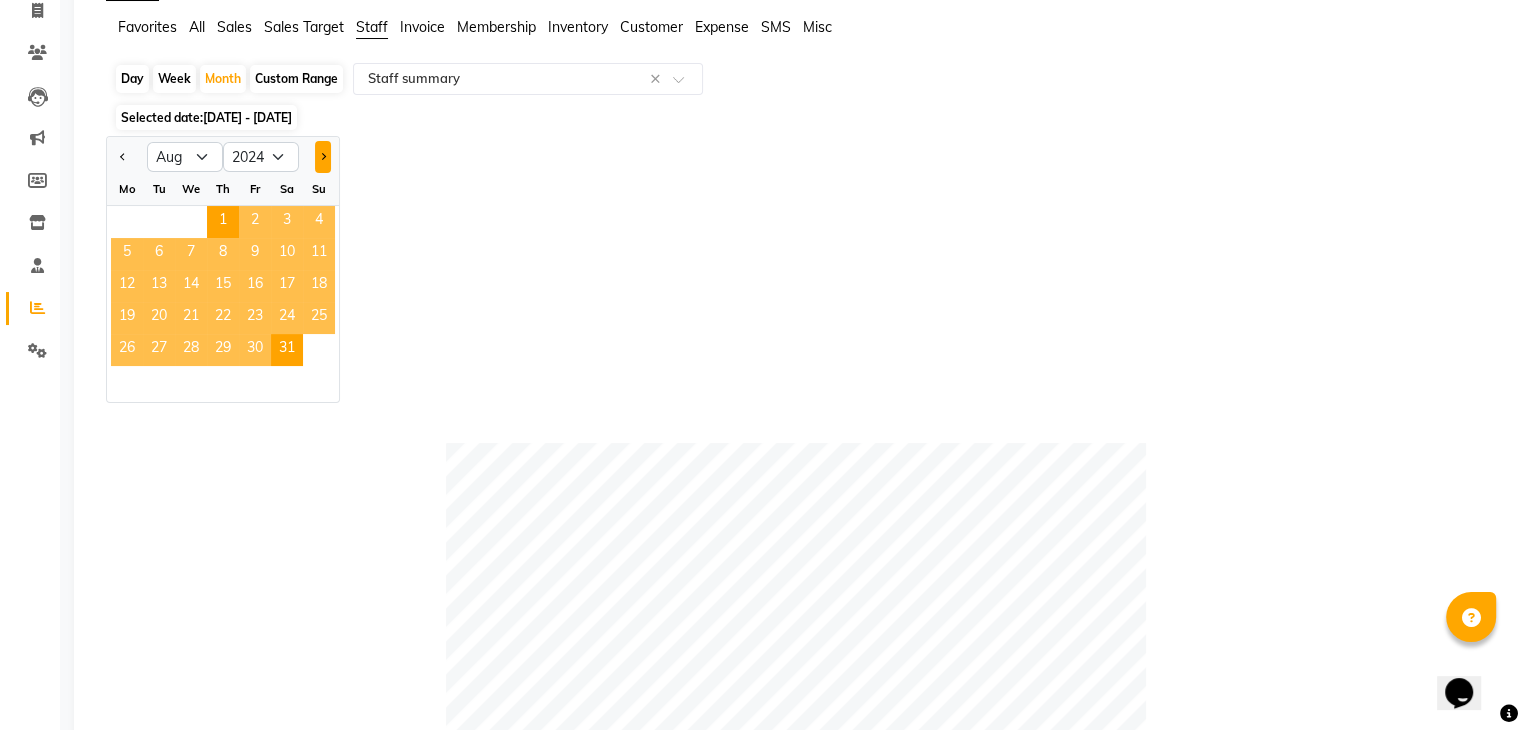 click 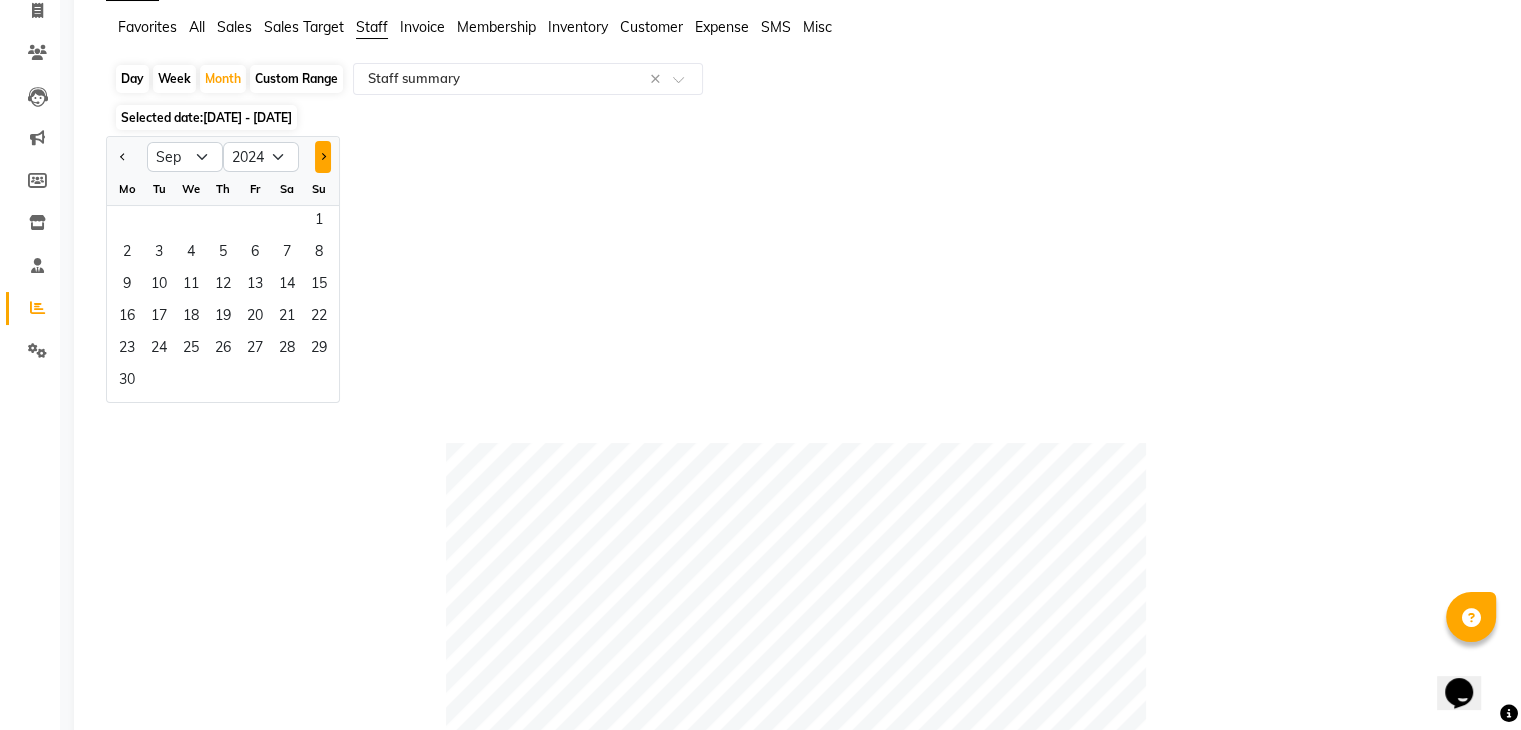click 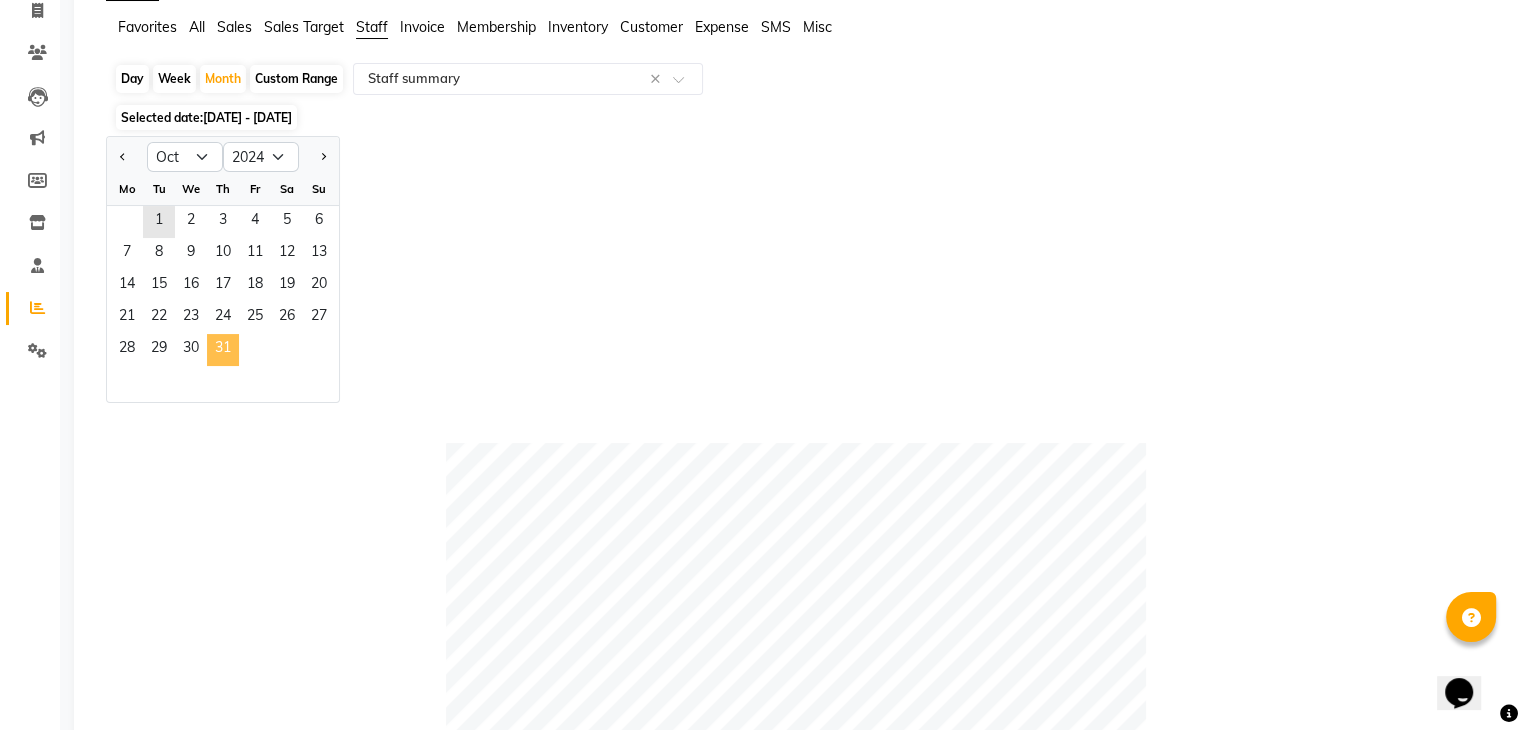 click on "31" 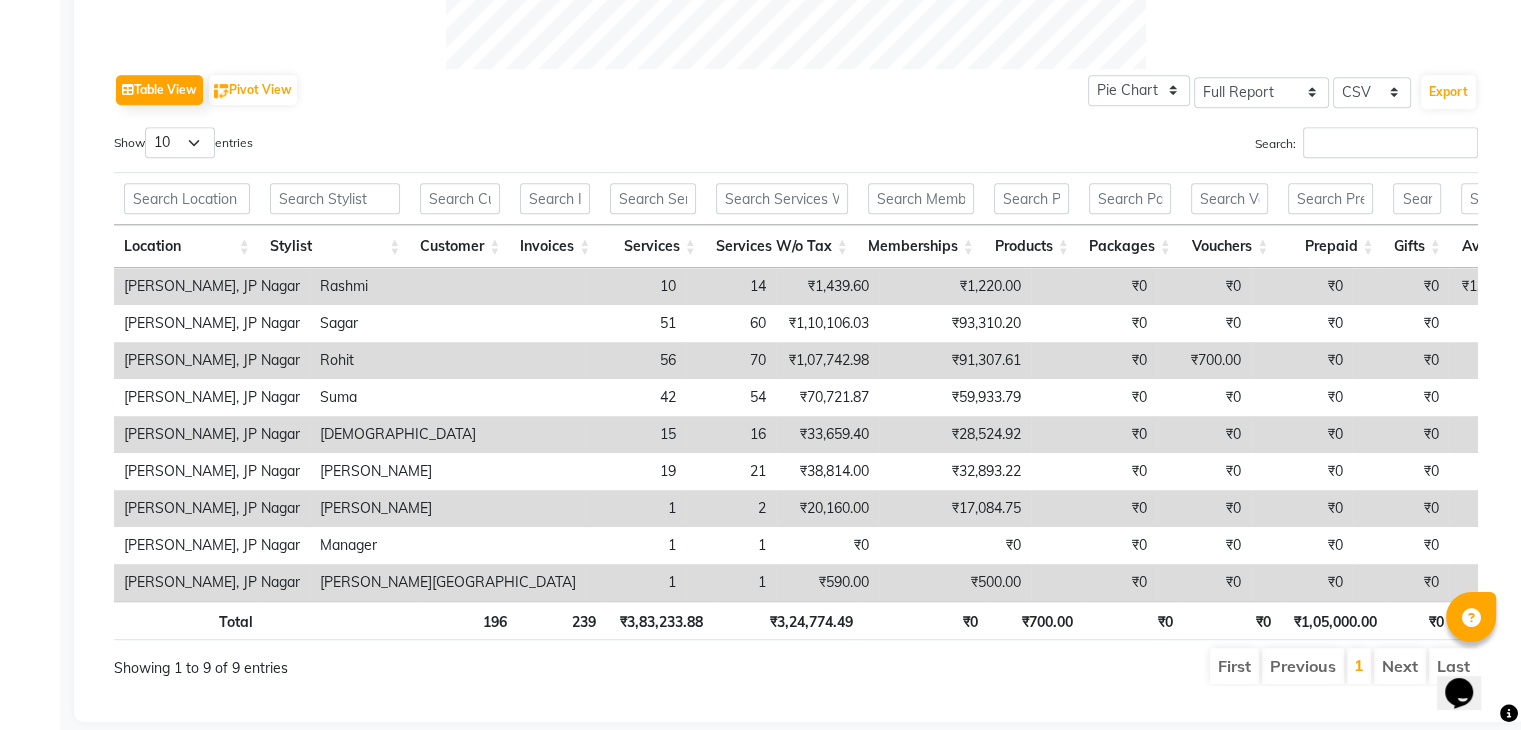 scroll, scrollTop: 993, scrollLeft: 0, axis: vertical 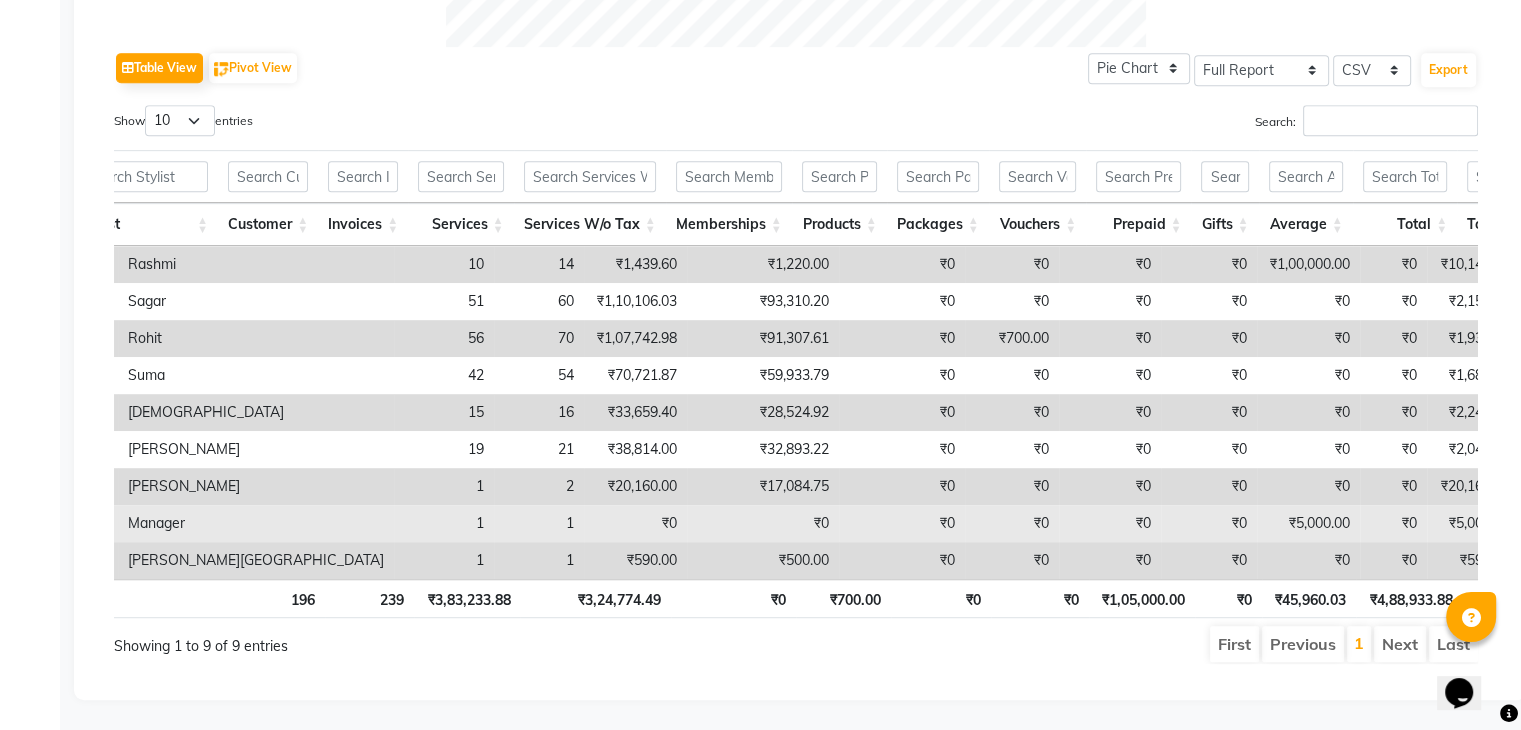 click on "₹0" at bounding box center [1012, 523] 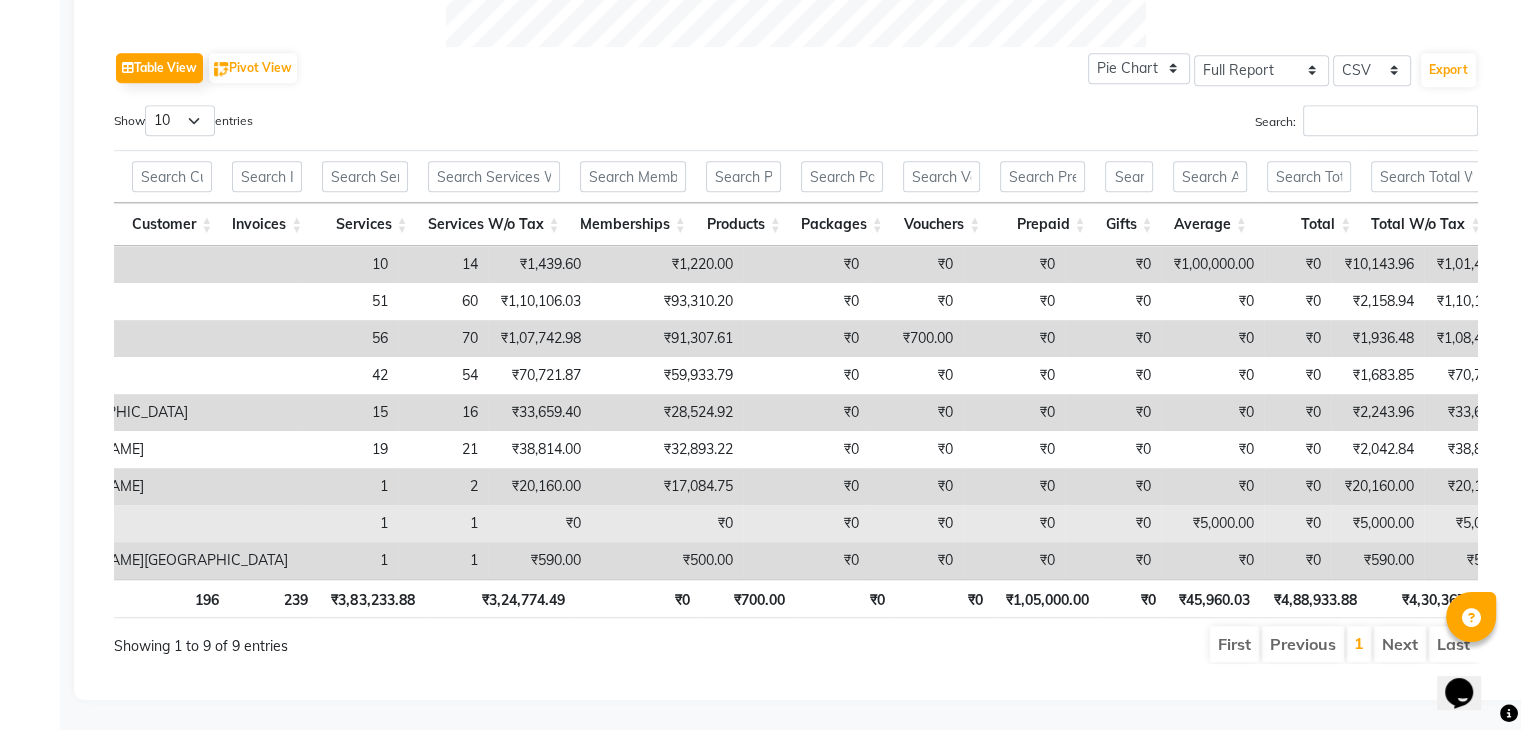scroll, scrollTop: 0, scrollLeft: 286, axis: horizontal 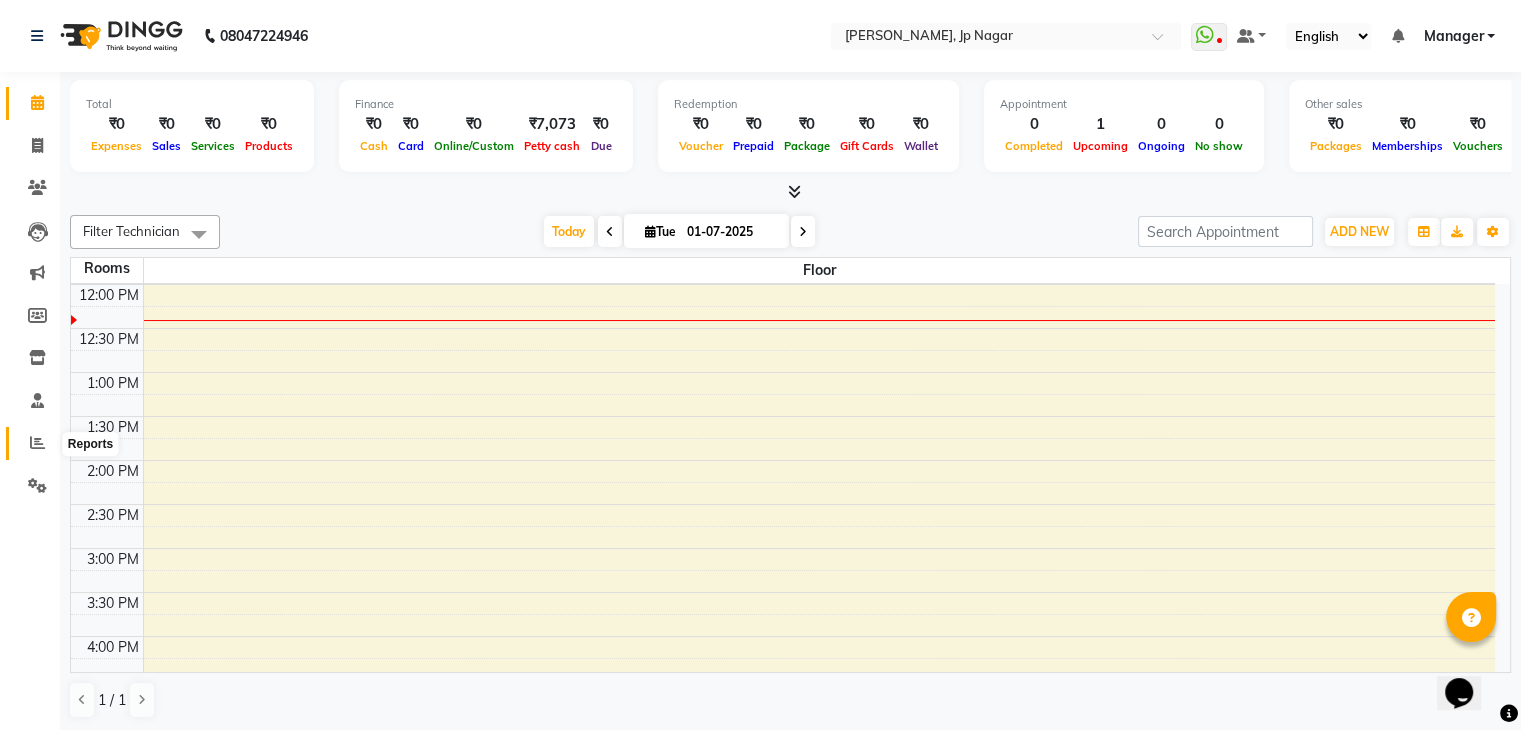 click 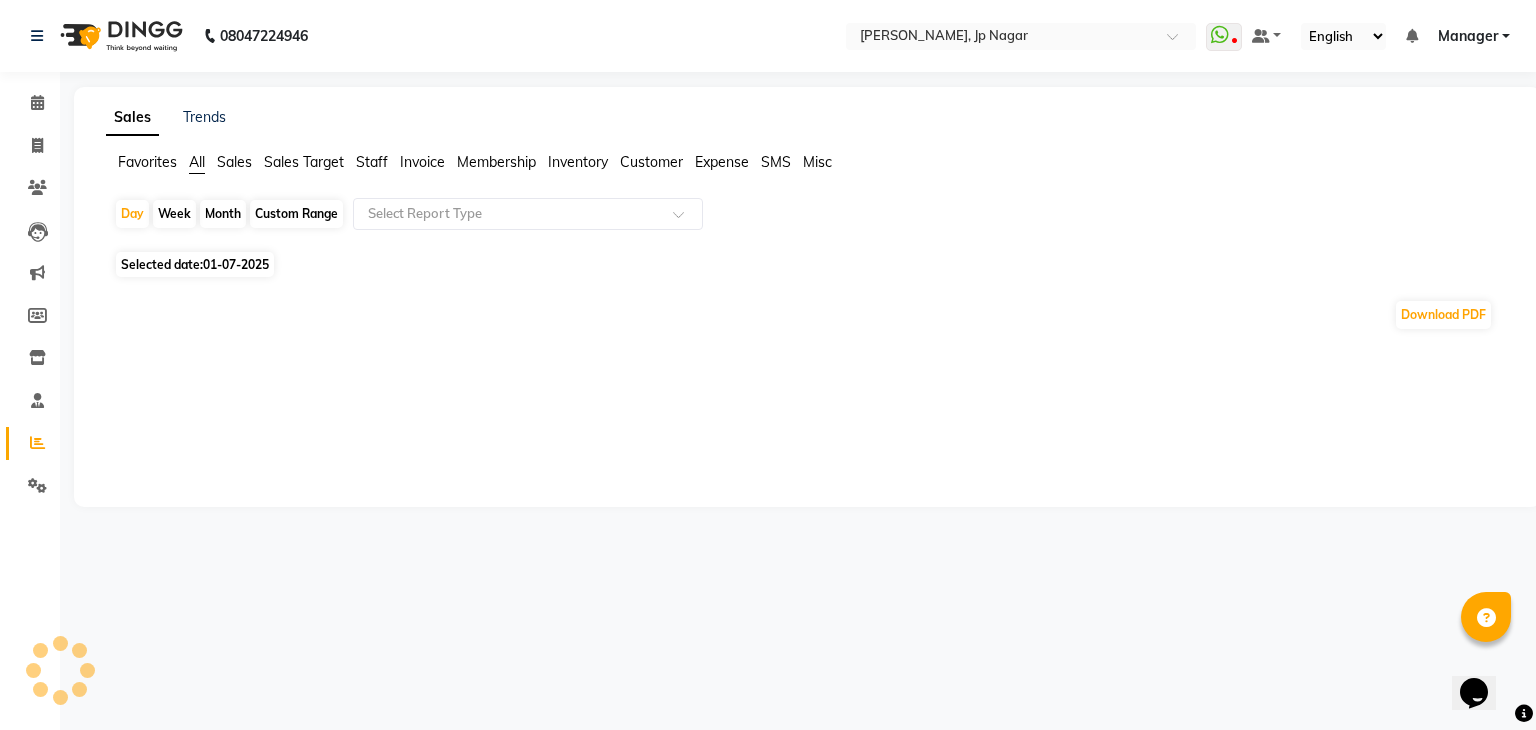 click on "Month" 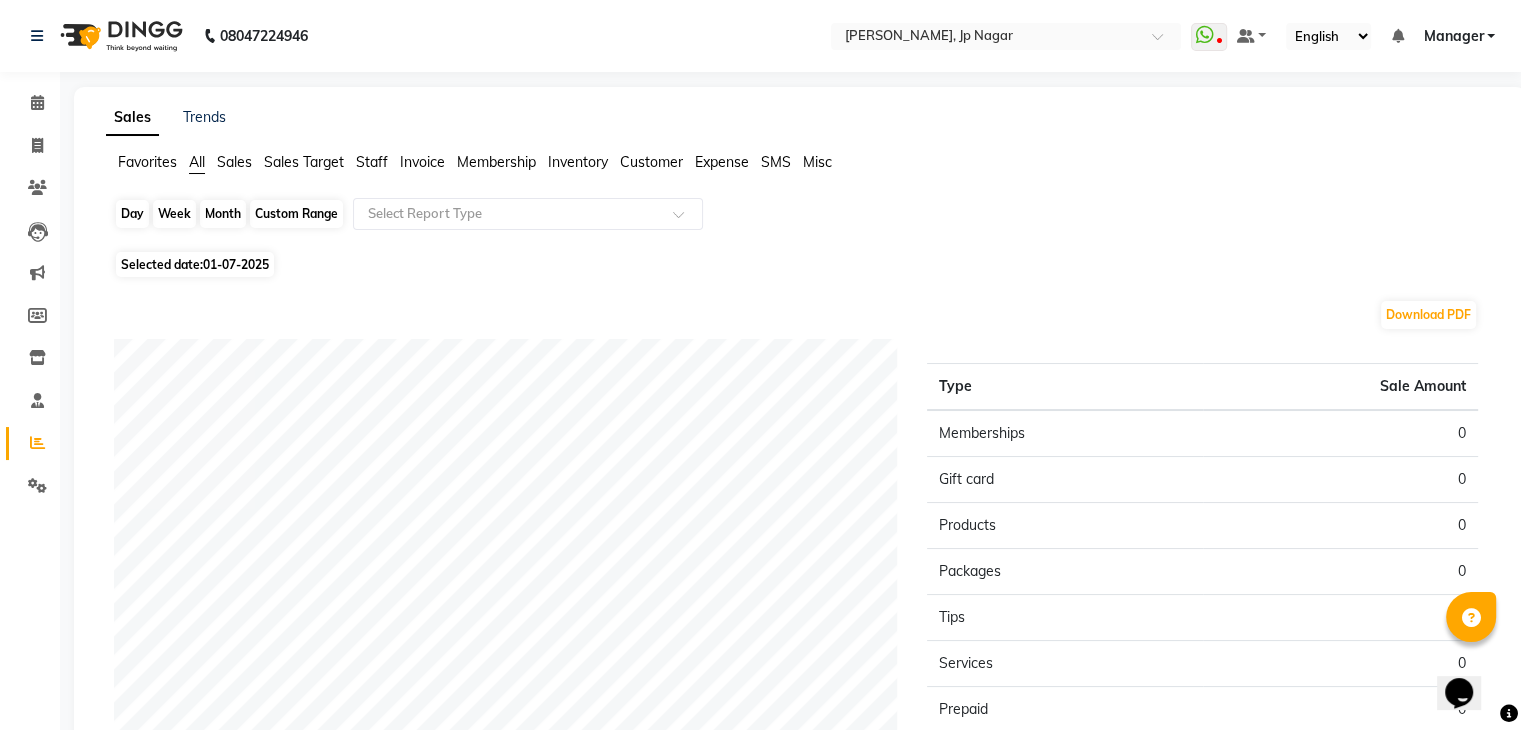 click on "Month" 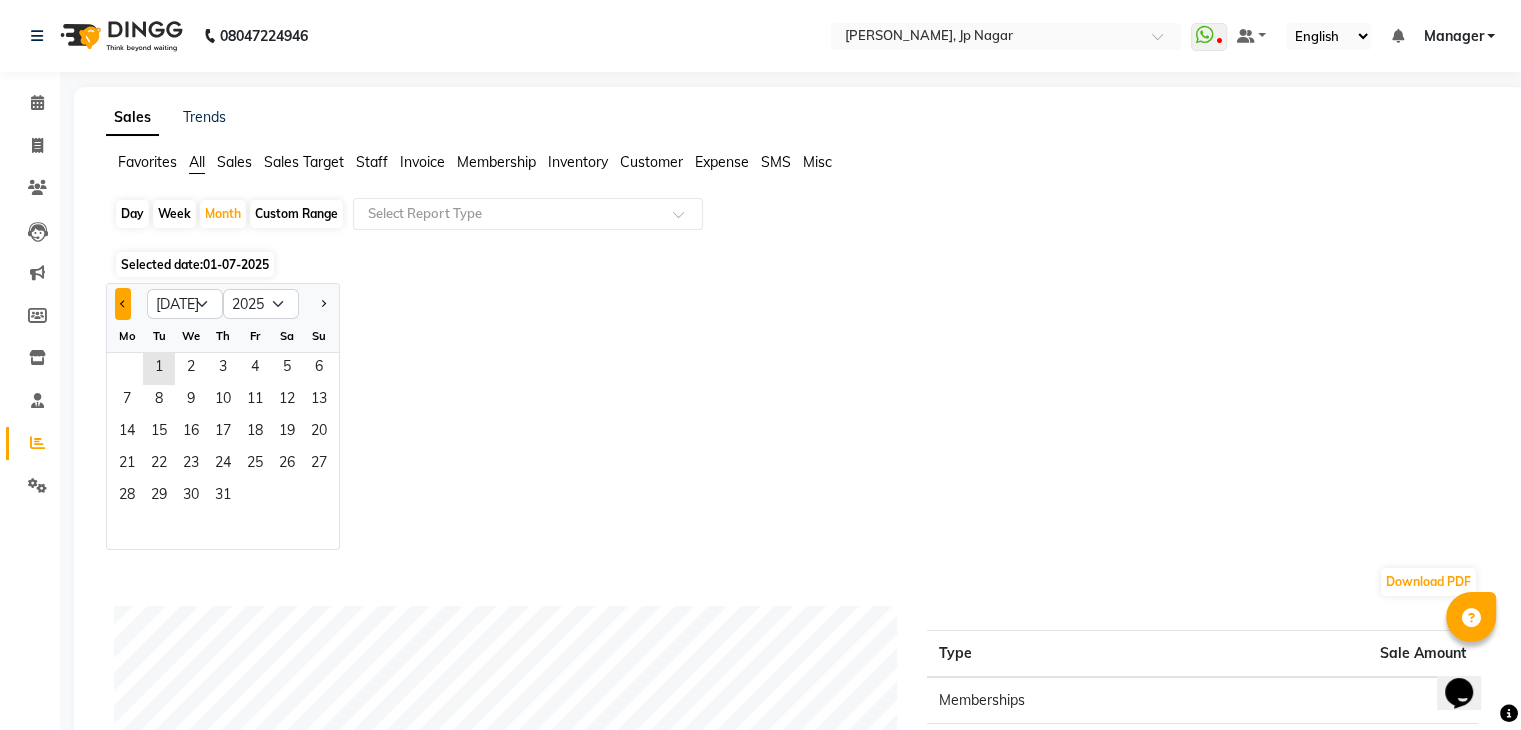click 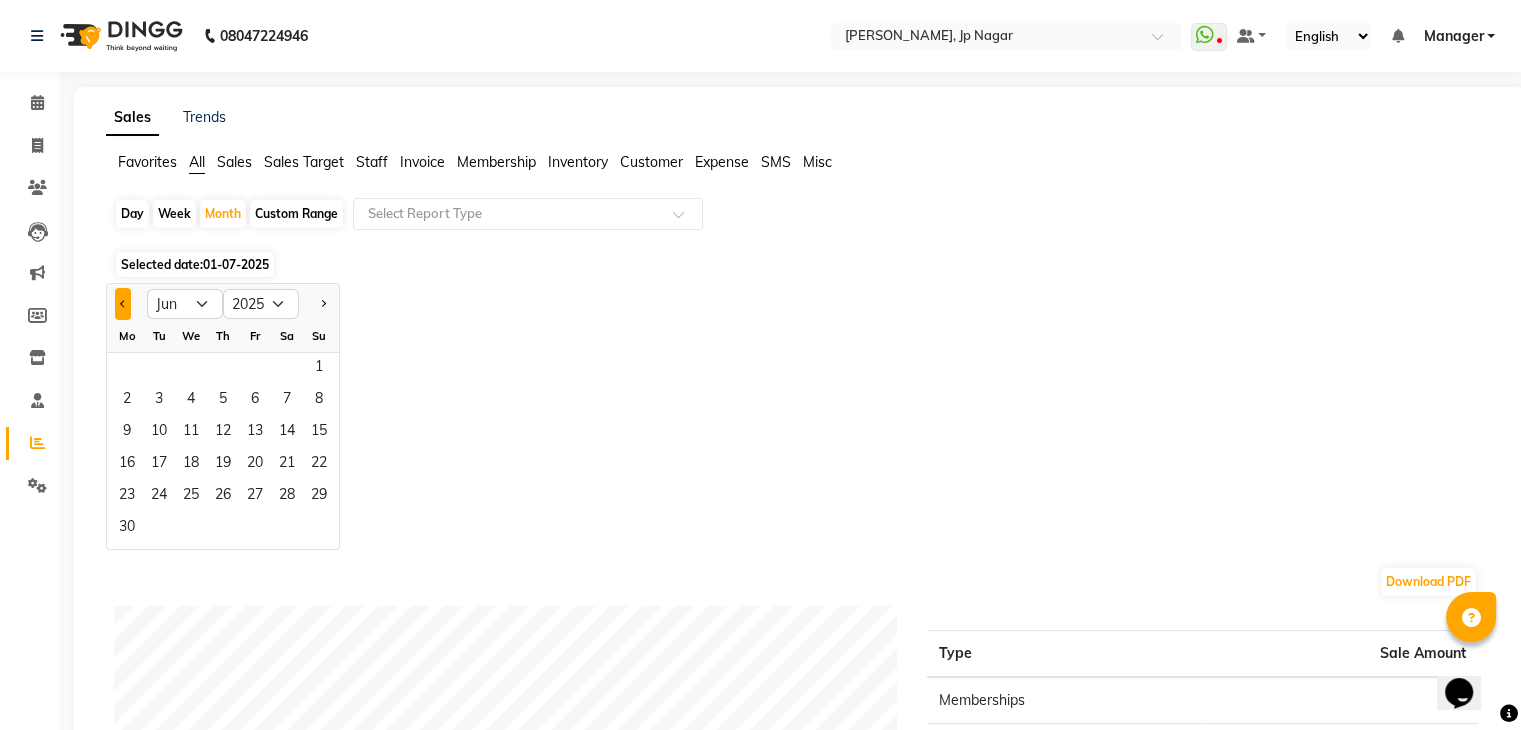 click 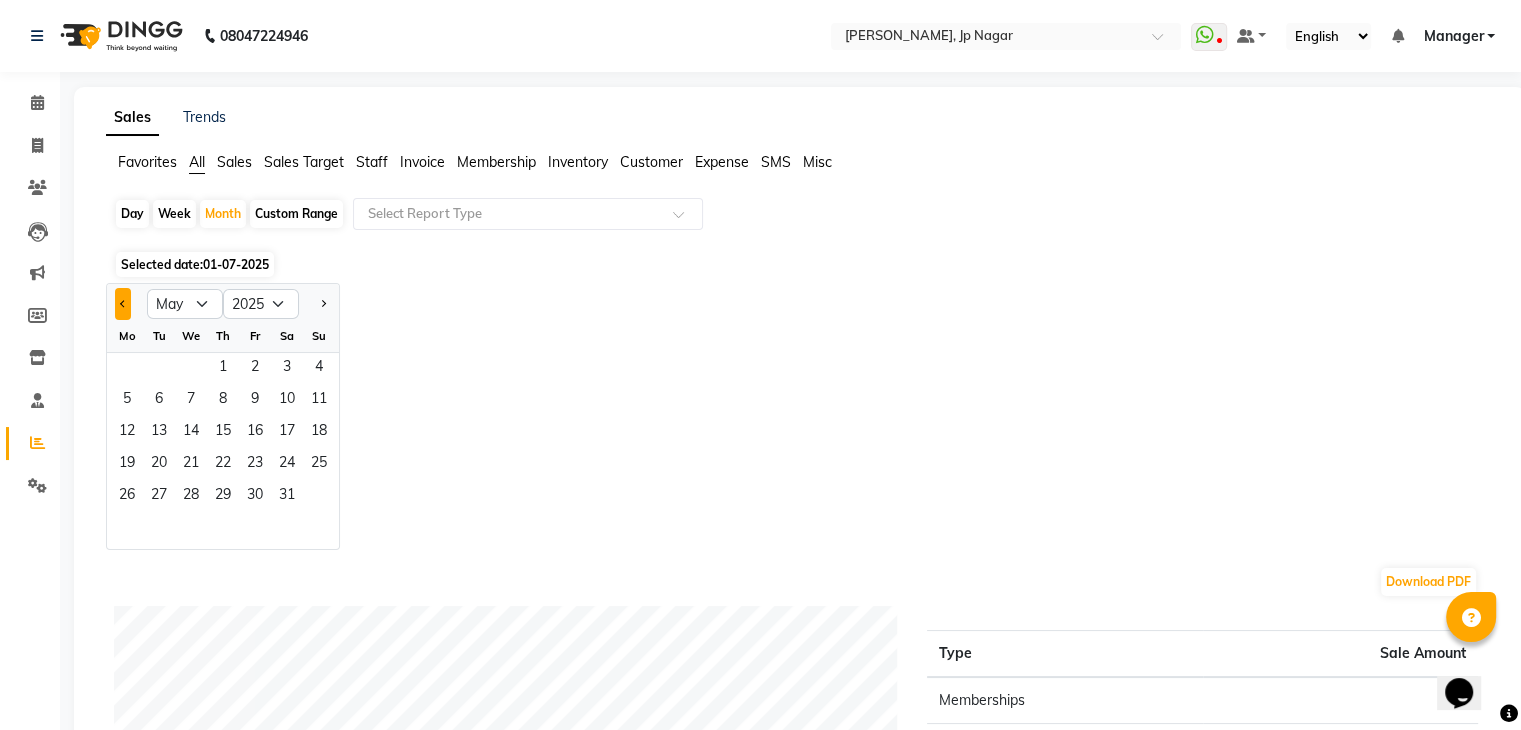click 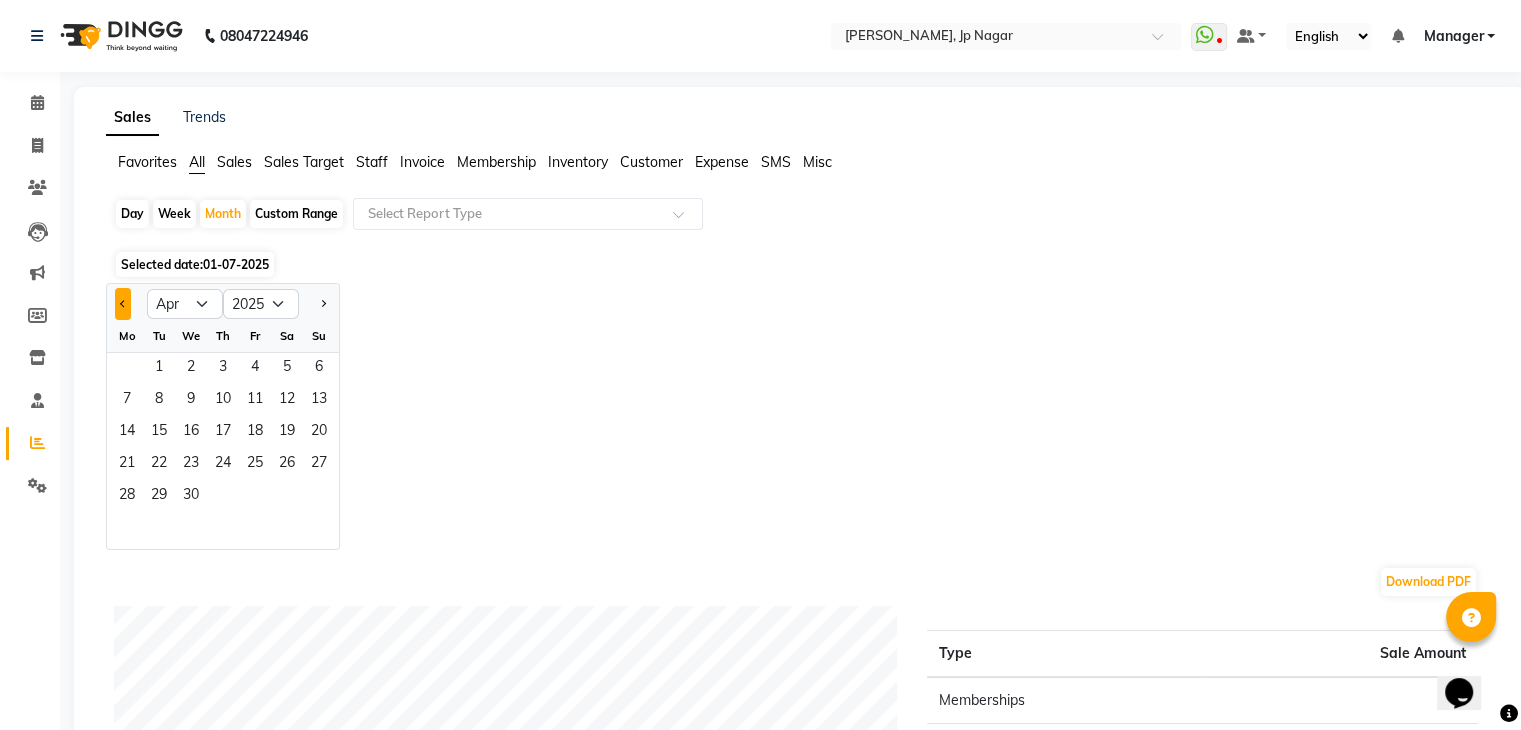 click 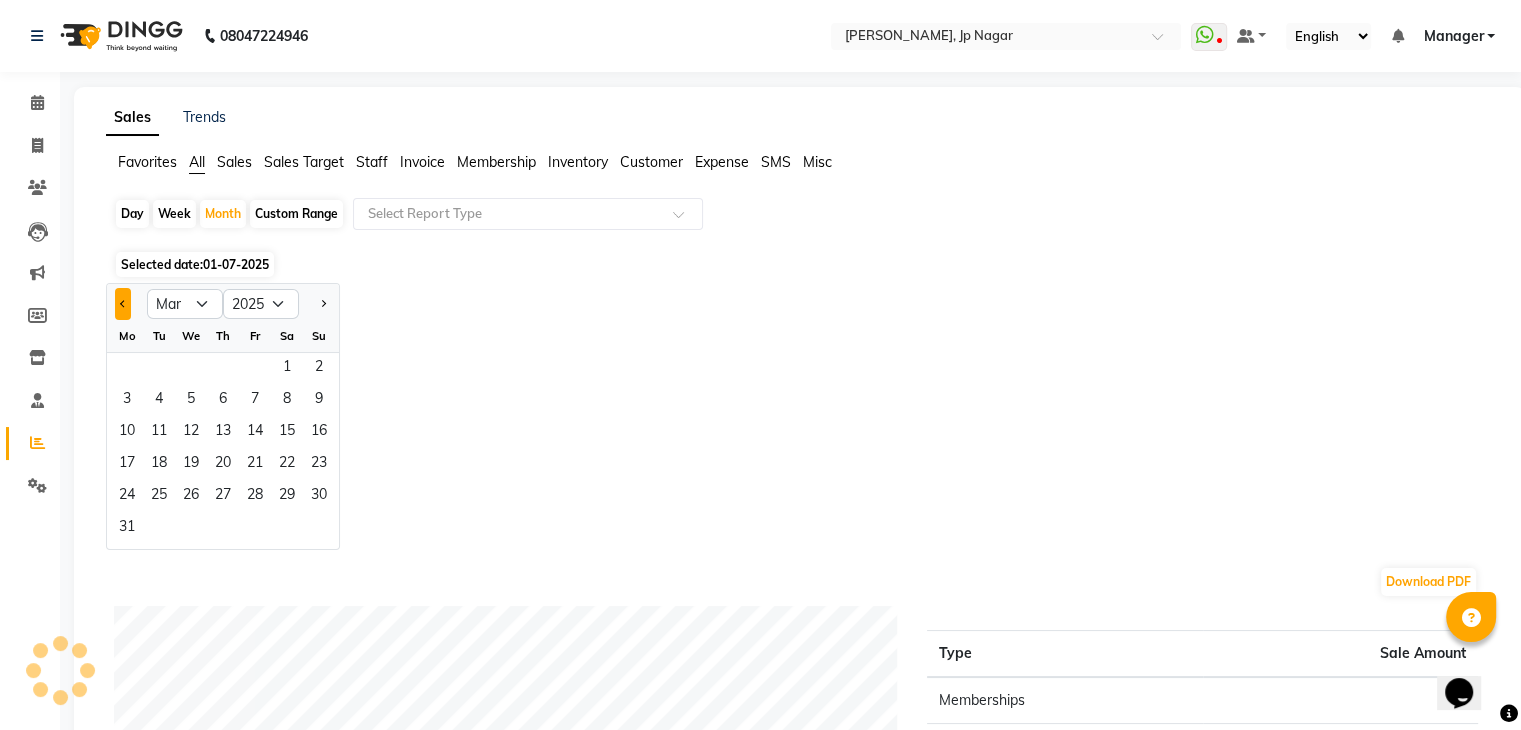 click 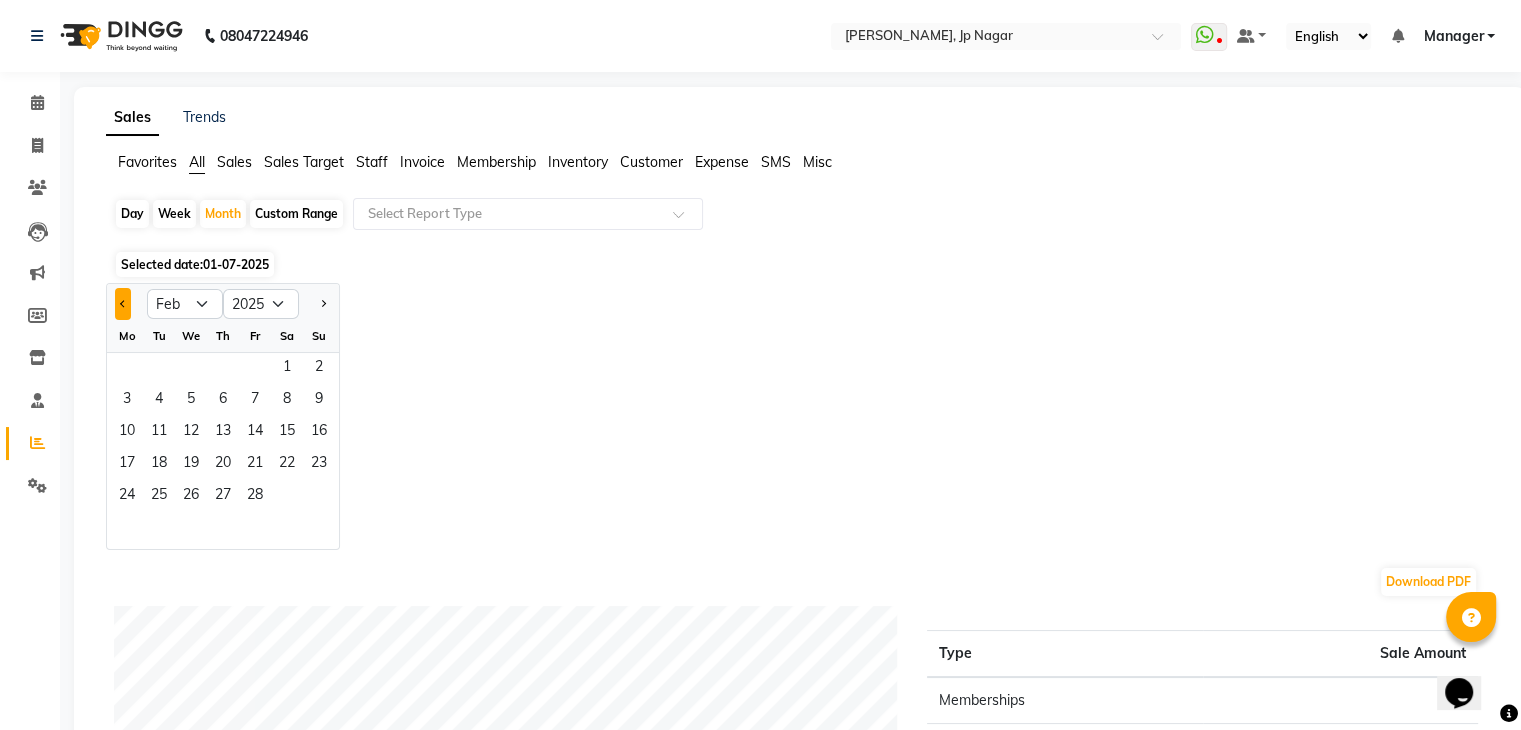 click 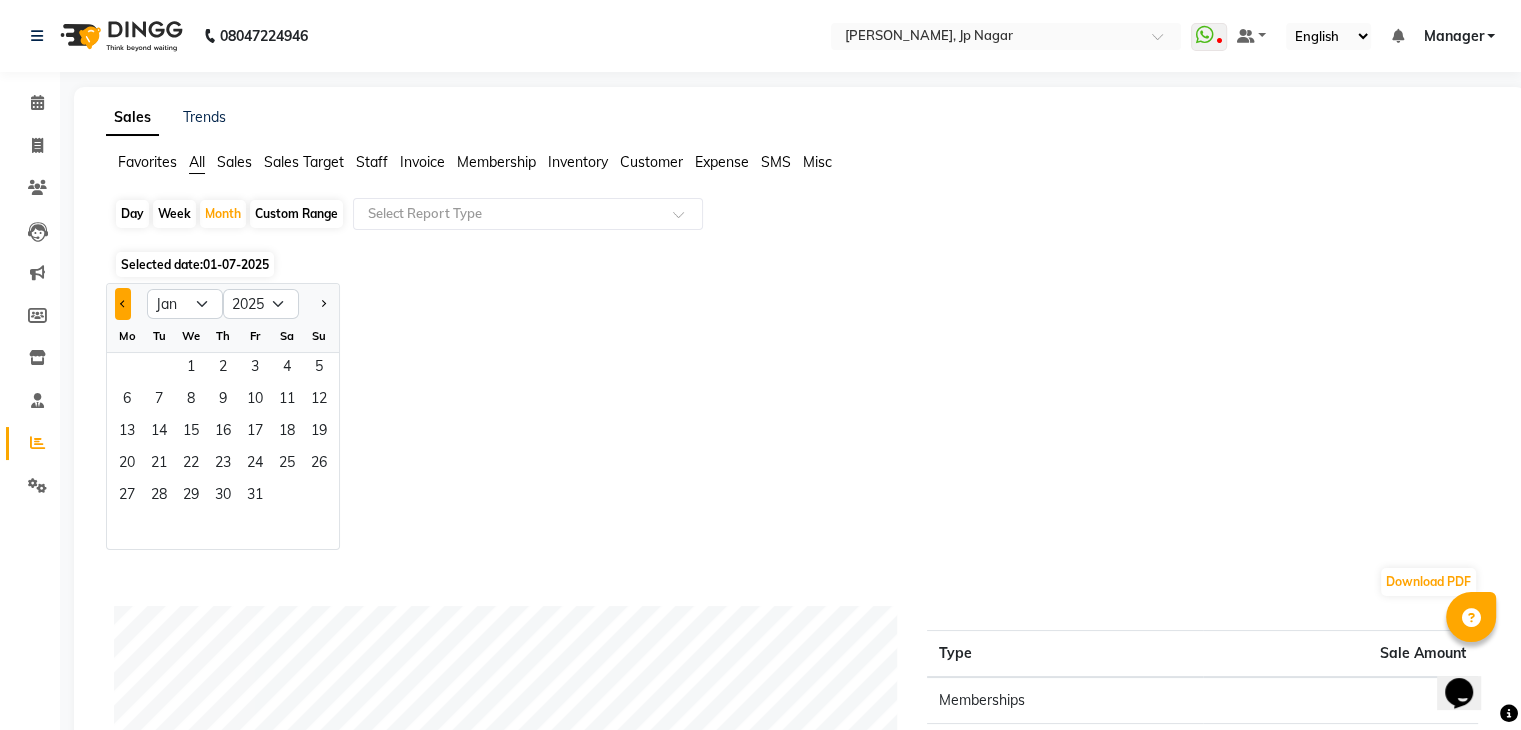 click 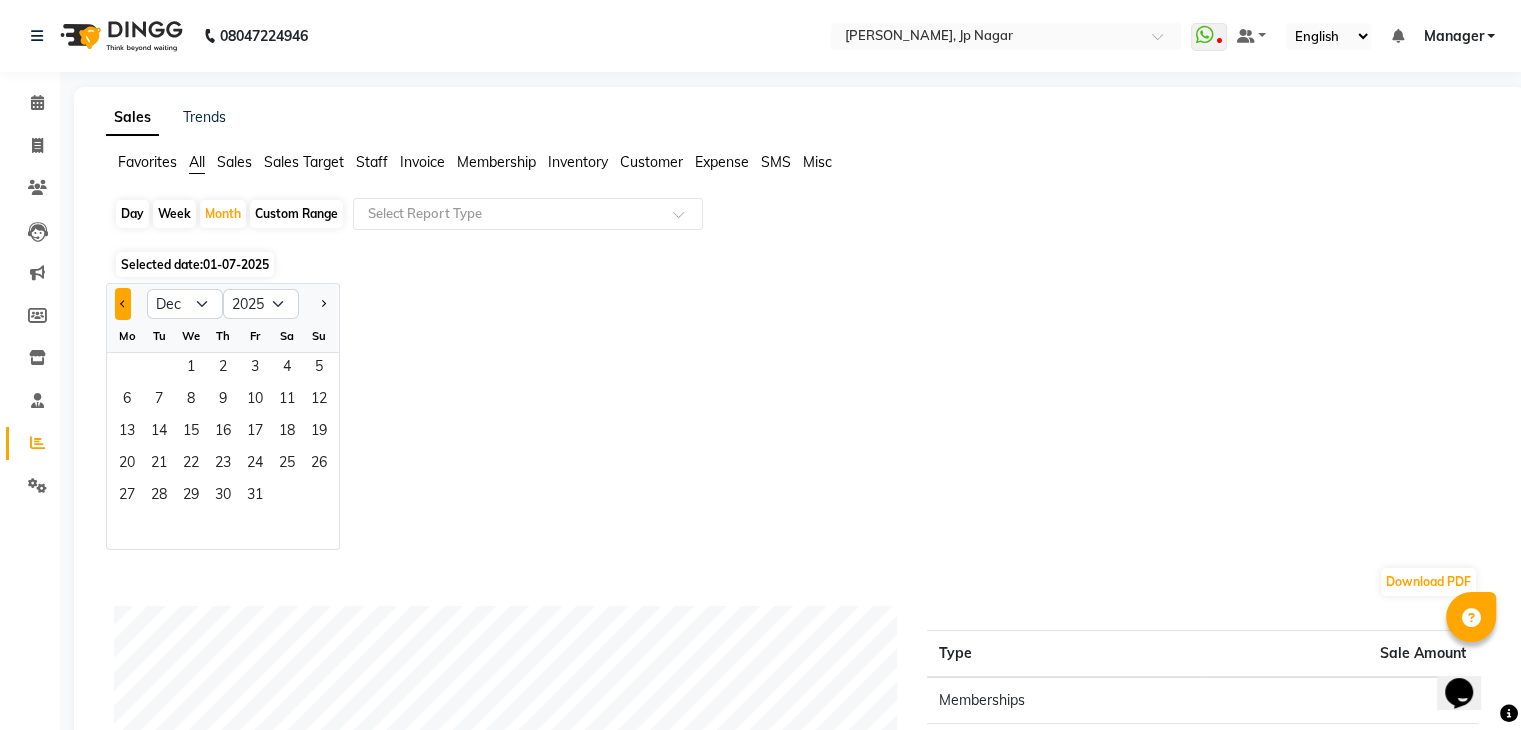 select on "2024" 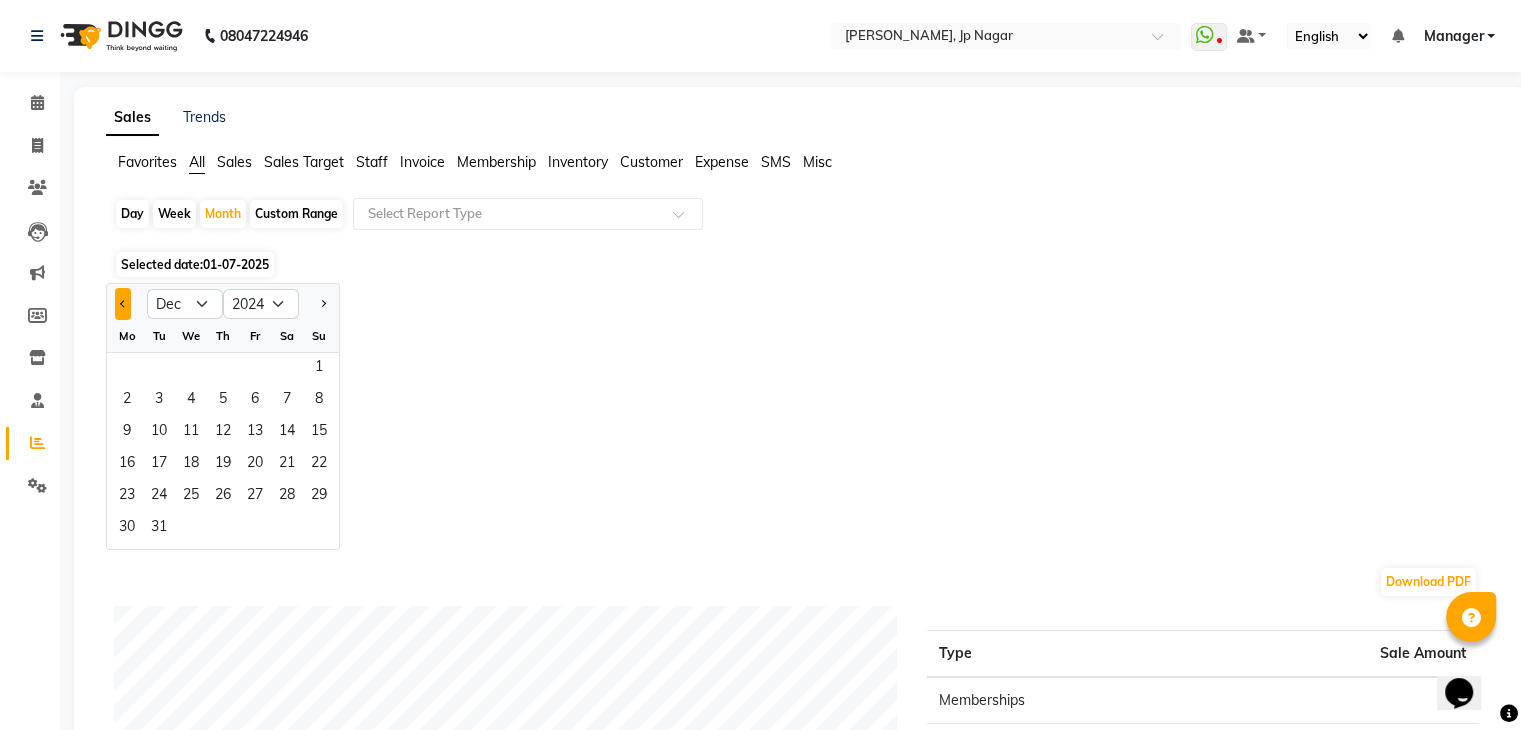 click 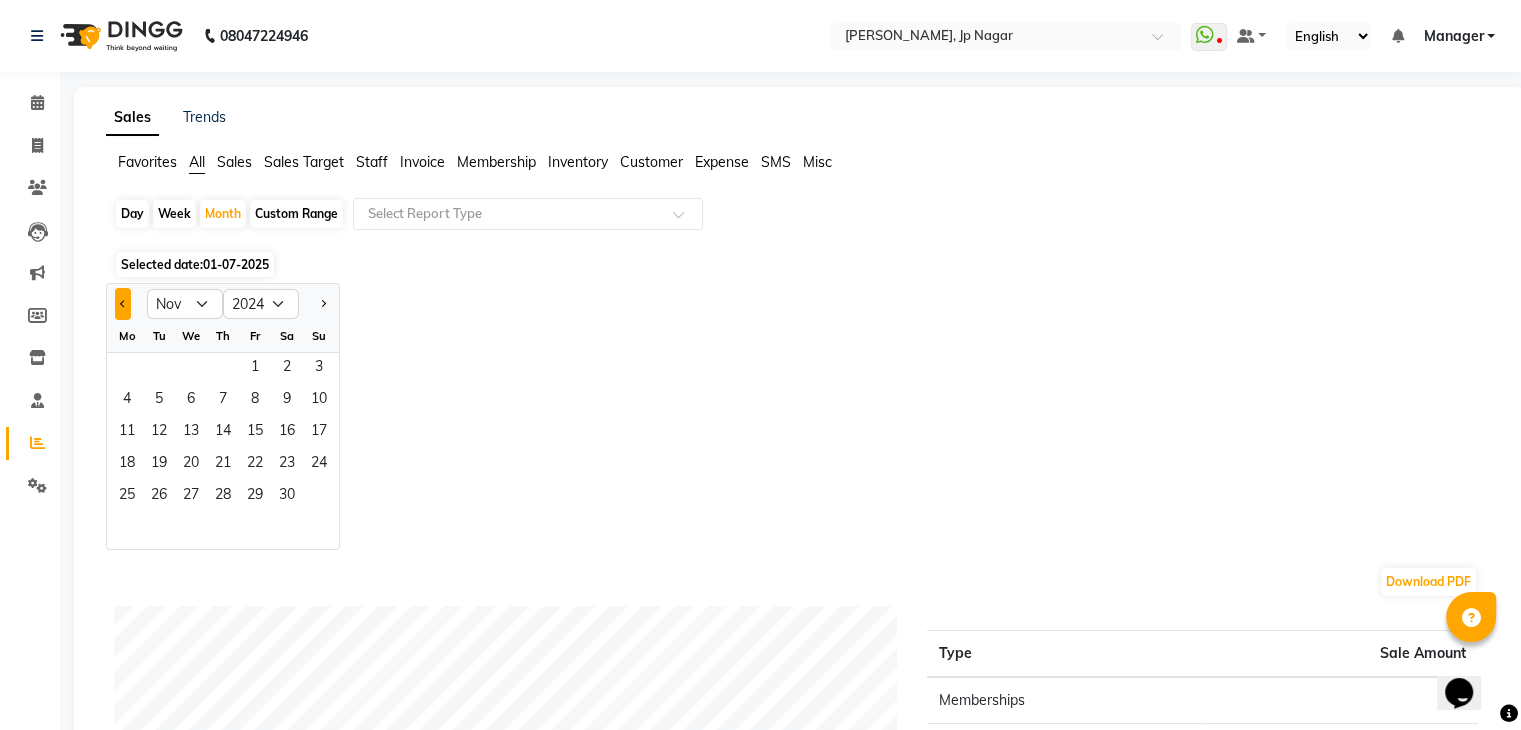 click 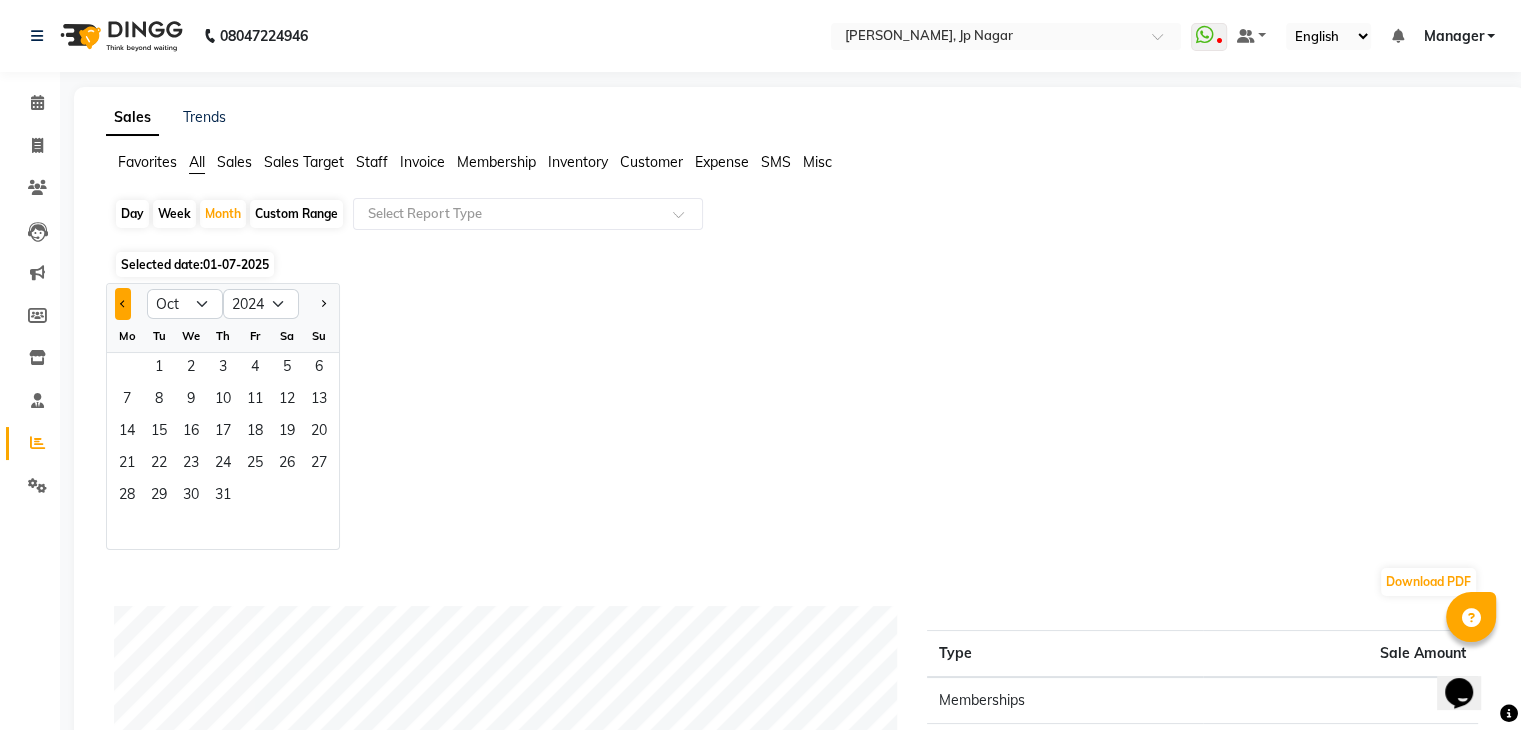 click 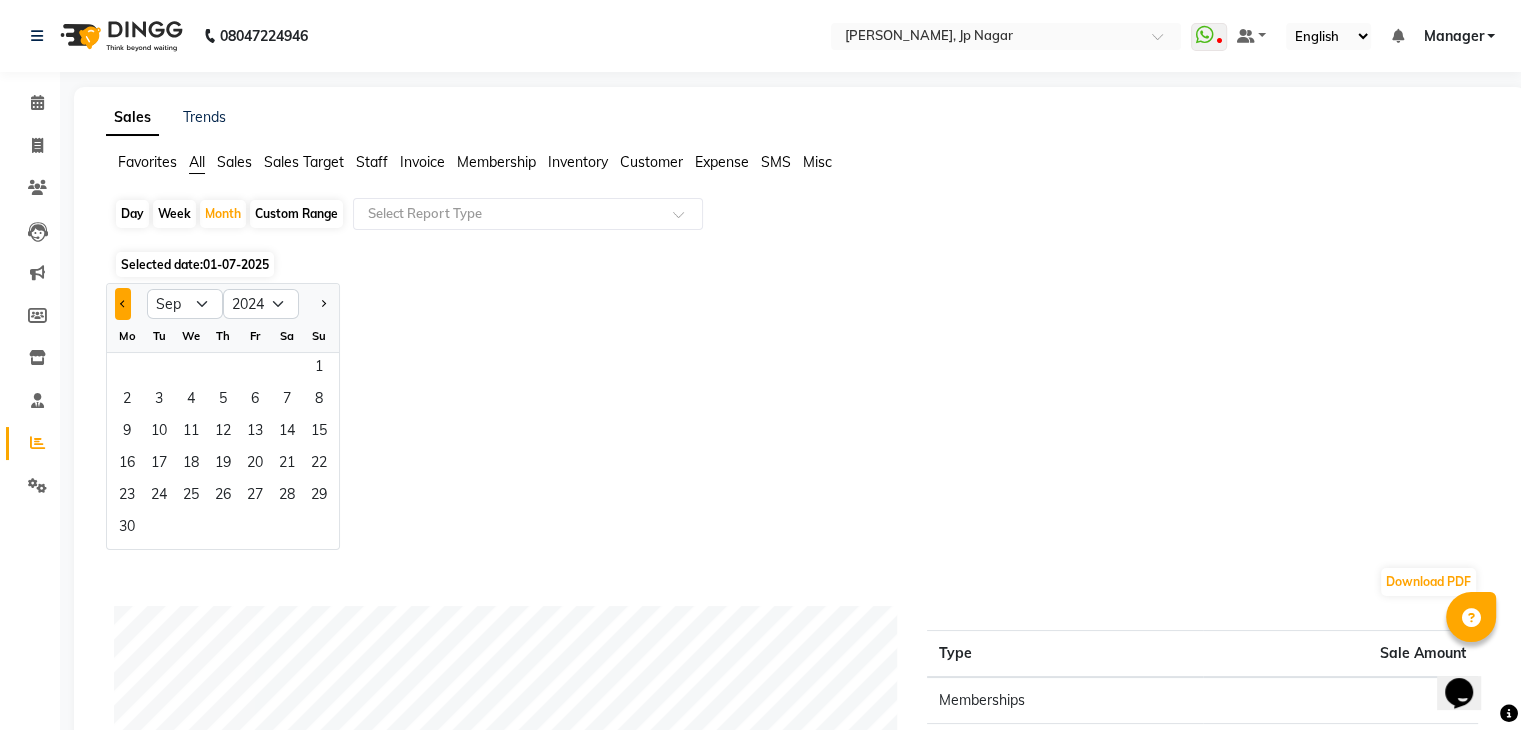 click 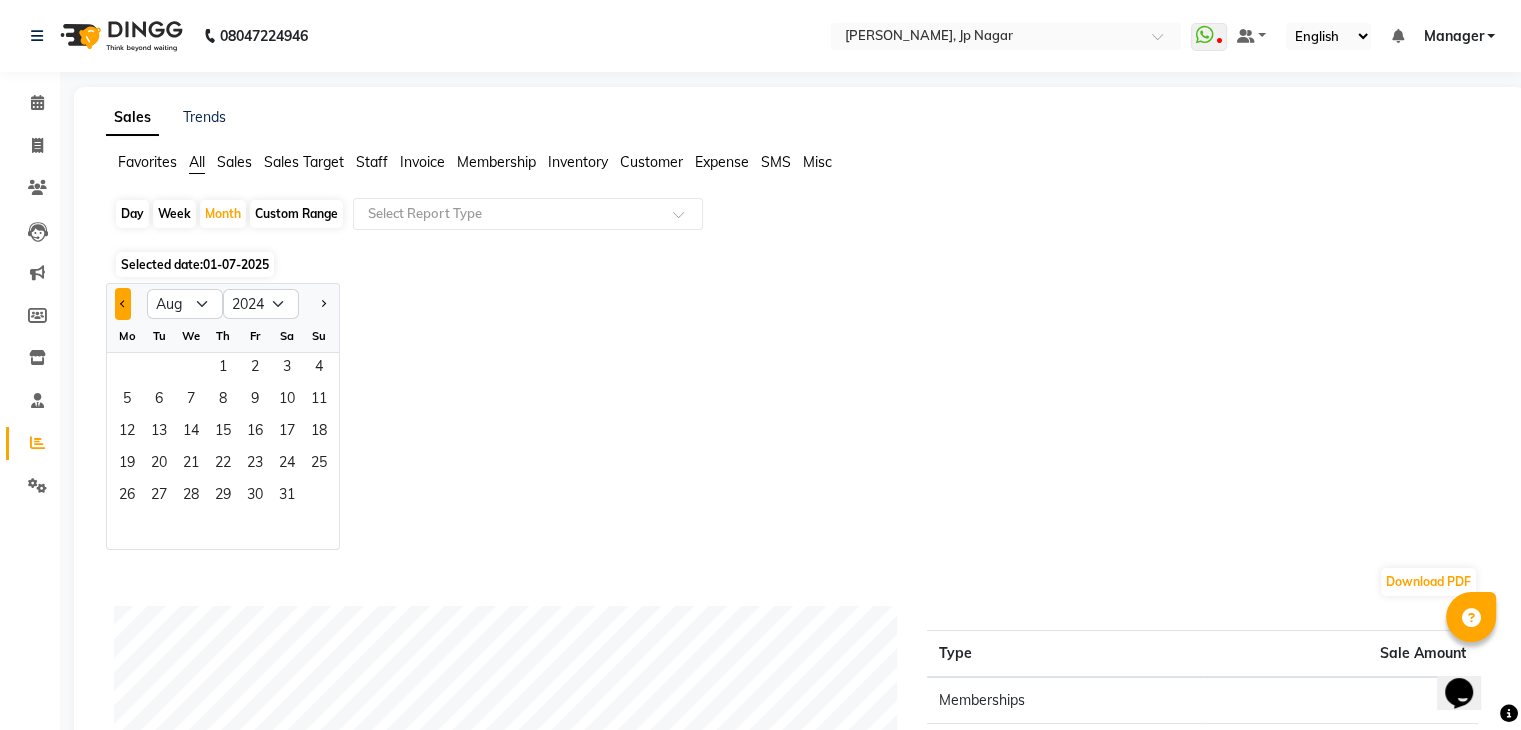 click 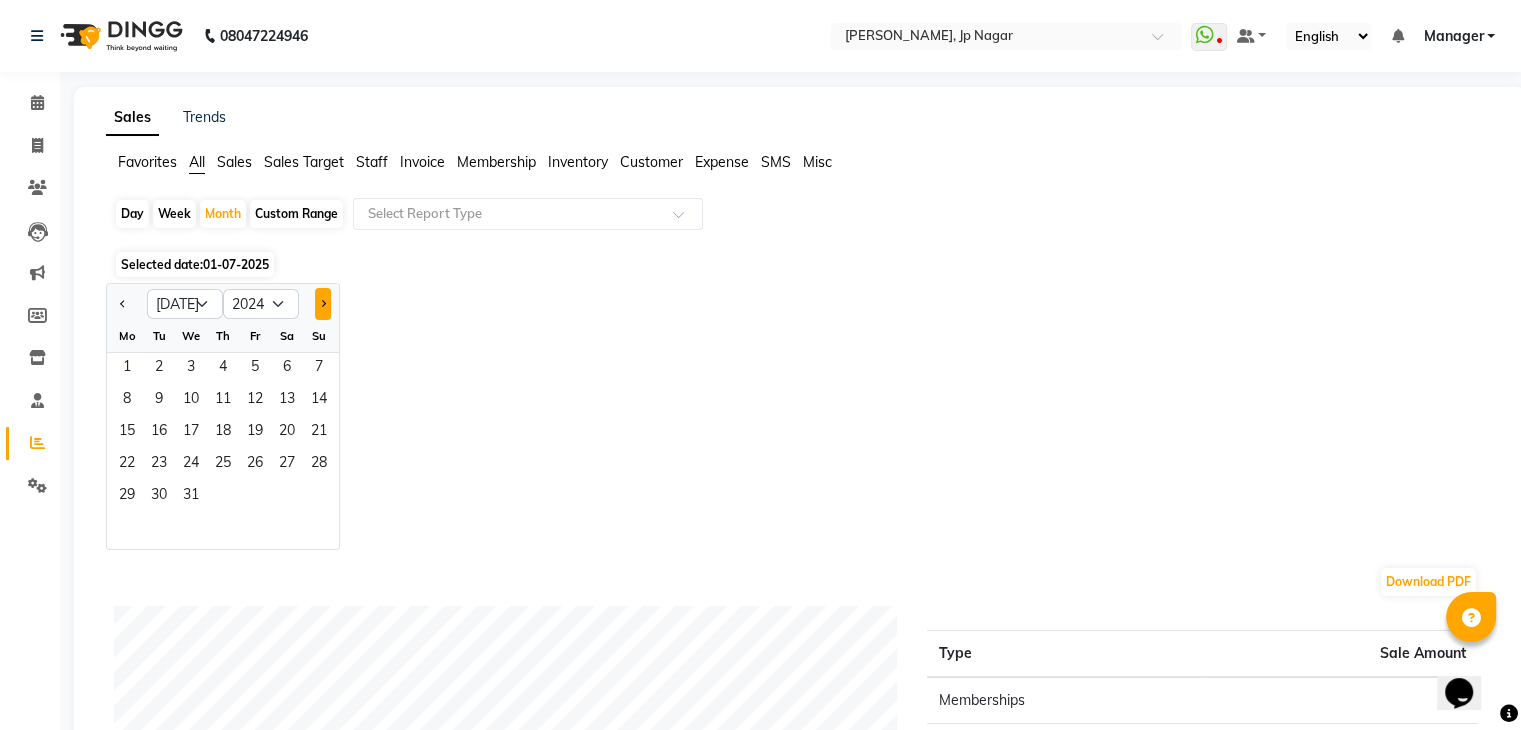 click 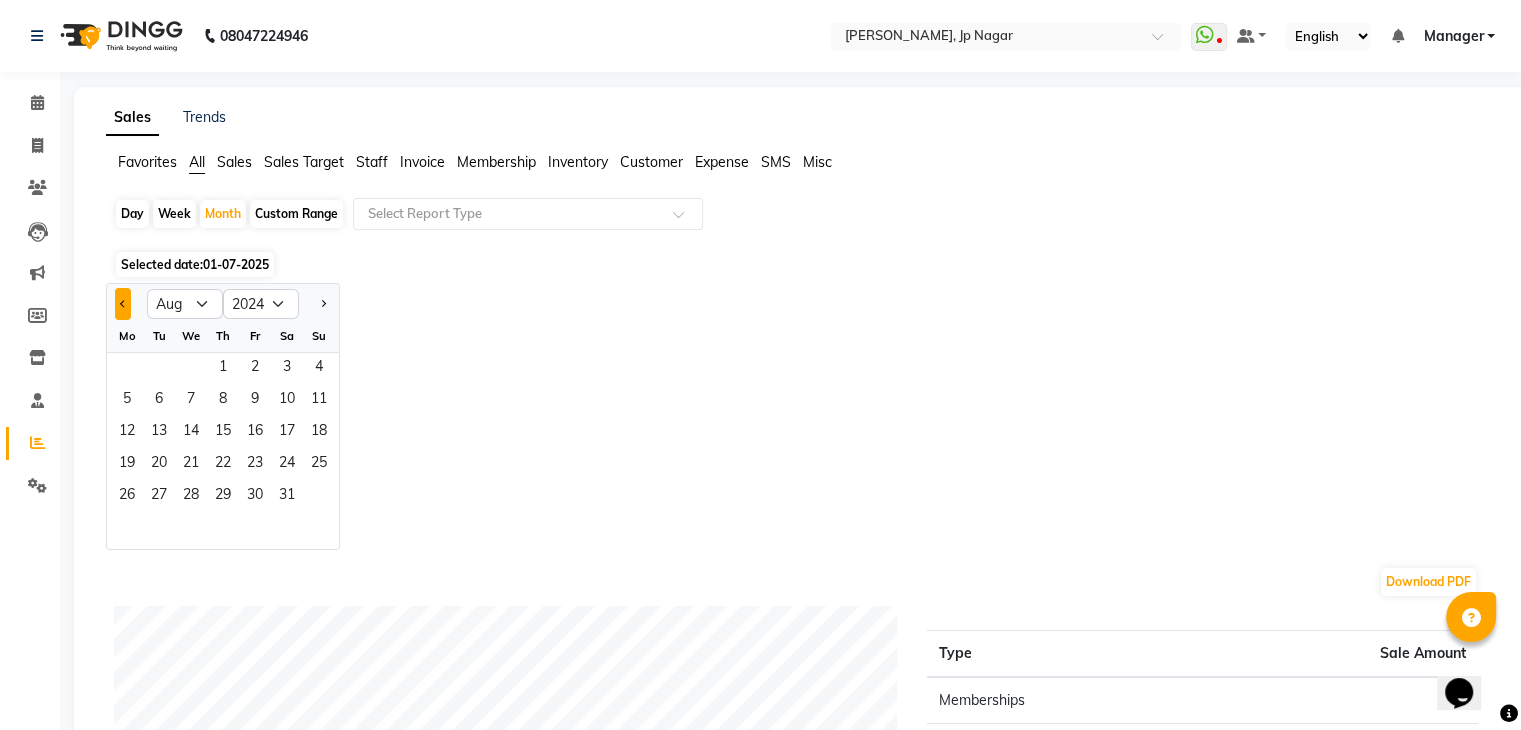 click 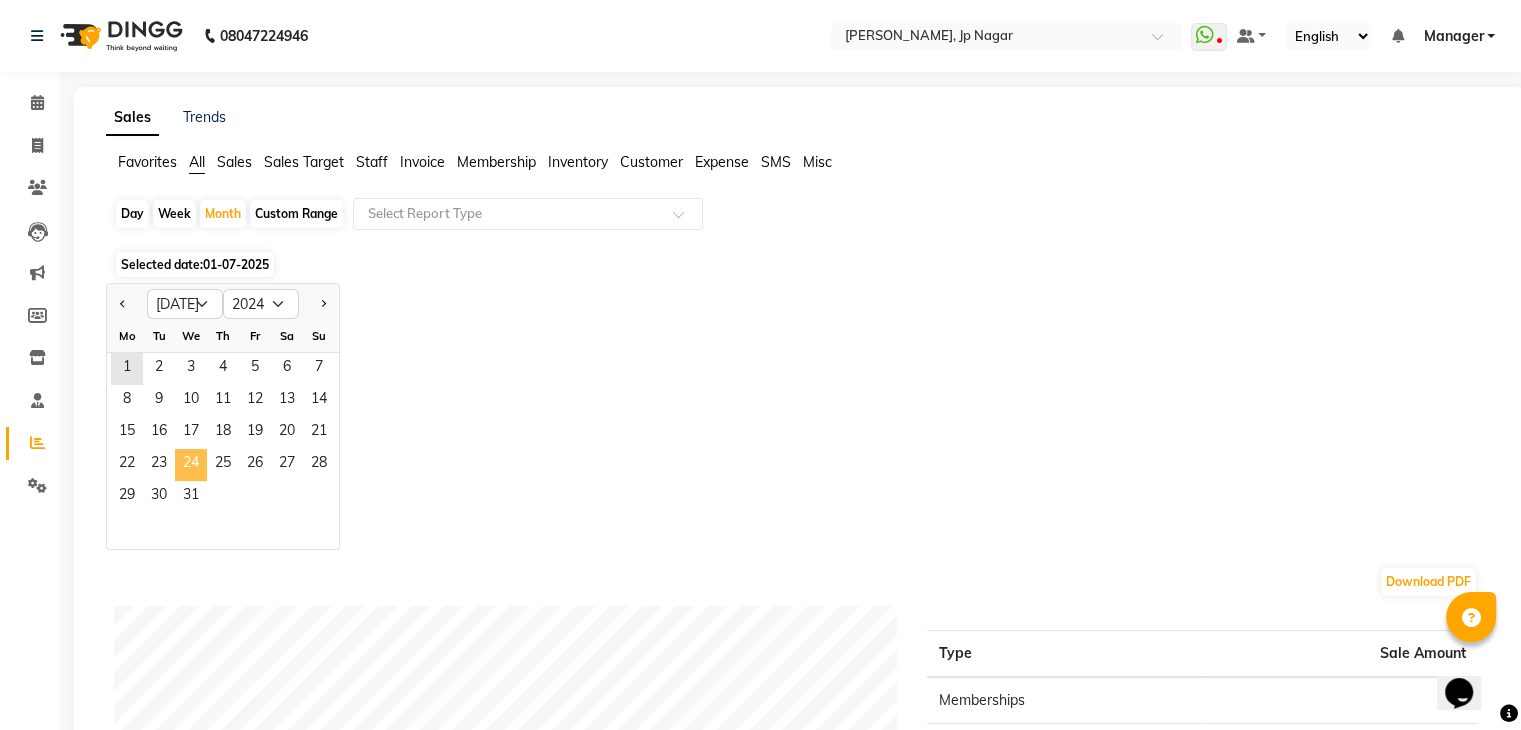 click on "24" 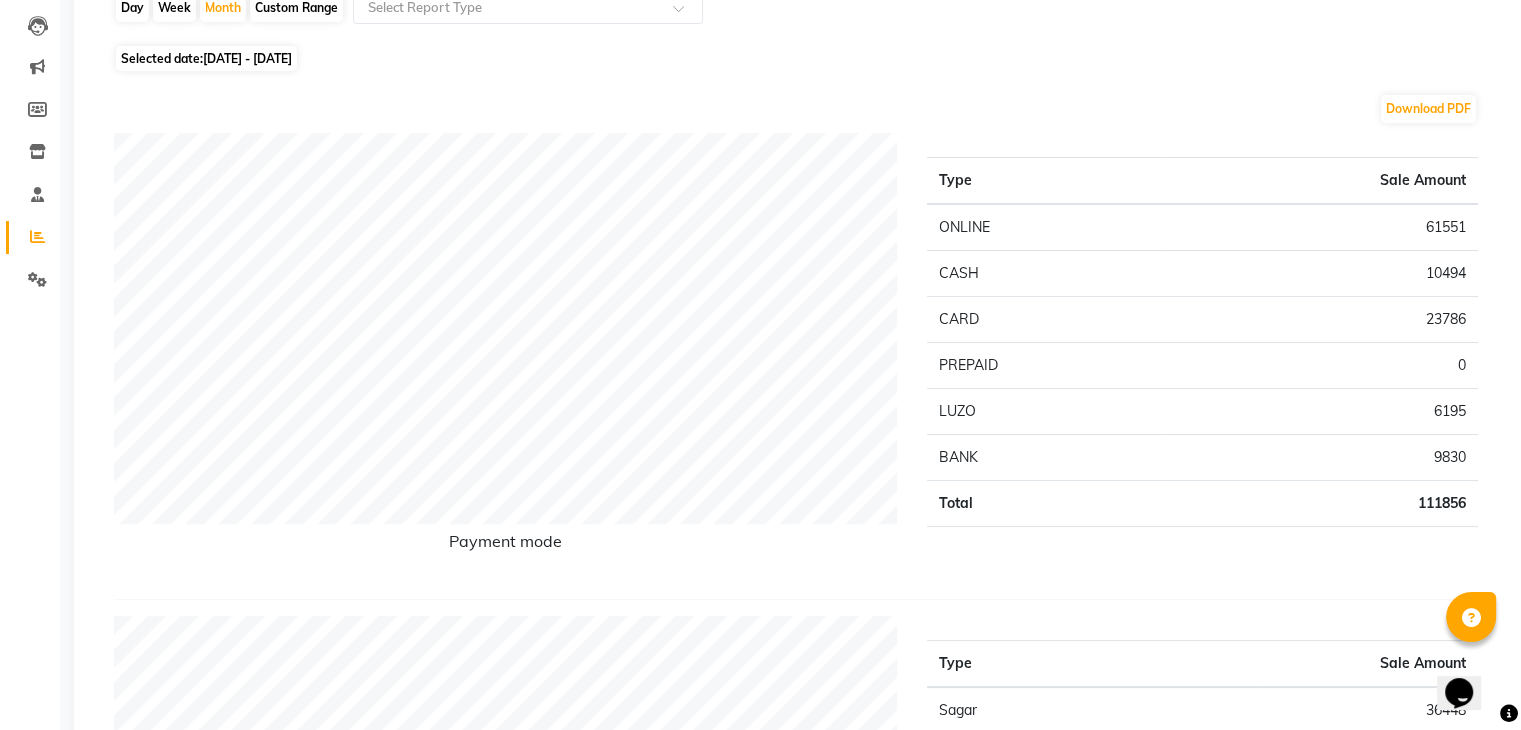 scroll, scrollTop: 0, scrollLeft: 0, axis: both 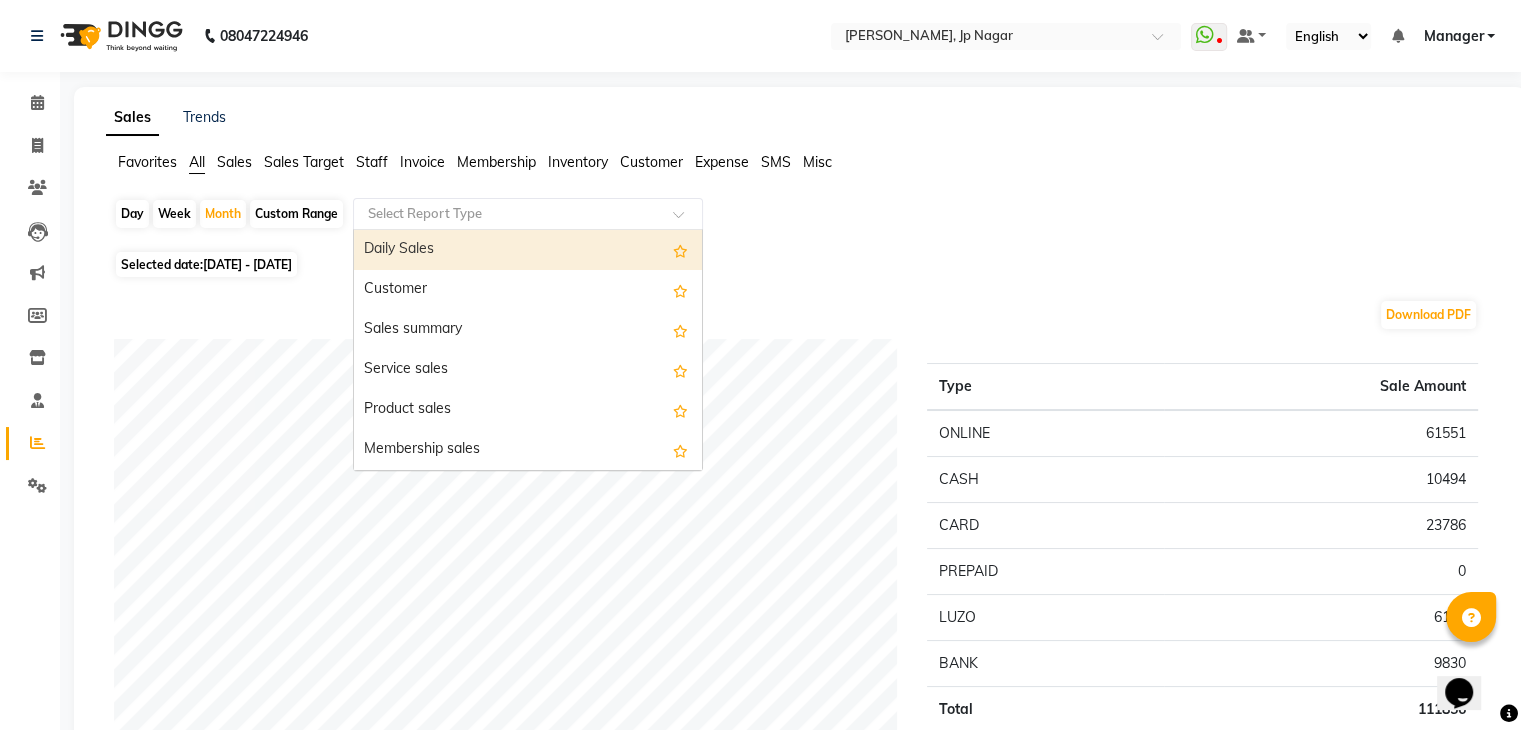 click 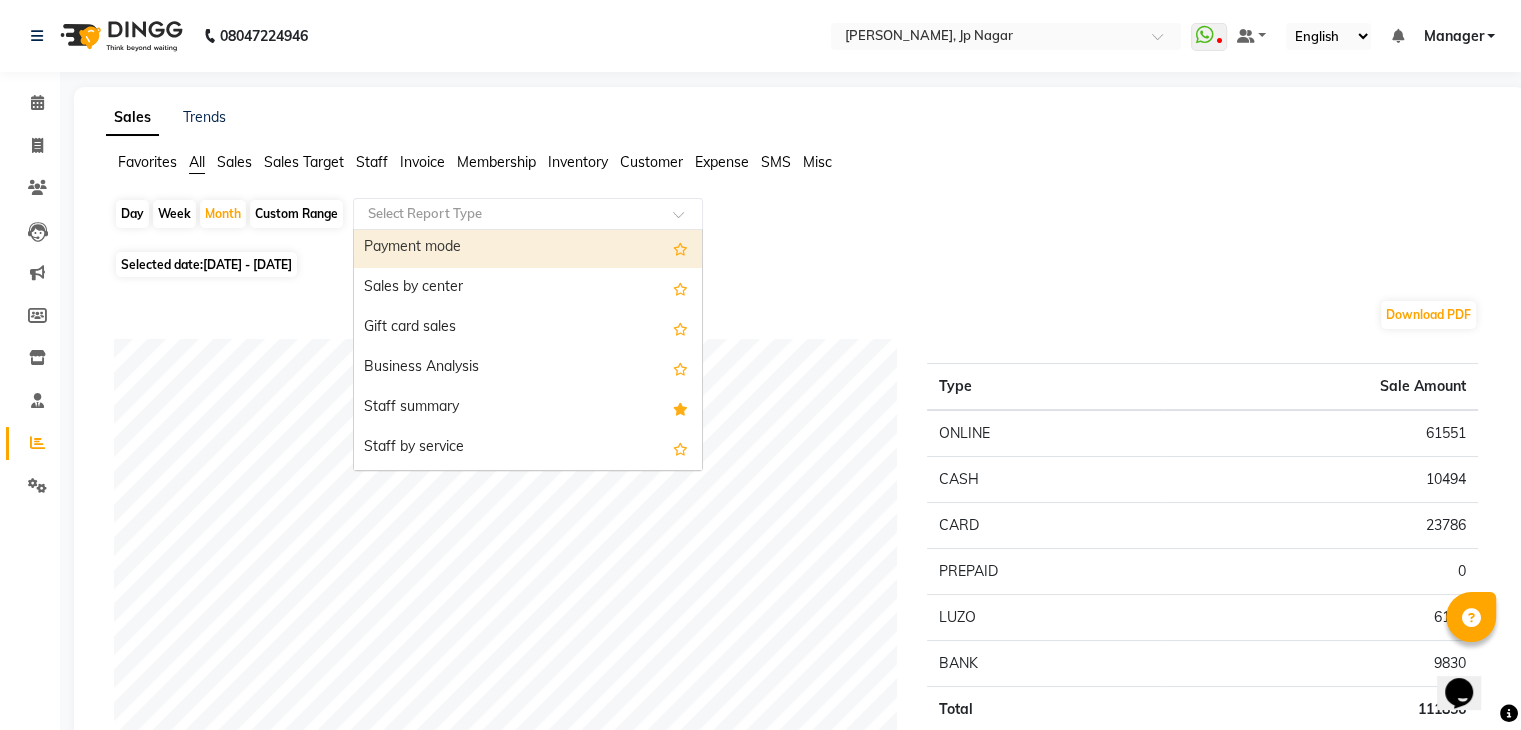 scroll, scrollTop: 367, scrollLeft: 0, axis: vertical 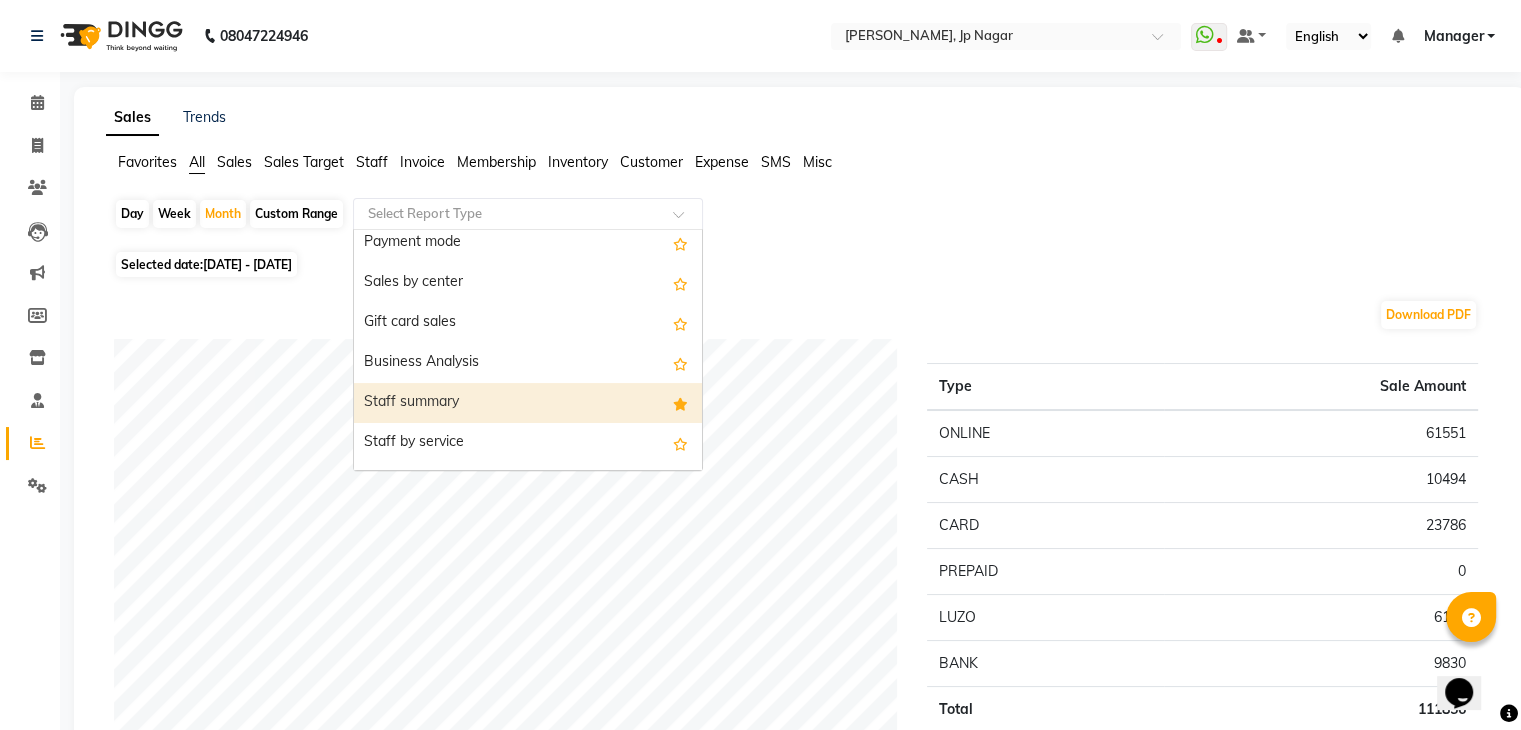 click on "Staff summary" at bounding box center [528, 403] 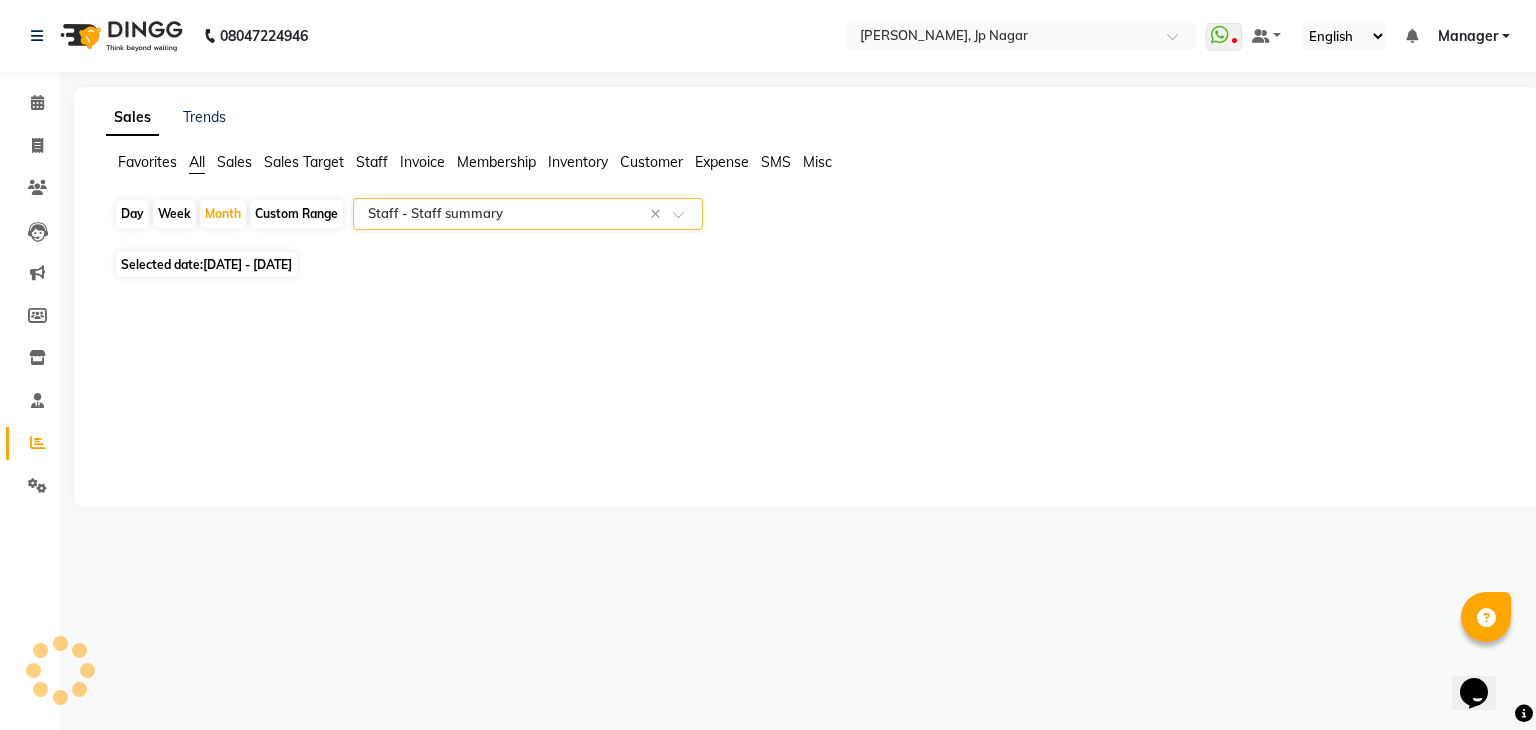 select on "full_report" 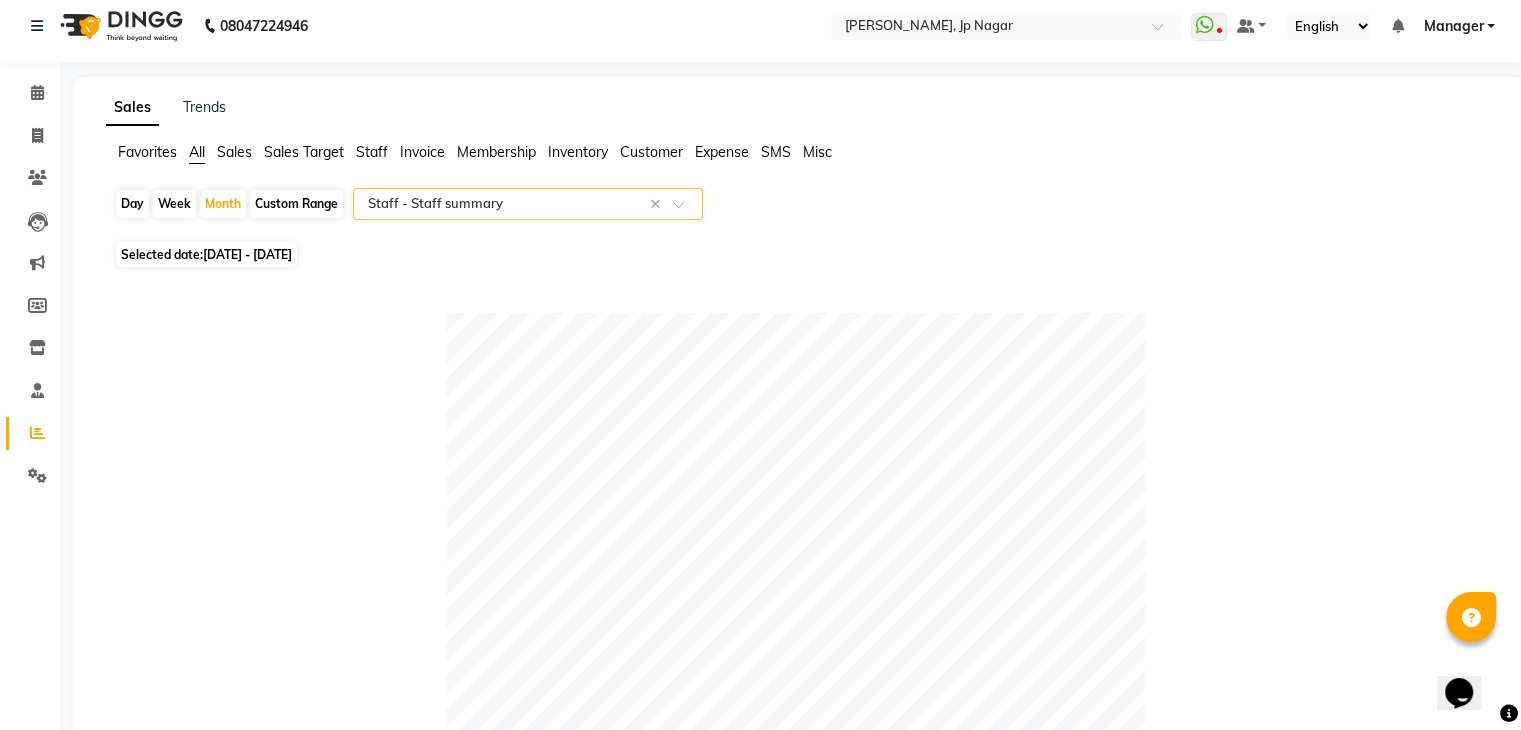scroll, scrollTop: 7, scrollLeft: 0, axis: vertical 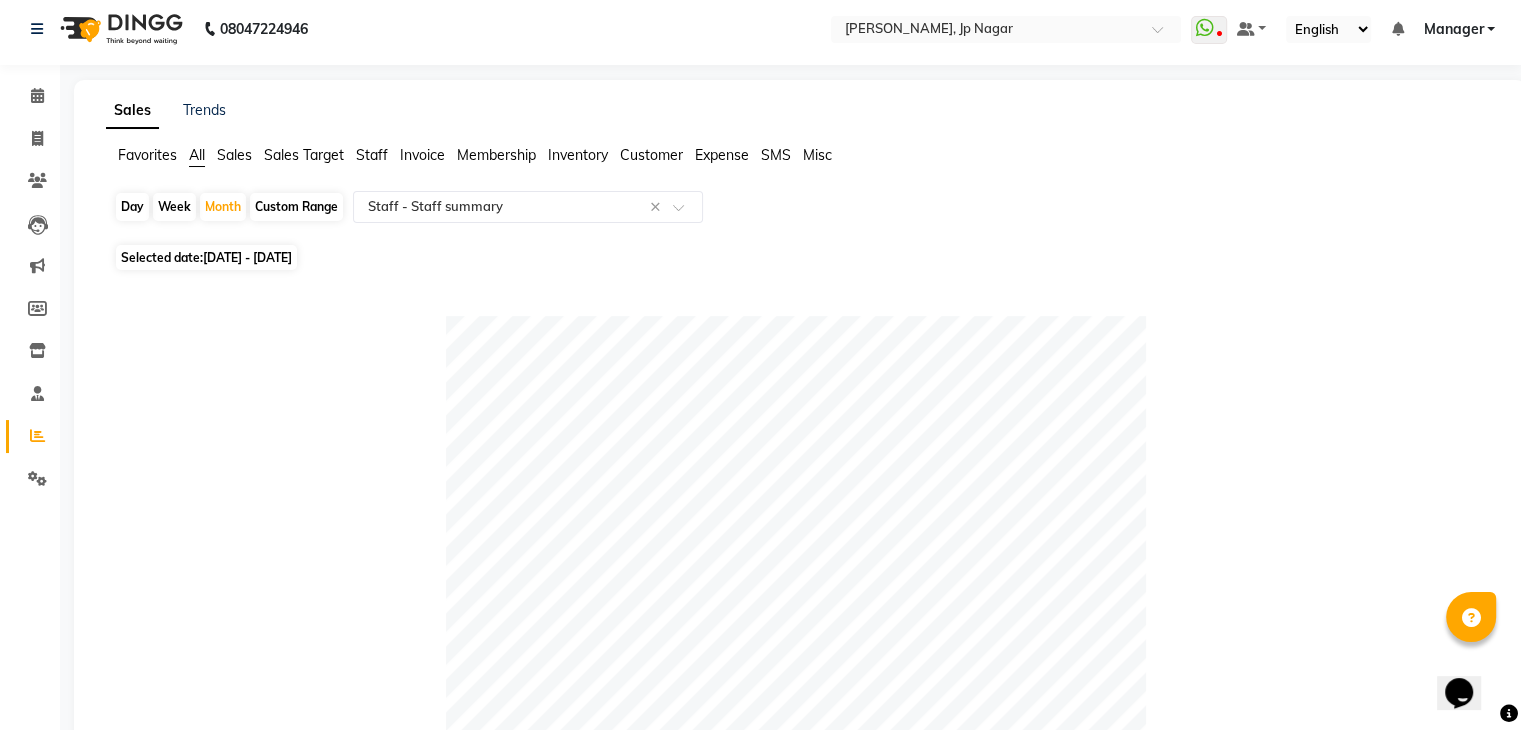 click on "01-07-2024 - 31-07-2024" 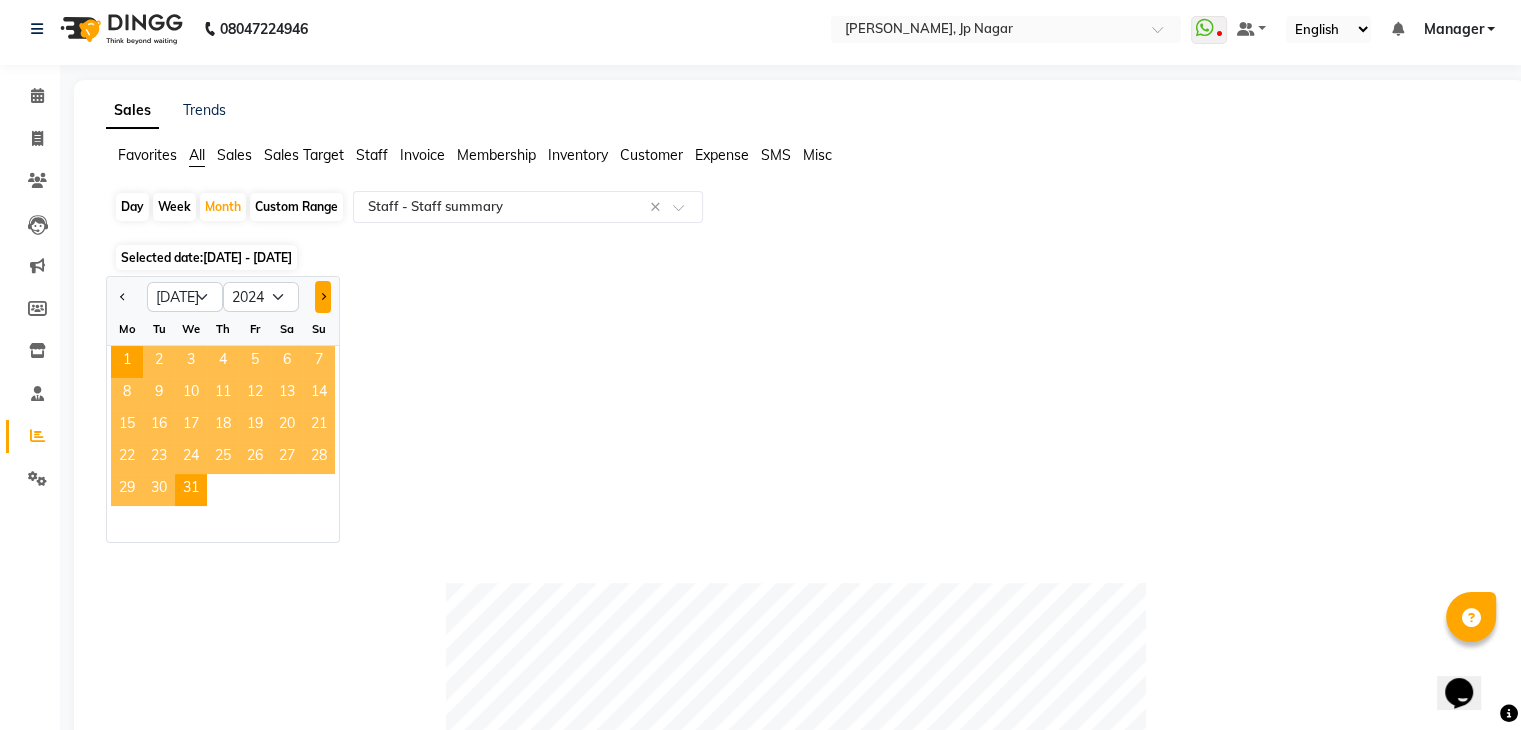 click 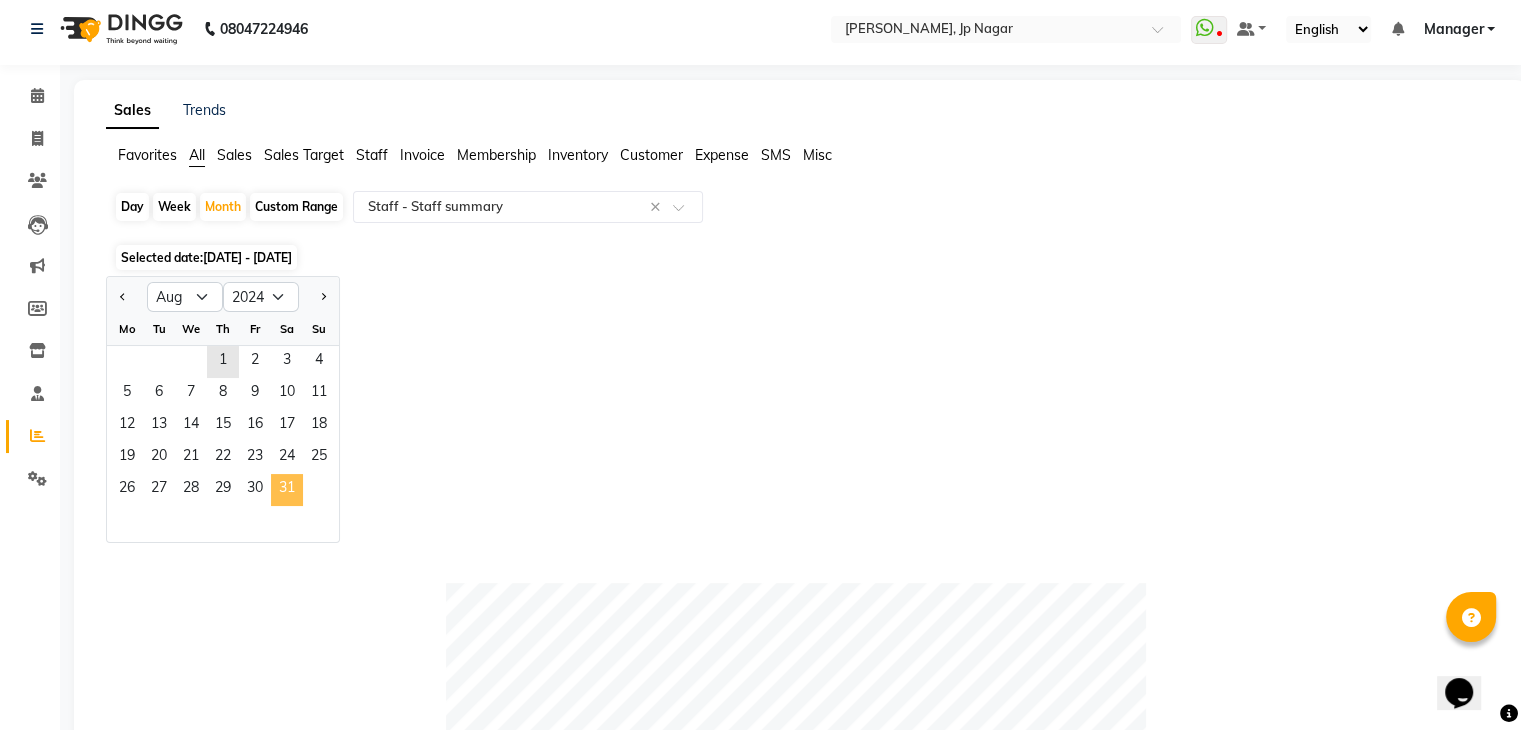 click on "31" 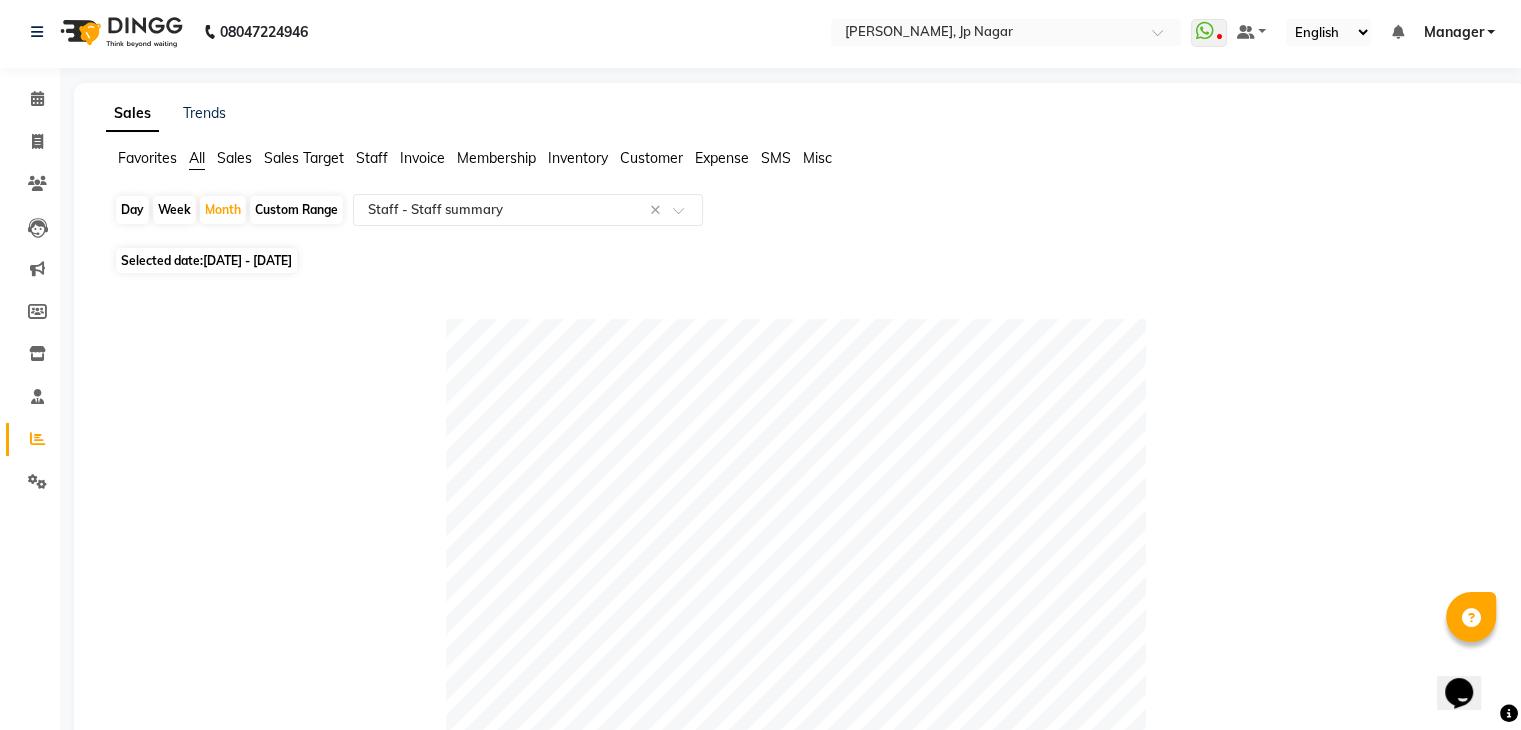 scroll, scrollTop: 4, scrollLeft: 0, axis: vertical 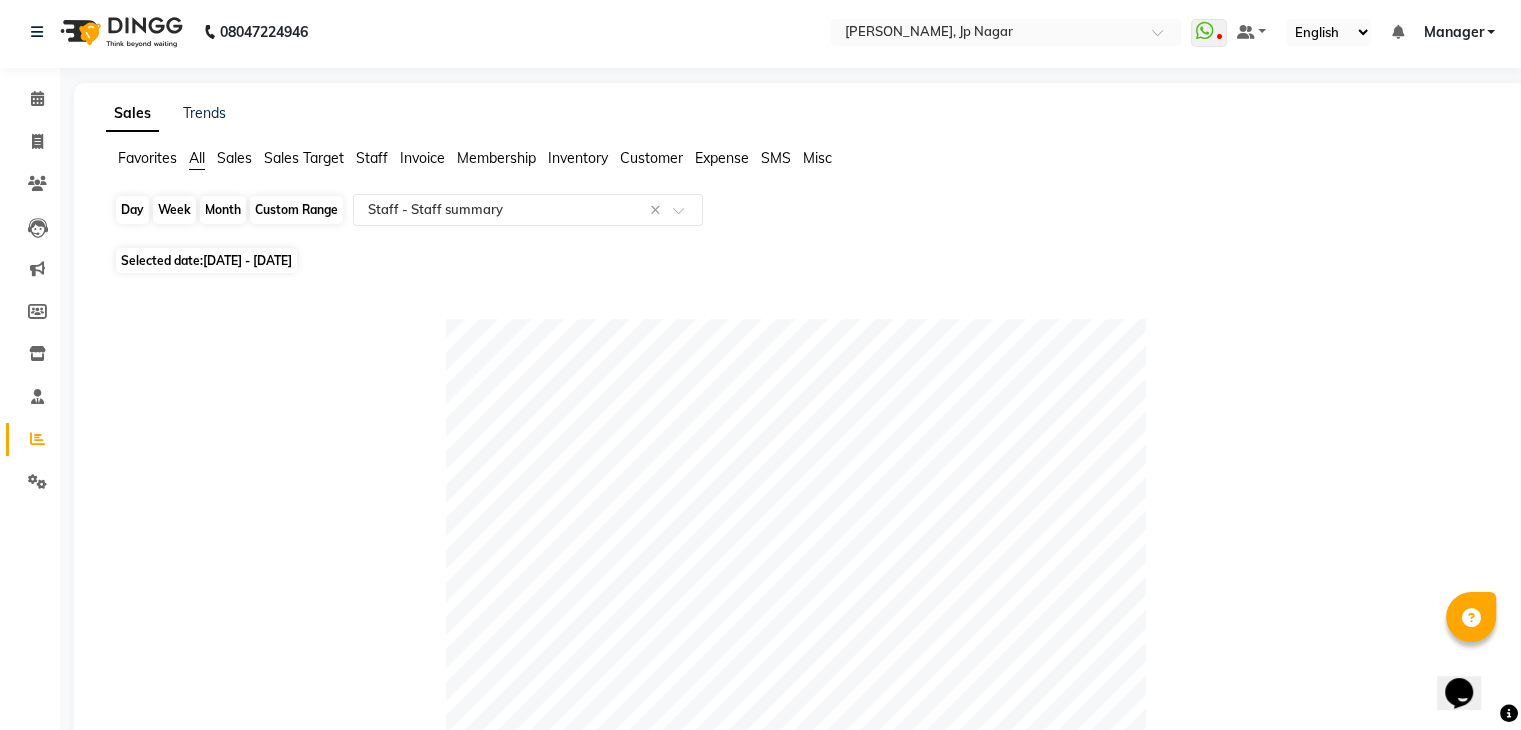 click on "Month" 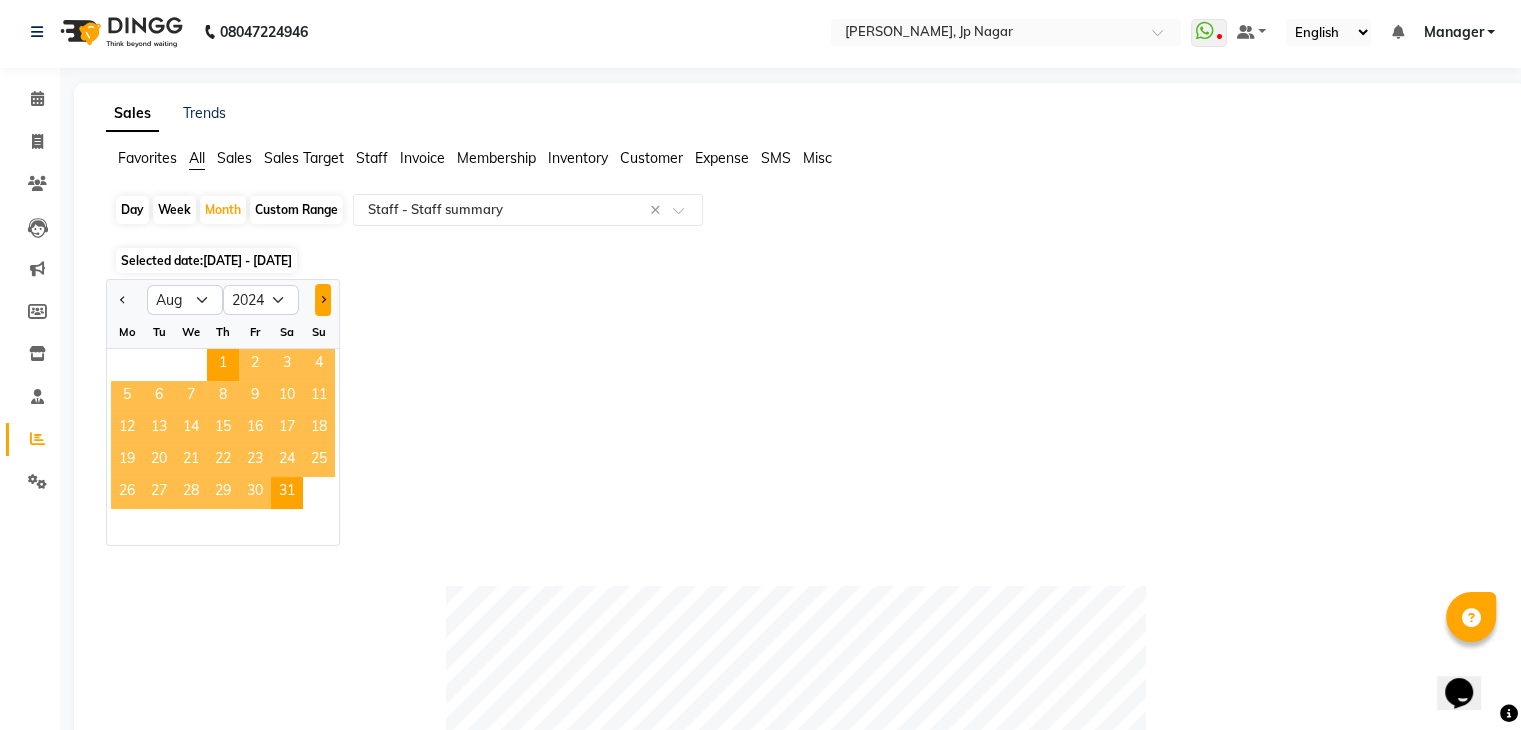 click 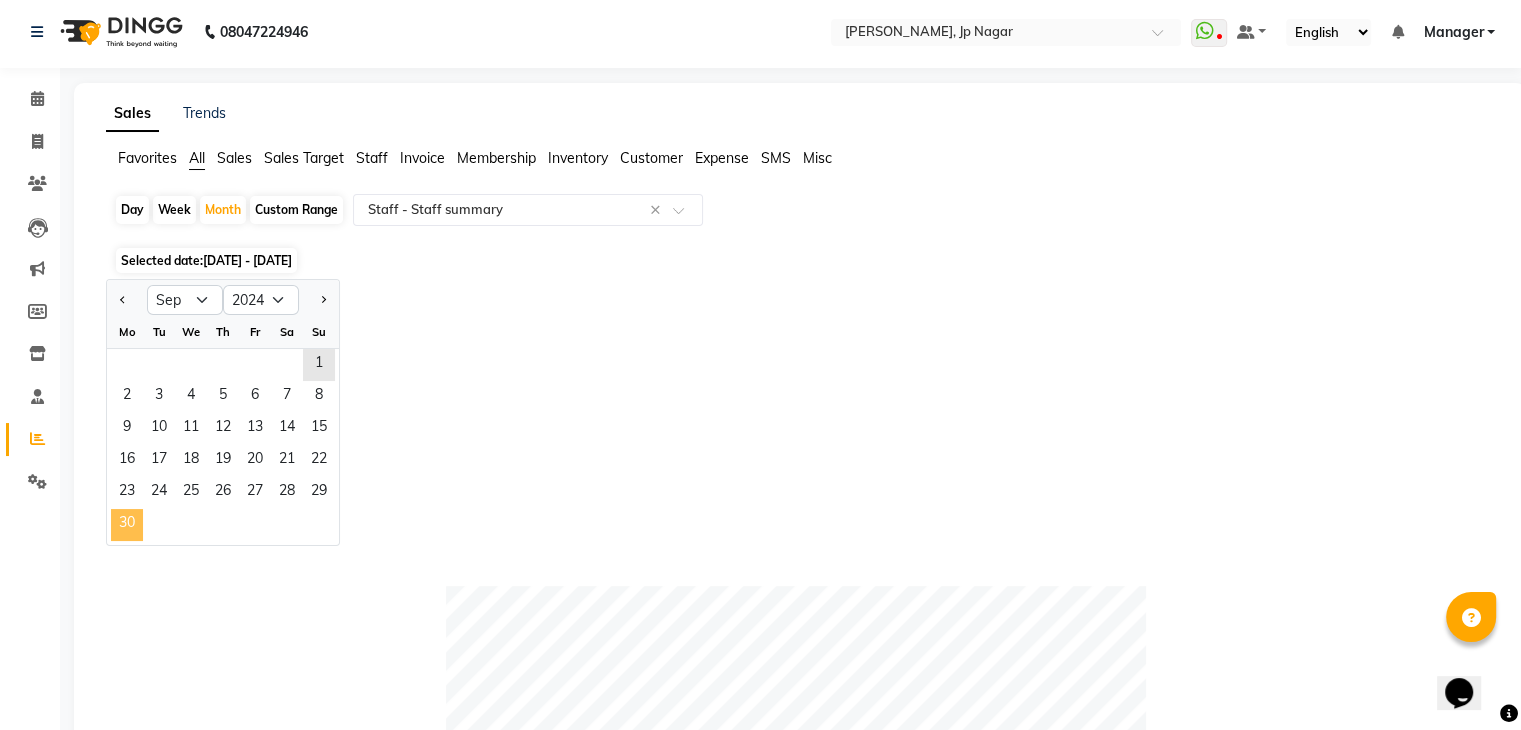 click on "30" 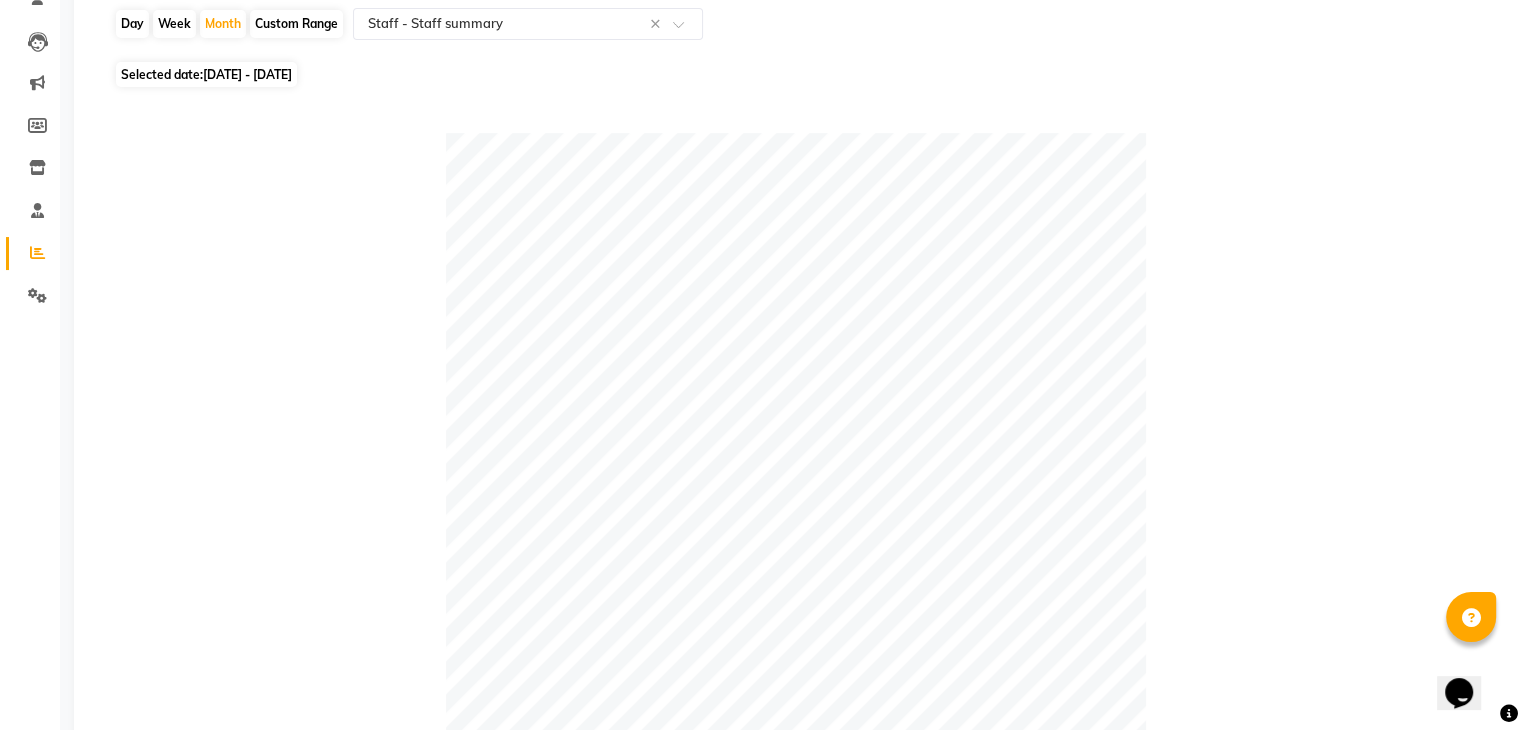scroll, scrollTop: 192, scrollLeft: 0, axis: vertical 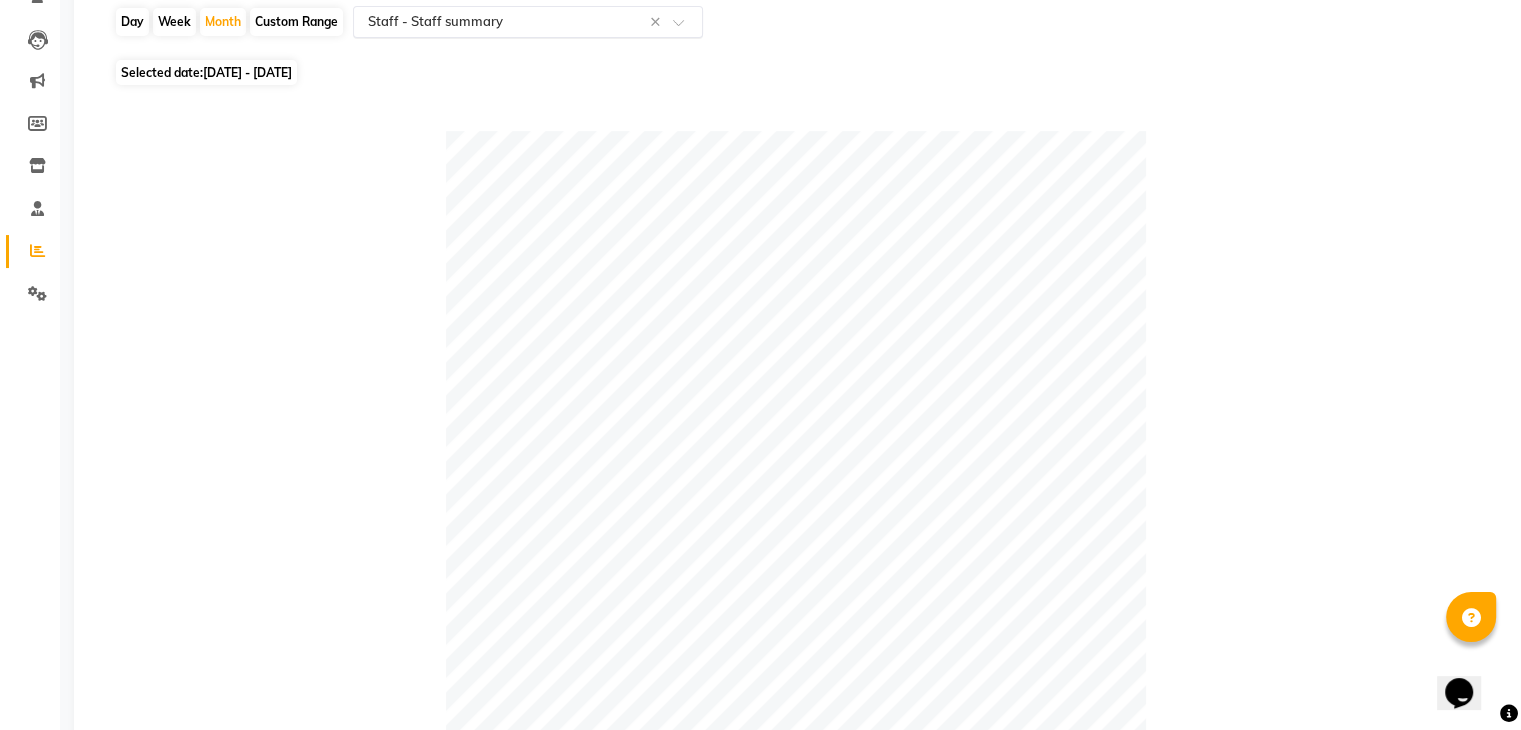 click on "Day   Week   Month   Custom Range  Select Report Type × Staff -  Staff summary × Selected date:  01-09-2024 - 30-09-2024   Table View   Pivot View  Pie Chart Bar Chart Select Full Report Filtered Report Select CSV PDF  Export  Show  10 25 50 100  entries Search: Location Stylist Customer Invoices Services Services W/o Tax Memberships Products Packages Vouchers Prepaid Gifts Average Total Total W/o Tax Payment Redemption Redemption Share Emp Code Location Stylist Customer Invoices Services Services W/o Tax Memberships Products Packages Vouchers Prepaid Gifts Average Total Total W/o Tax Payment Redemption Redemption Share Emp Code Total 148 182 ₹2,82,225.84 ₹2,39,174.41 ₹0 ₹1,400.00 ₹0 ₹0 ₹50,000.00 ₹0 ₹17,208.85 ₹3,33,625.84 ₹2,90,360.85 ₹2,81,016.72 ₹52,609.12 ₹31,803.80 Nailashes, JP Nagar Sagar 36 45 ₹80,437.28 ₹68,167.17 ₹0 ₹700.00 ₹0 ₹0 ₹0 ₹0 ₹2,253.81 ₹81,137.28 ₹68,760.39 ₹65,856.28 ₹15,281.00 ₹9,660.00 e2743-02 Nailashes, JP Nagar Rashmi 9 13" 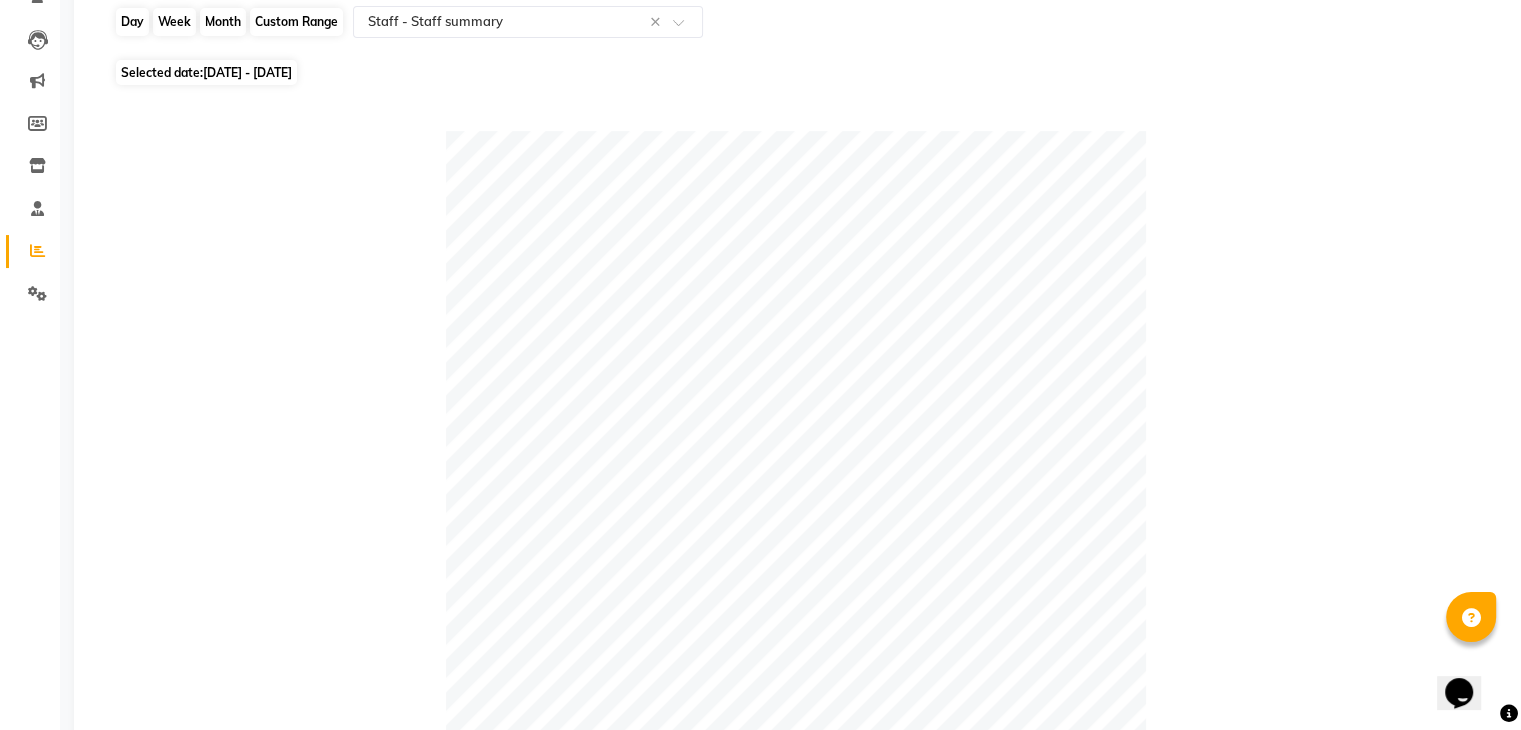 click on "Month" 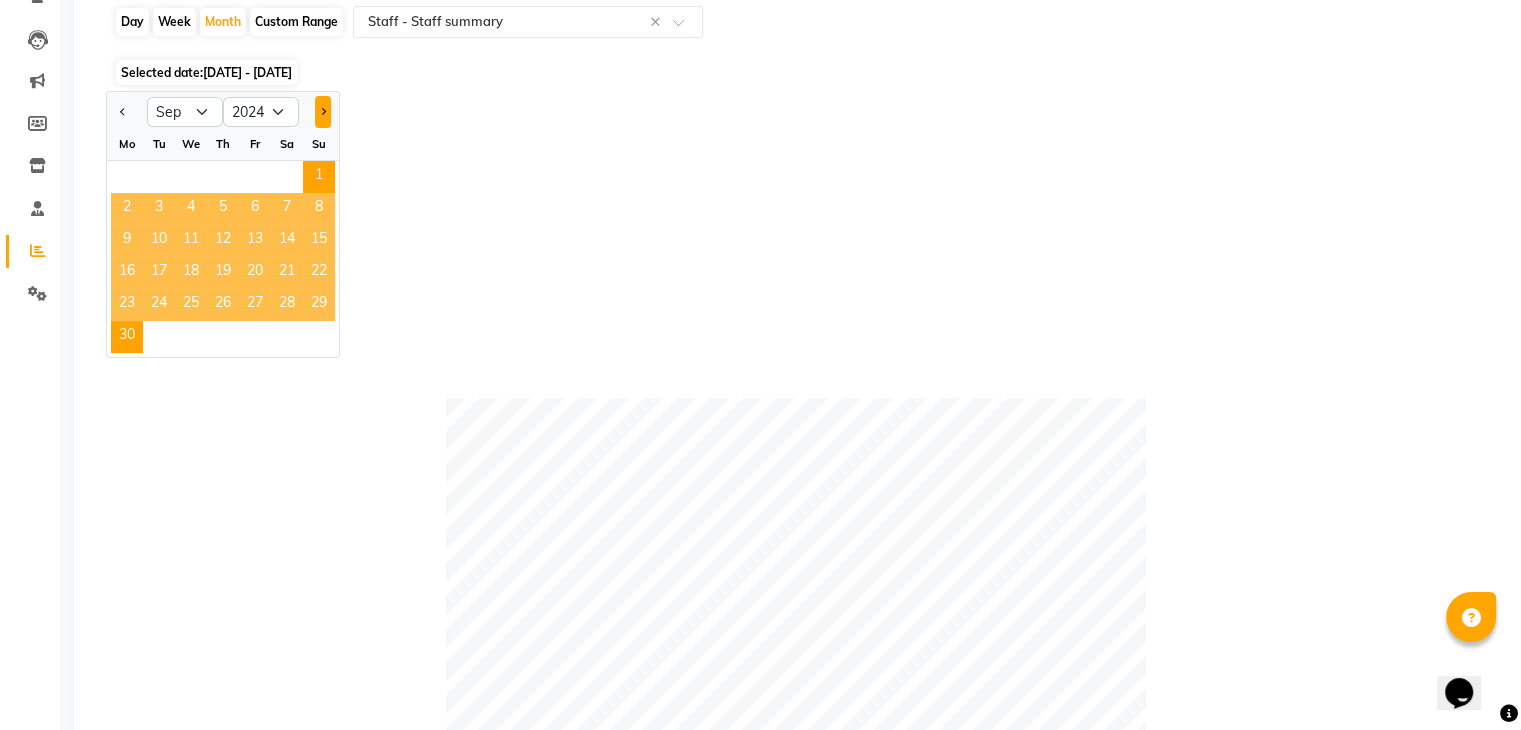 click 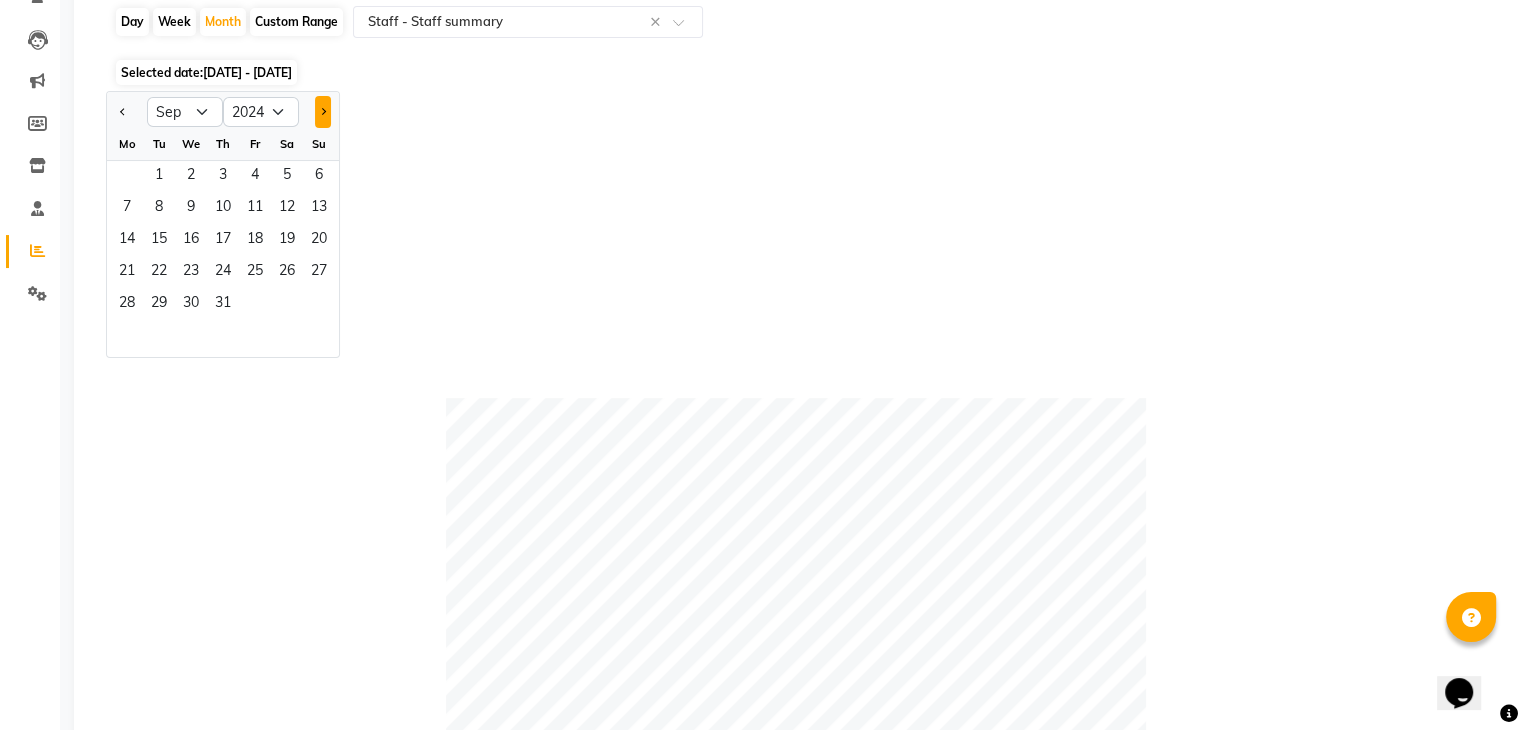 select on "10" 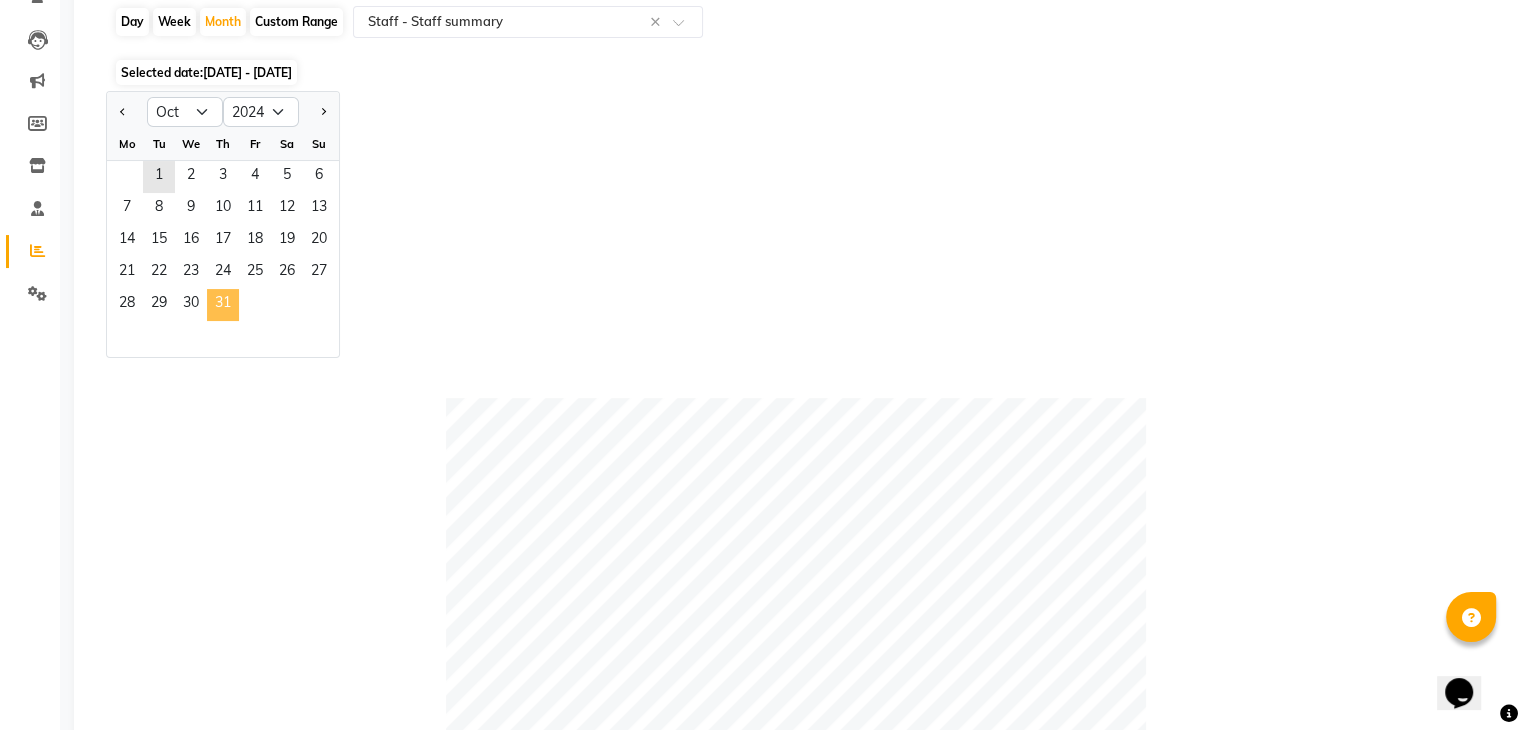 click on "31" 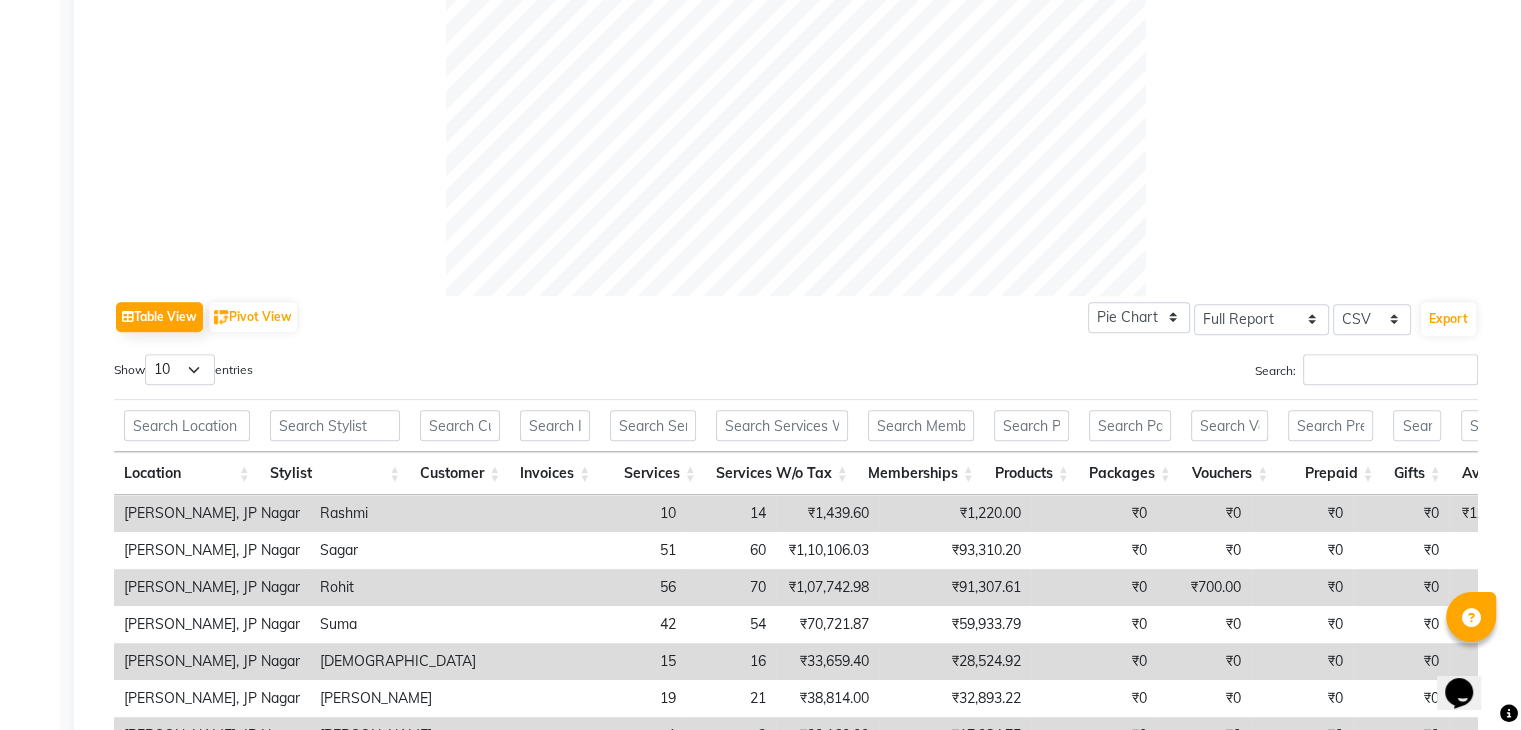 scroll, scrollTop: 1004, scrollLeft: 0, axis: vertical 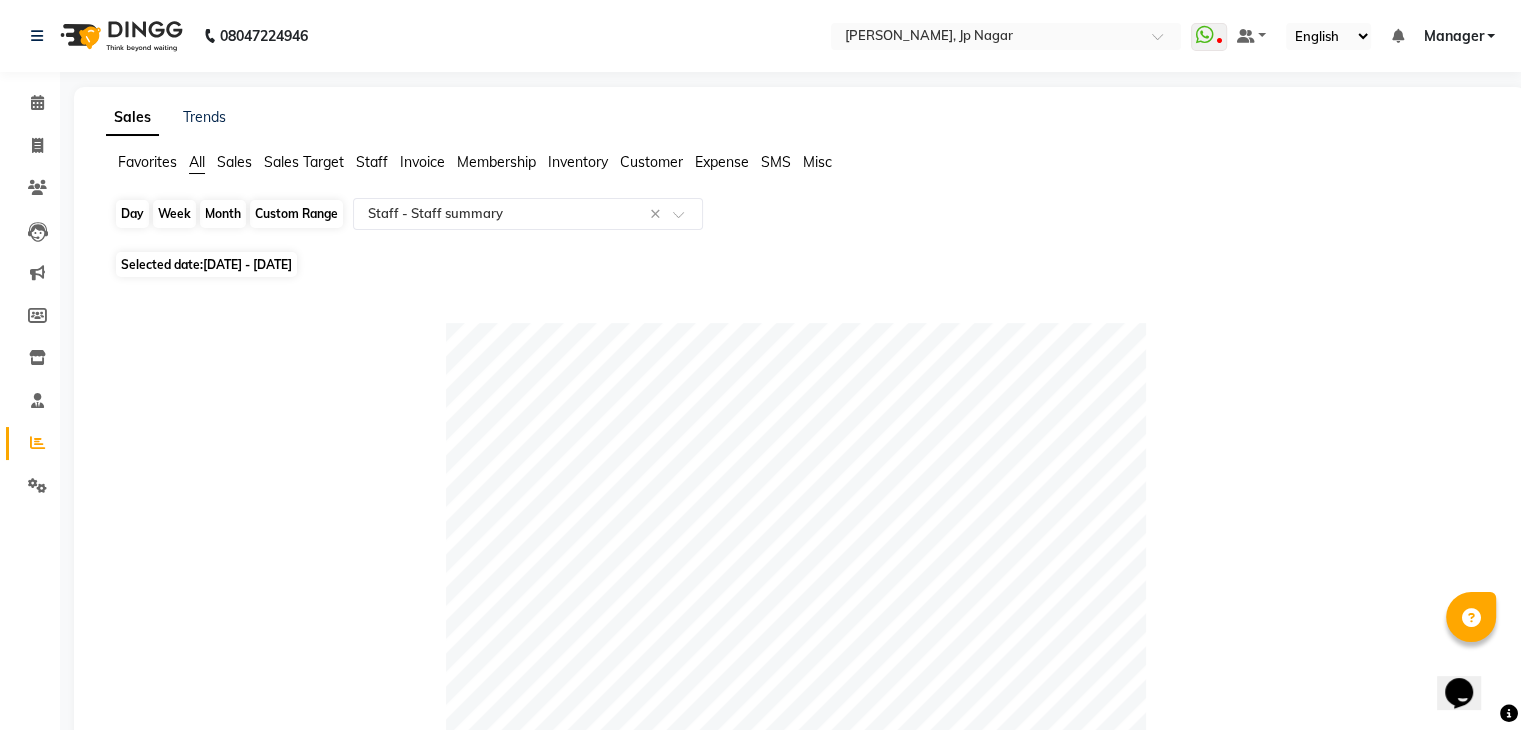 click on "Month" 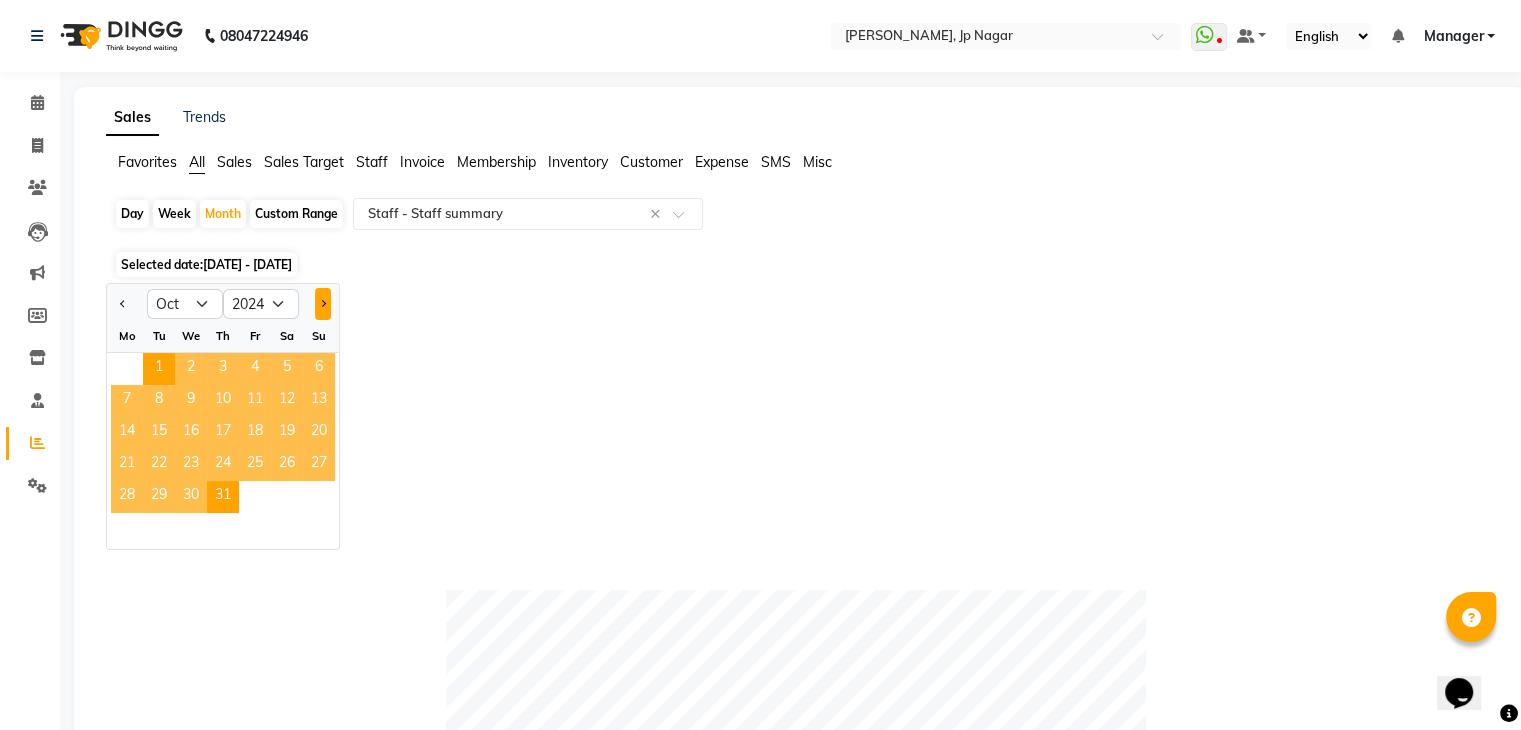 click 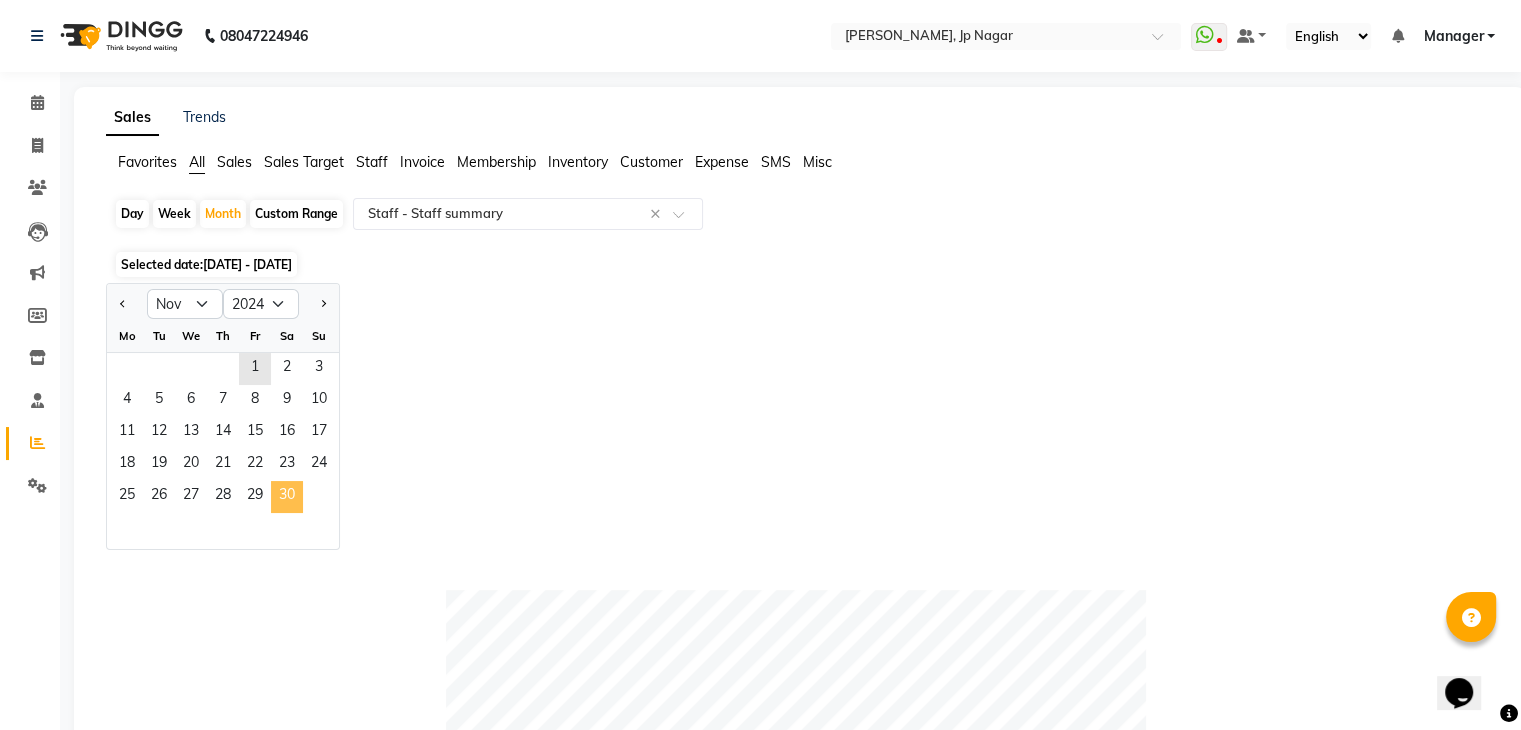 click on "30" 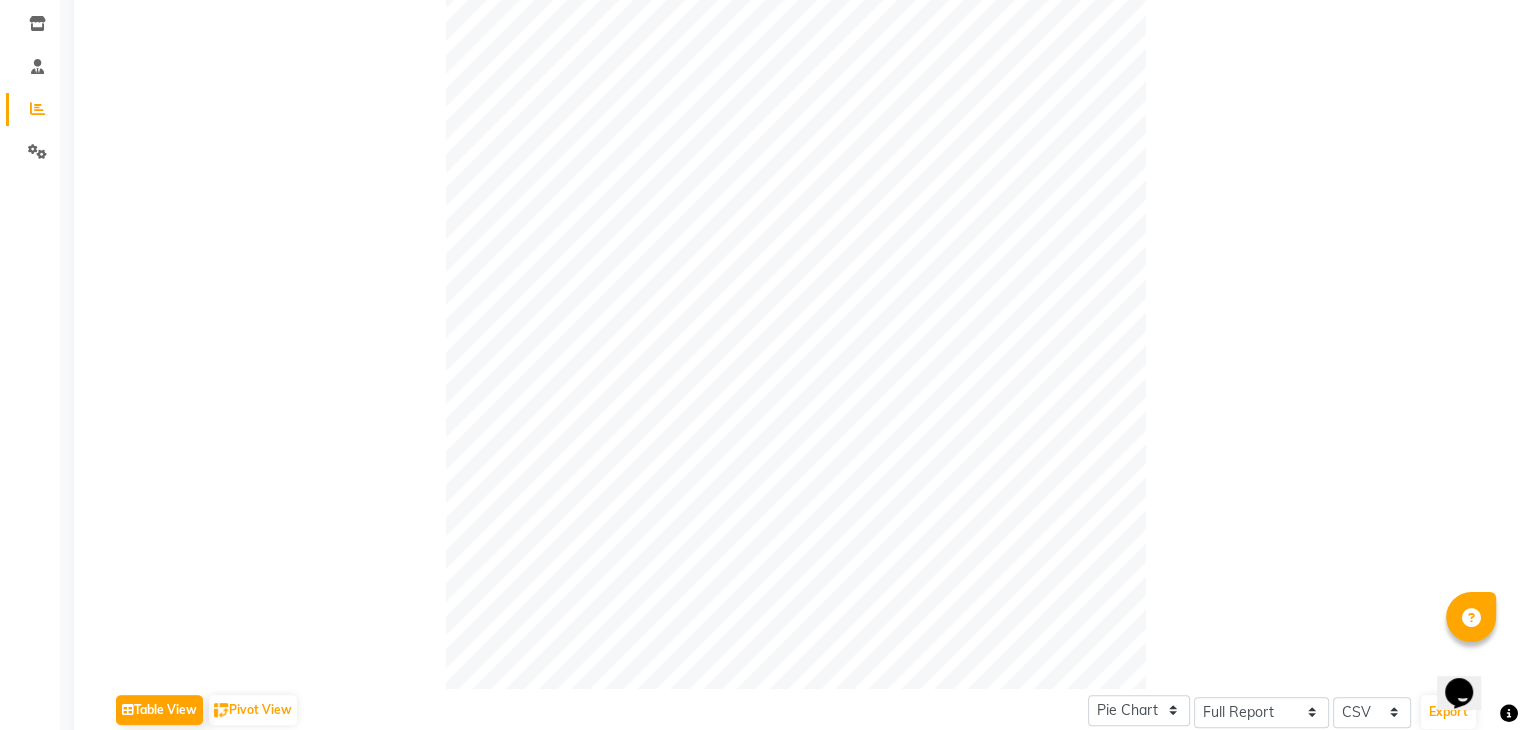 scroll, scrollTop: 0, scrollLeft: 0, axis: both 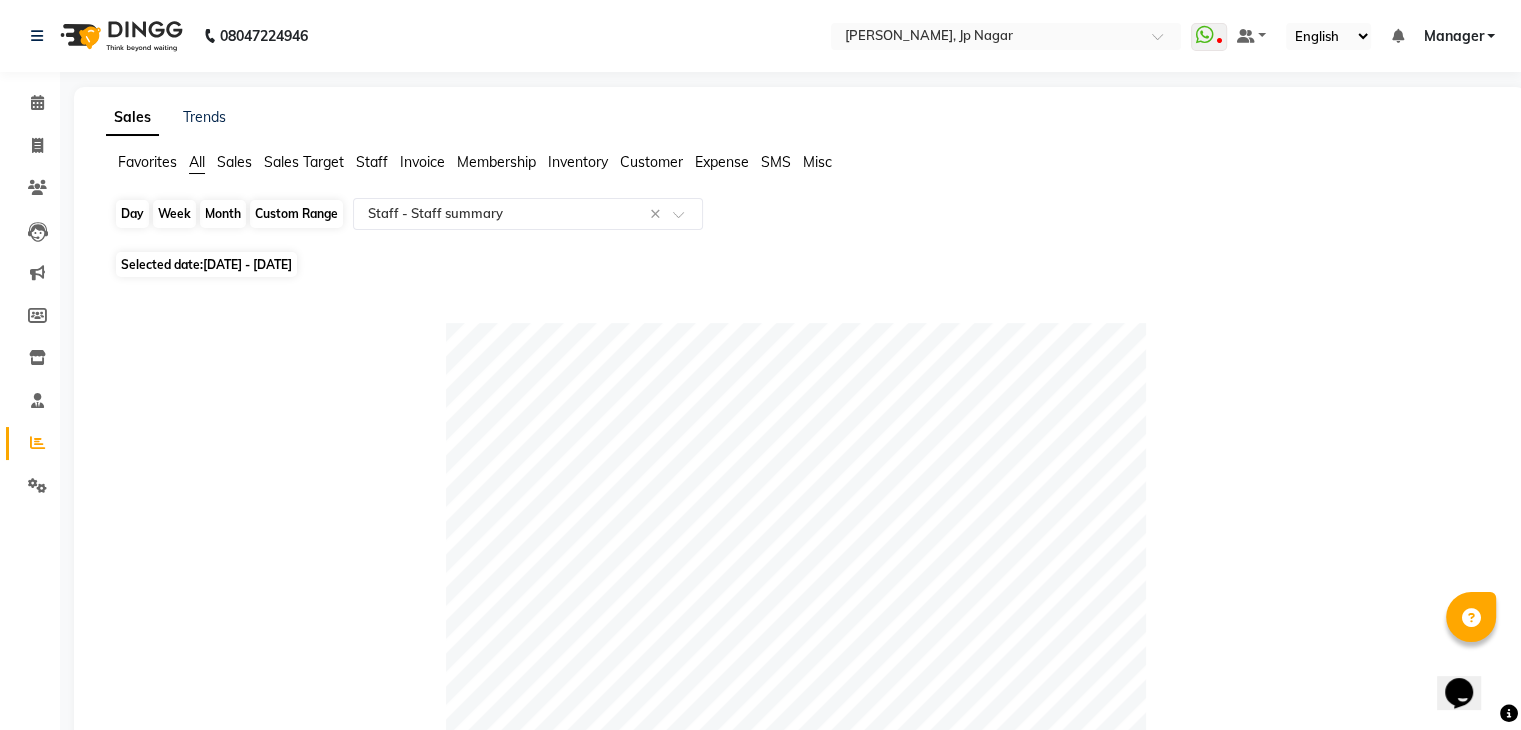 click on "Month" 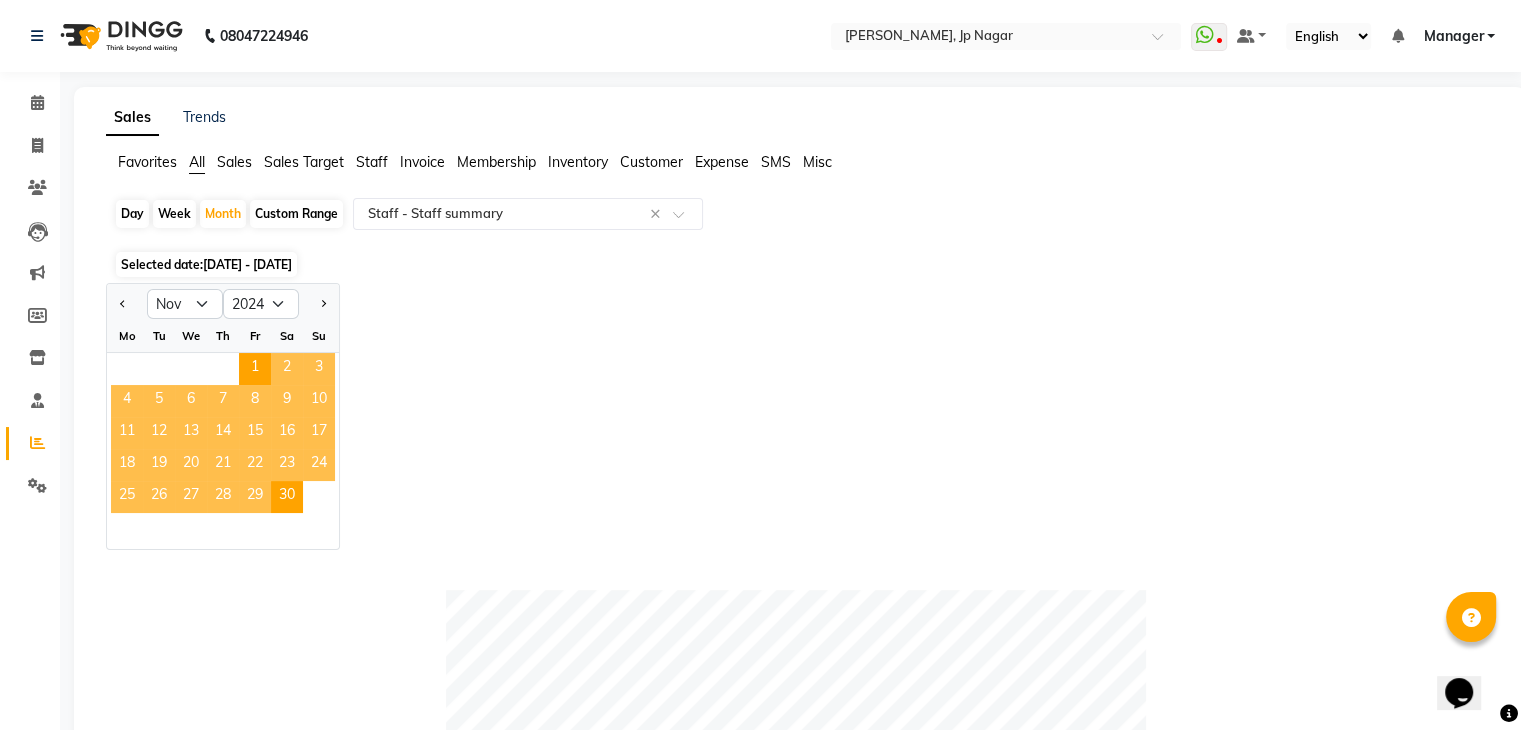 click 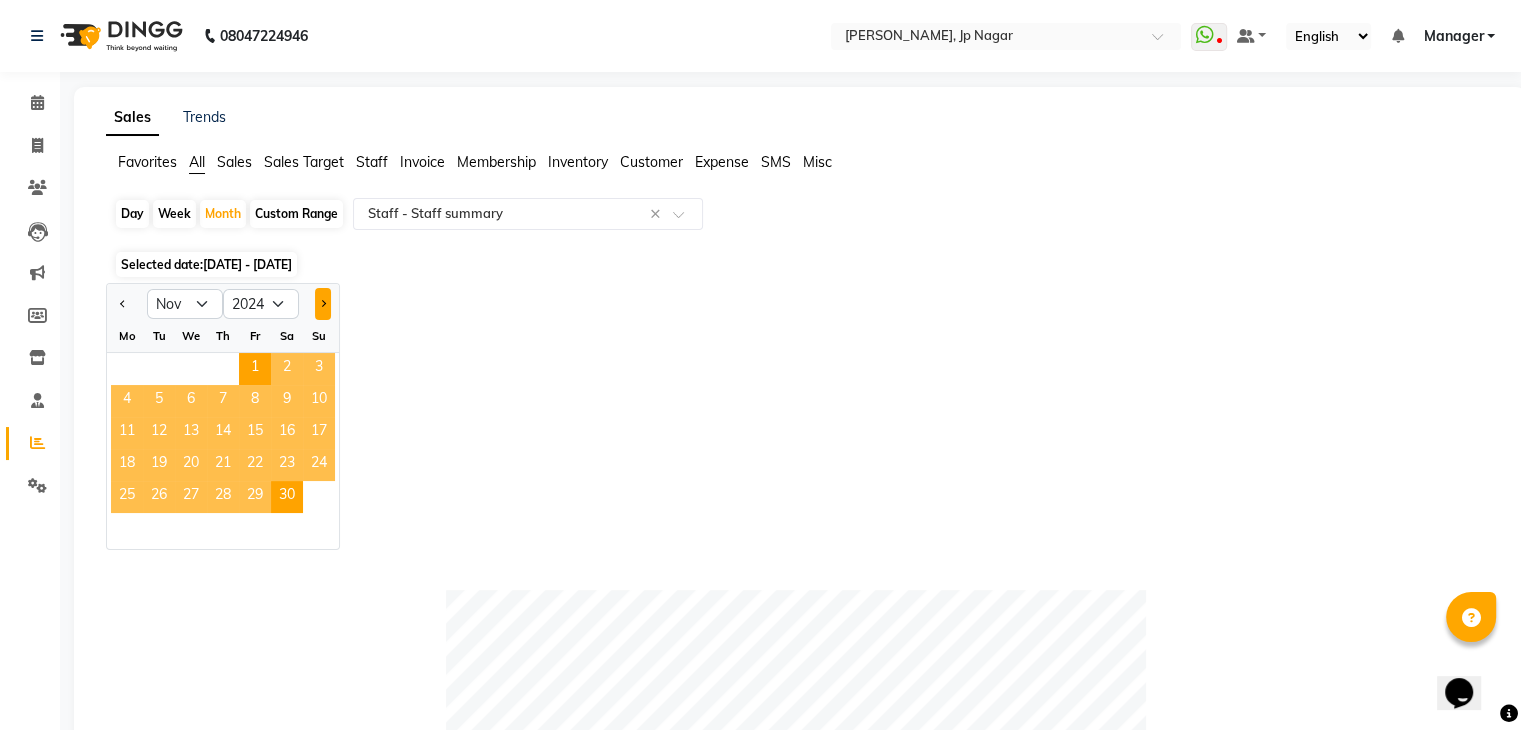 click 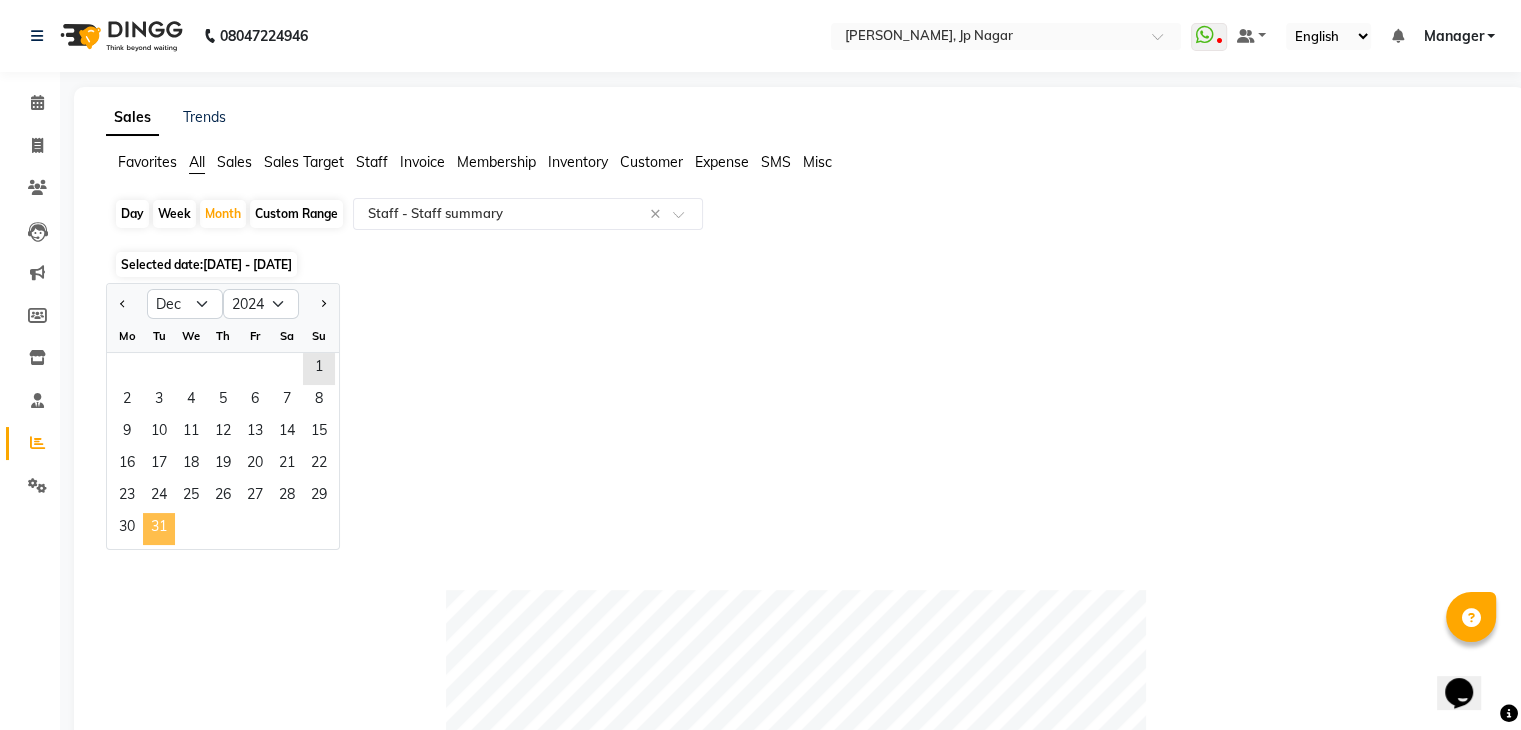 click on "31" 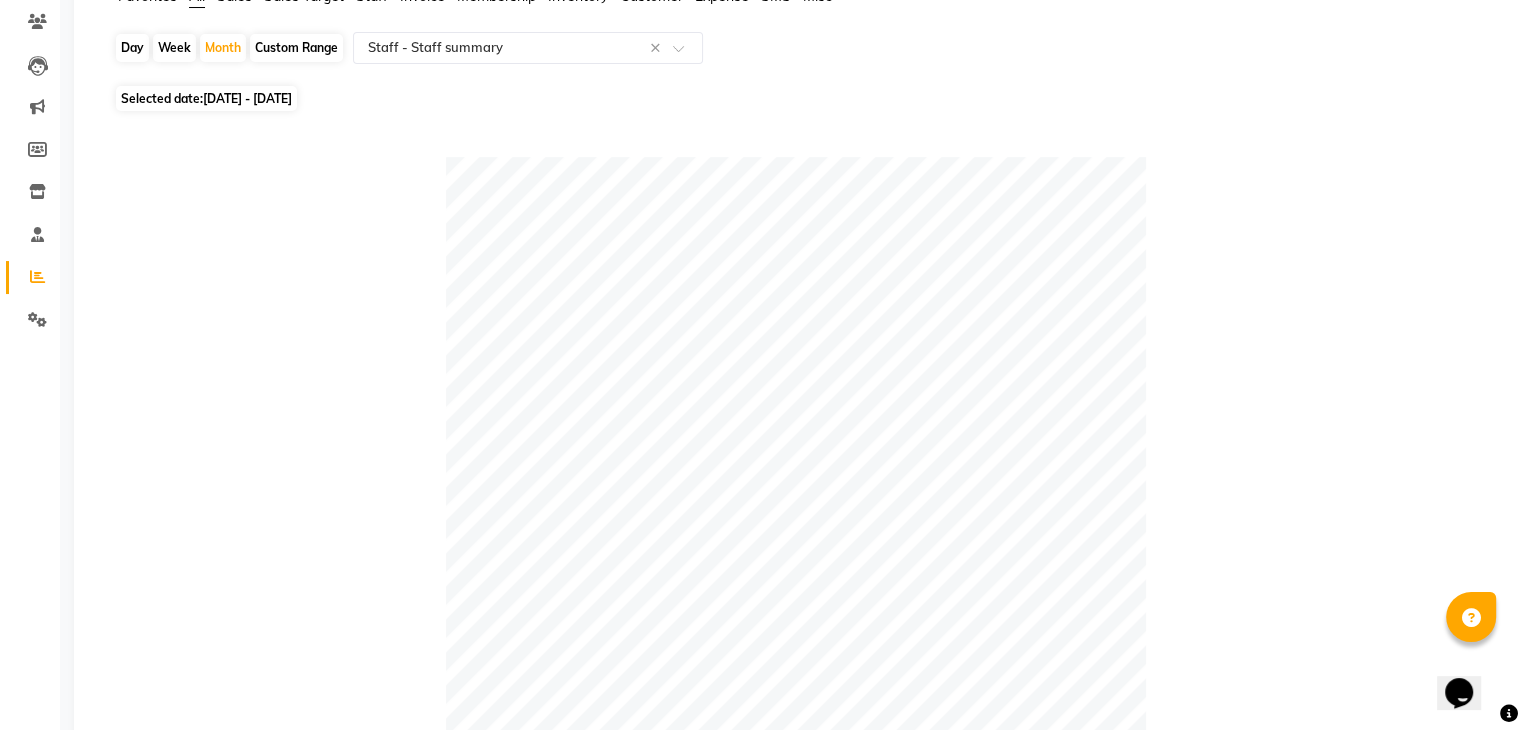scroll, scrollTop: 142, scrollLeft: 0, axis: vertical 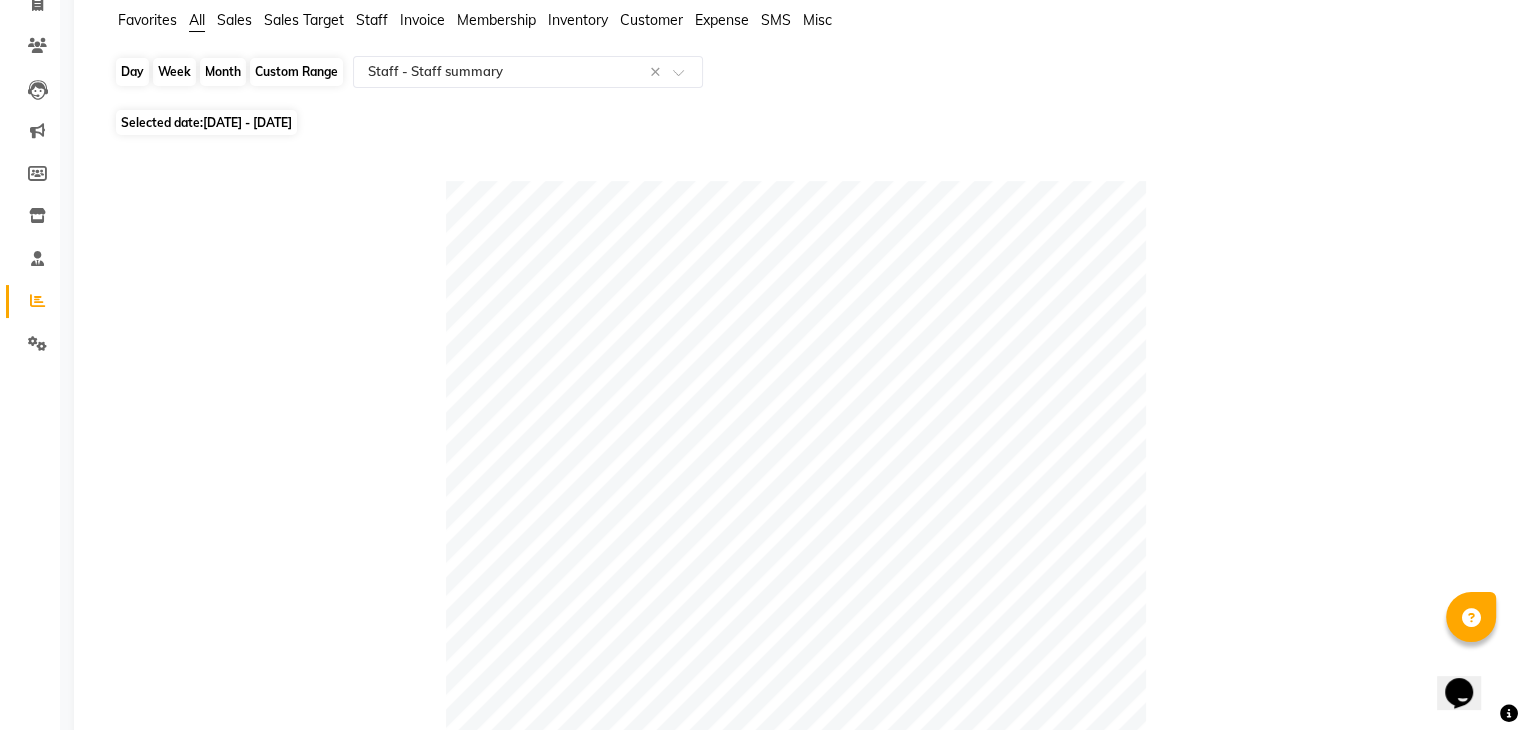 click on "Month" 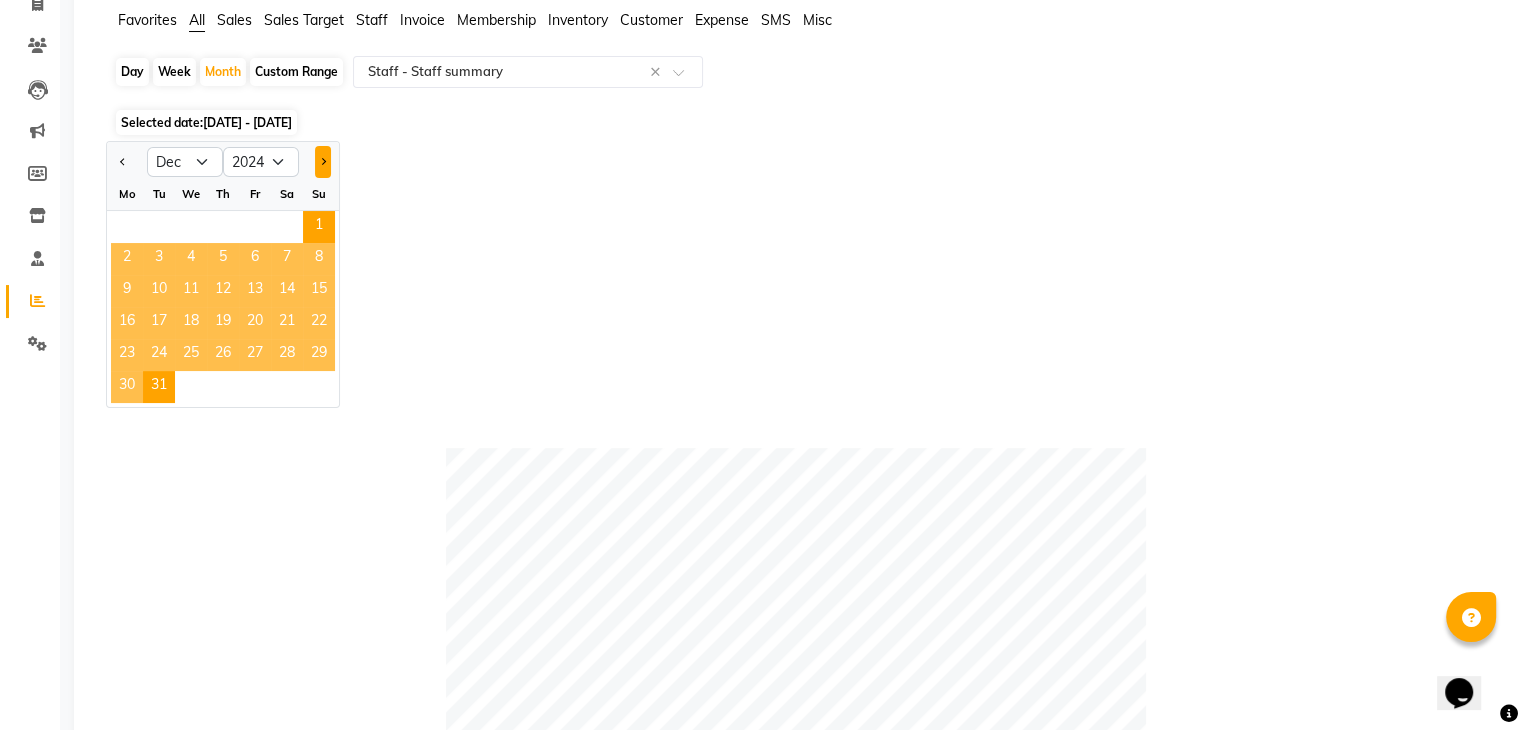 click 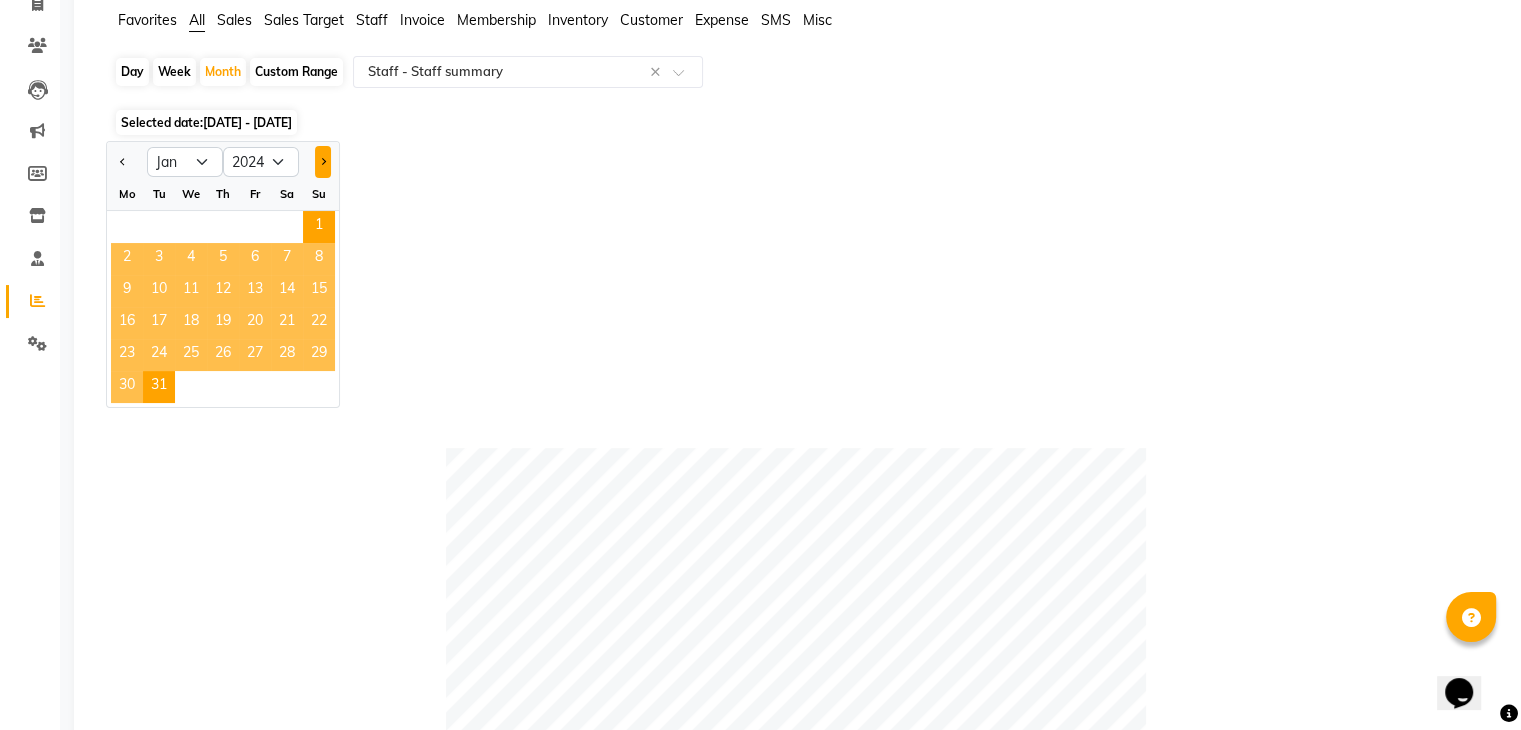 select on "2025" 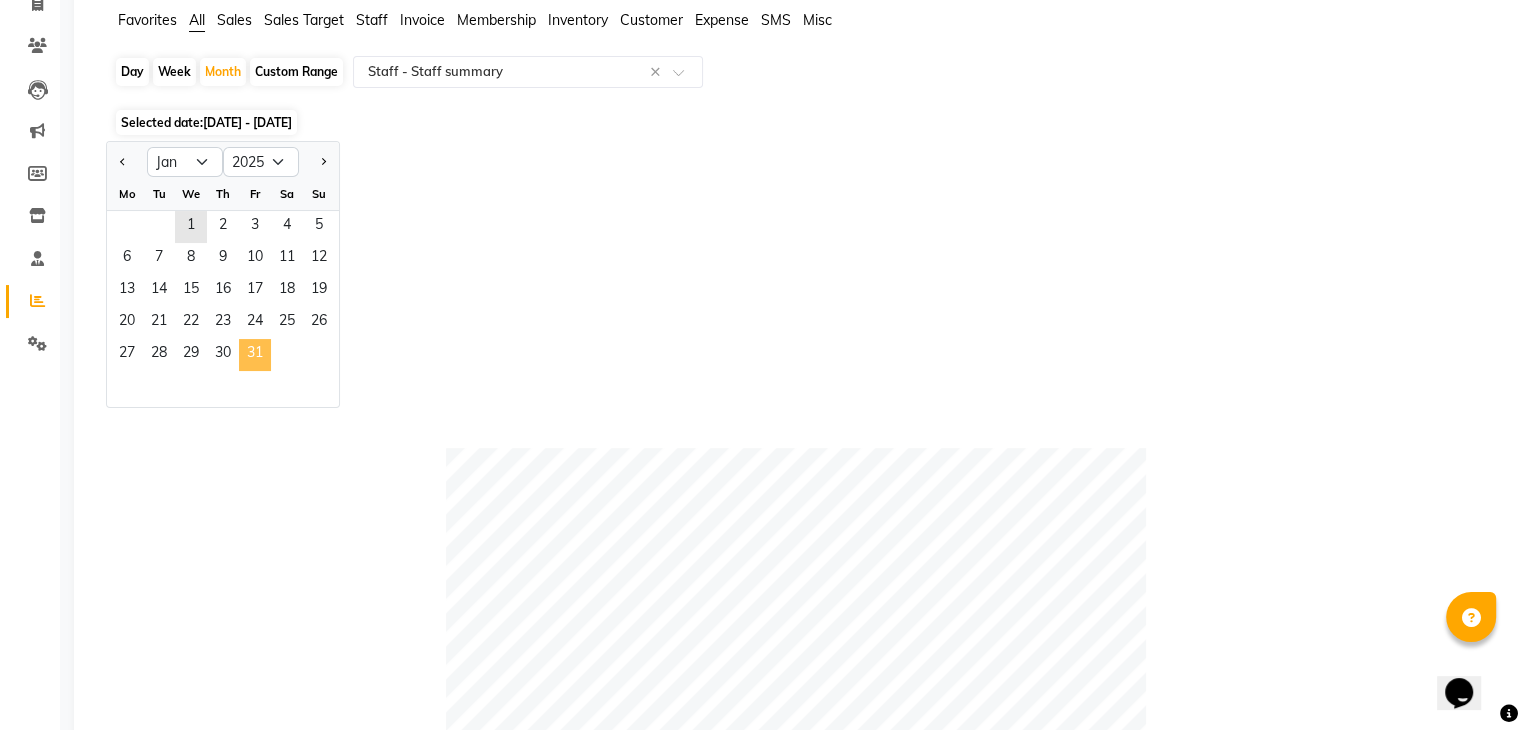 click on "31" 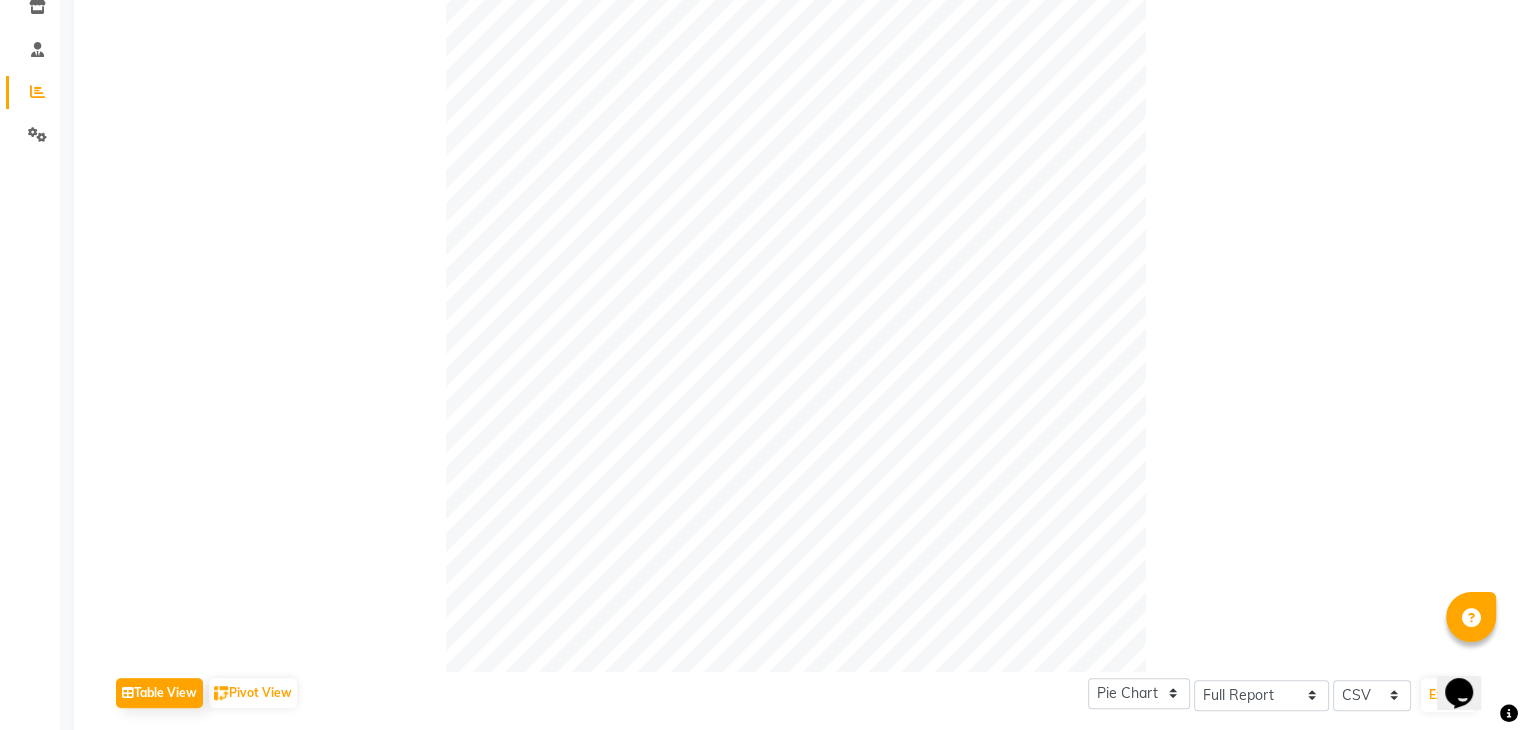scroll, scrollTop: 0, scrollLeft: 0, axis: both 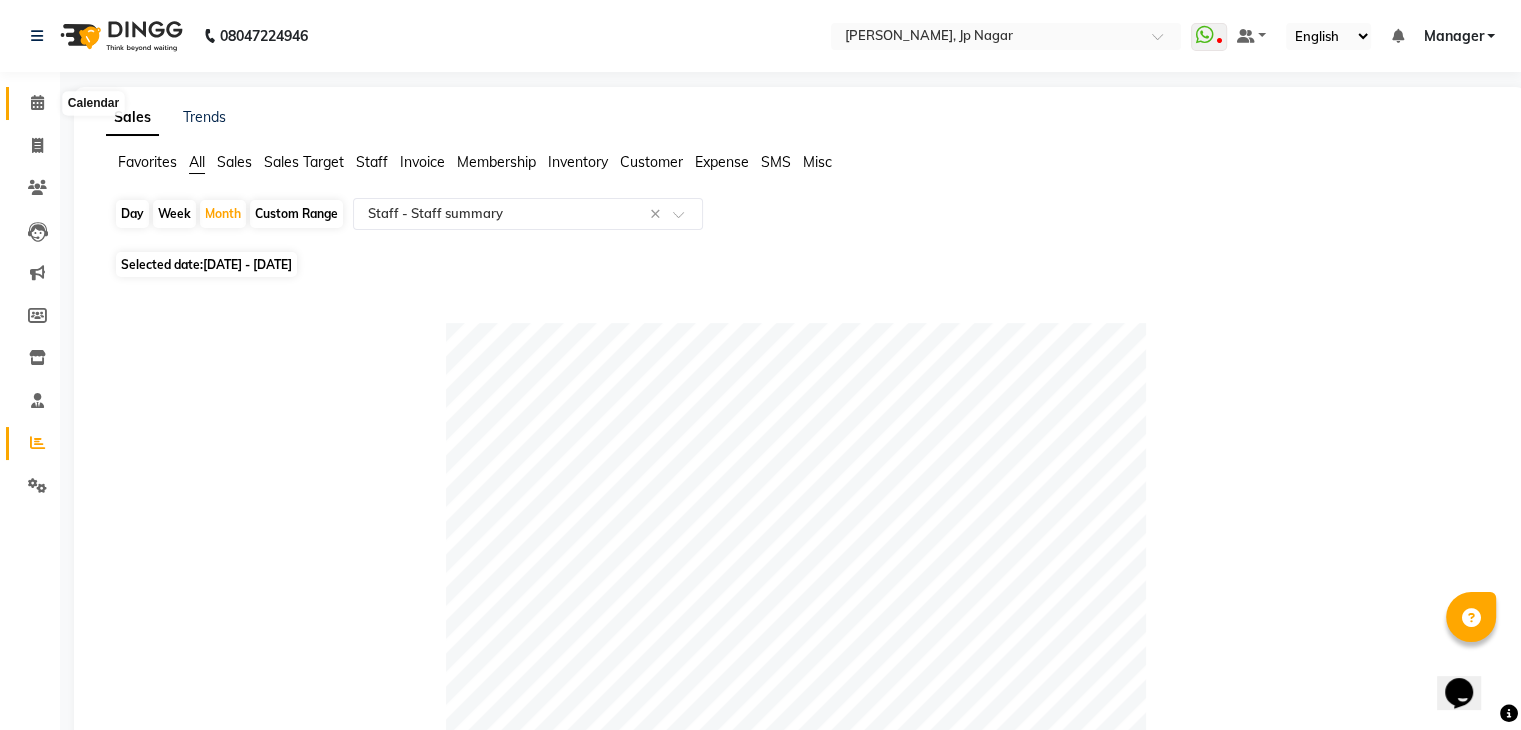 click 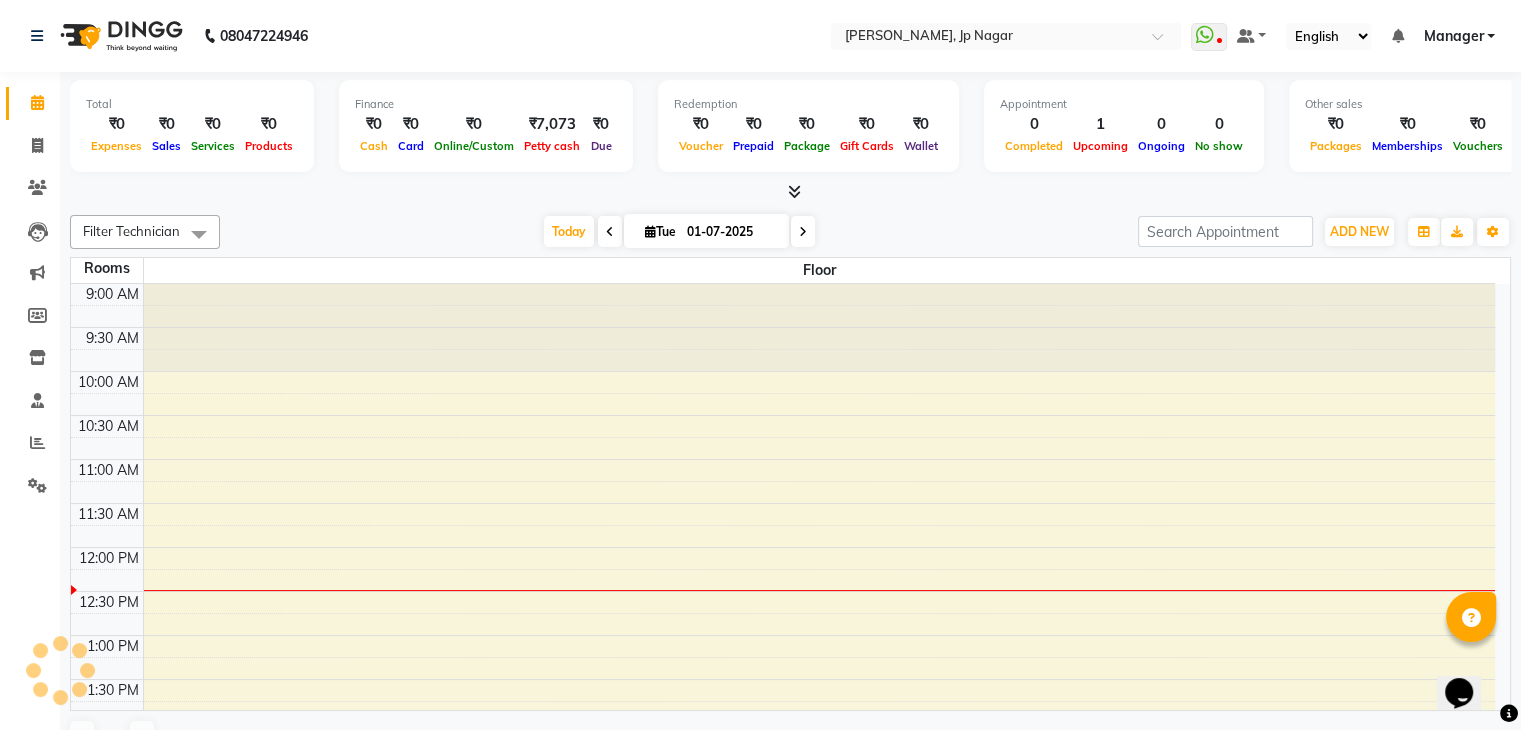 scroll, scrollTop: 0, scrollLeft: 0, axis: both 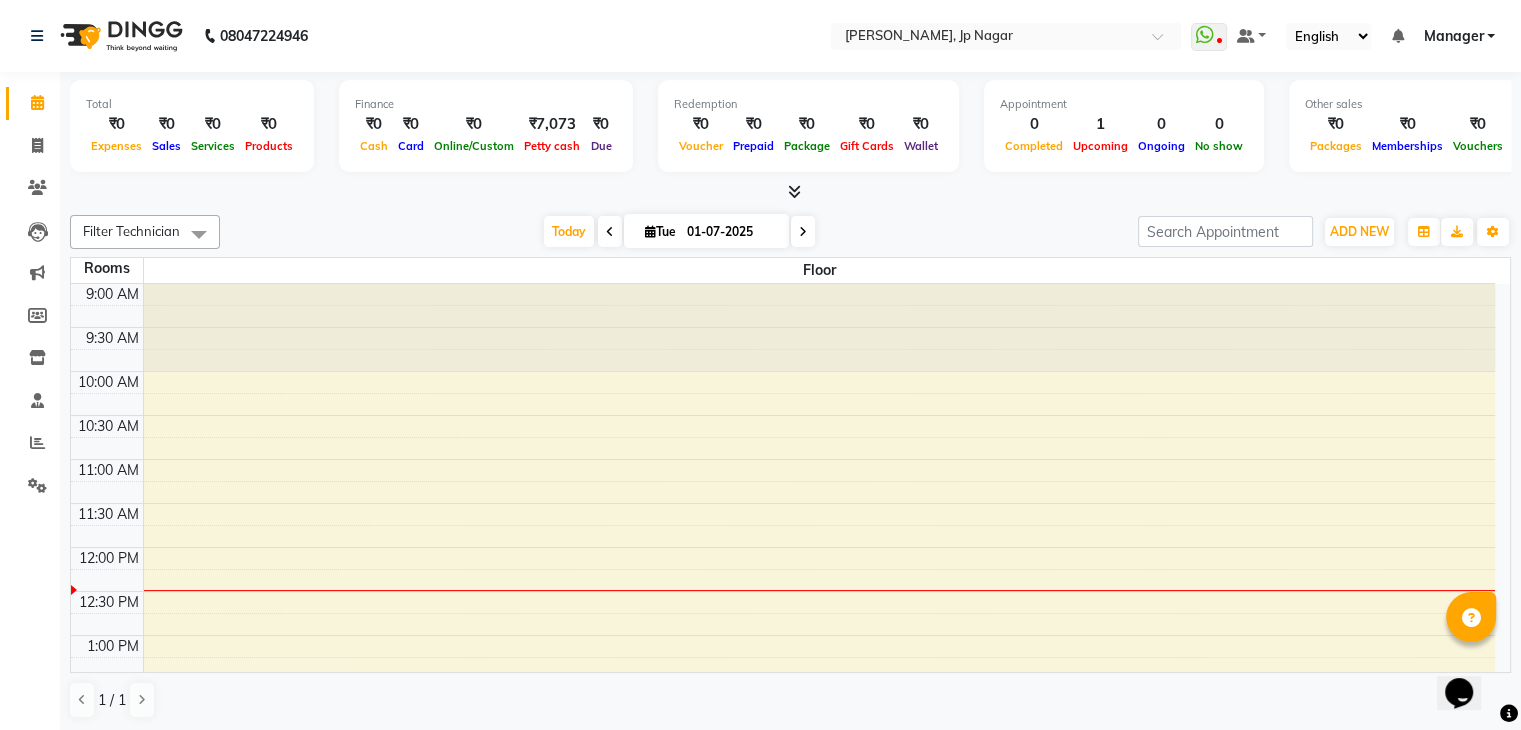 click at bounding box center [820, 327] 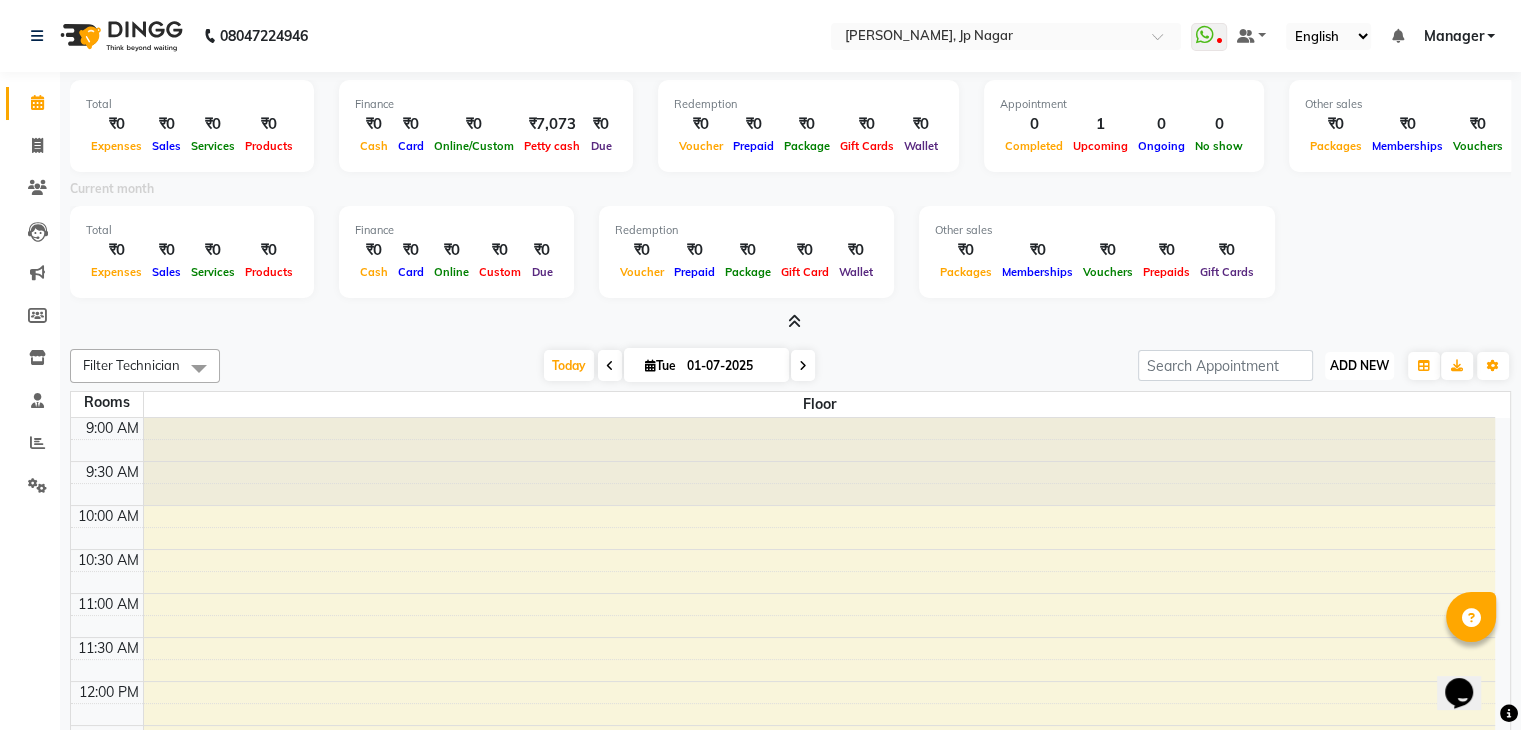click on "ADD NEW" at bounding box center (1359, 365) 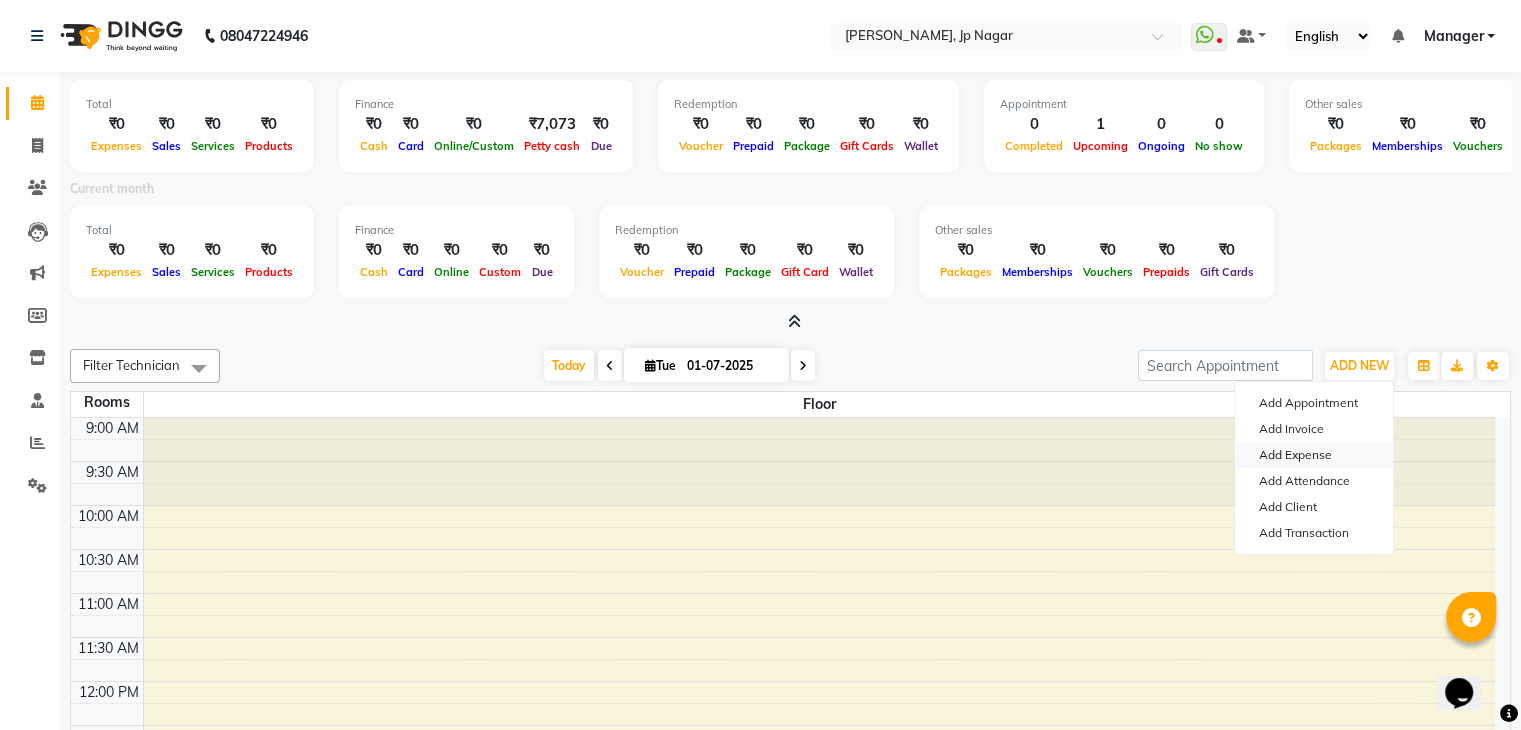 click on "Add Expense" at bounding box center (1314, 455) 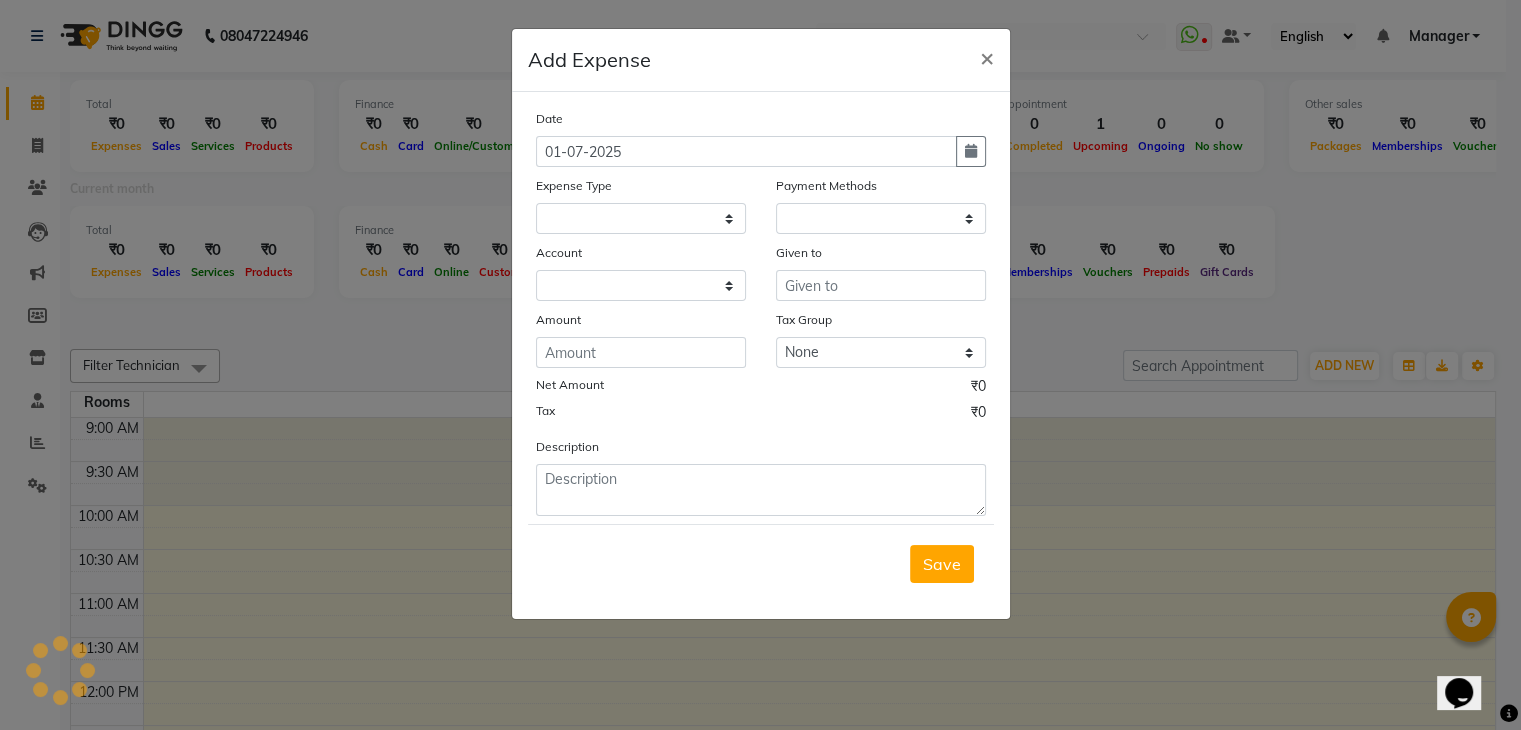 select 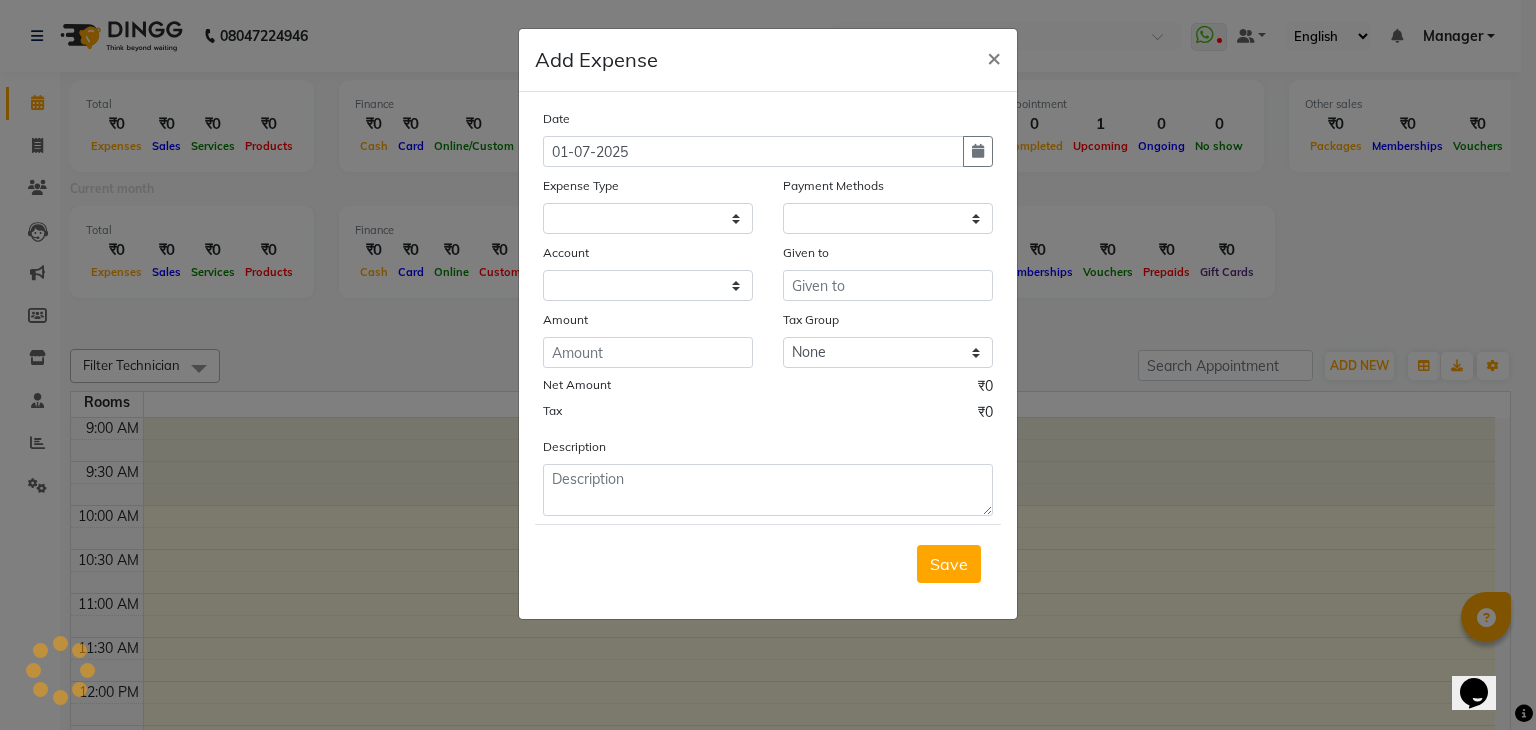 select on "1" 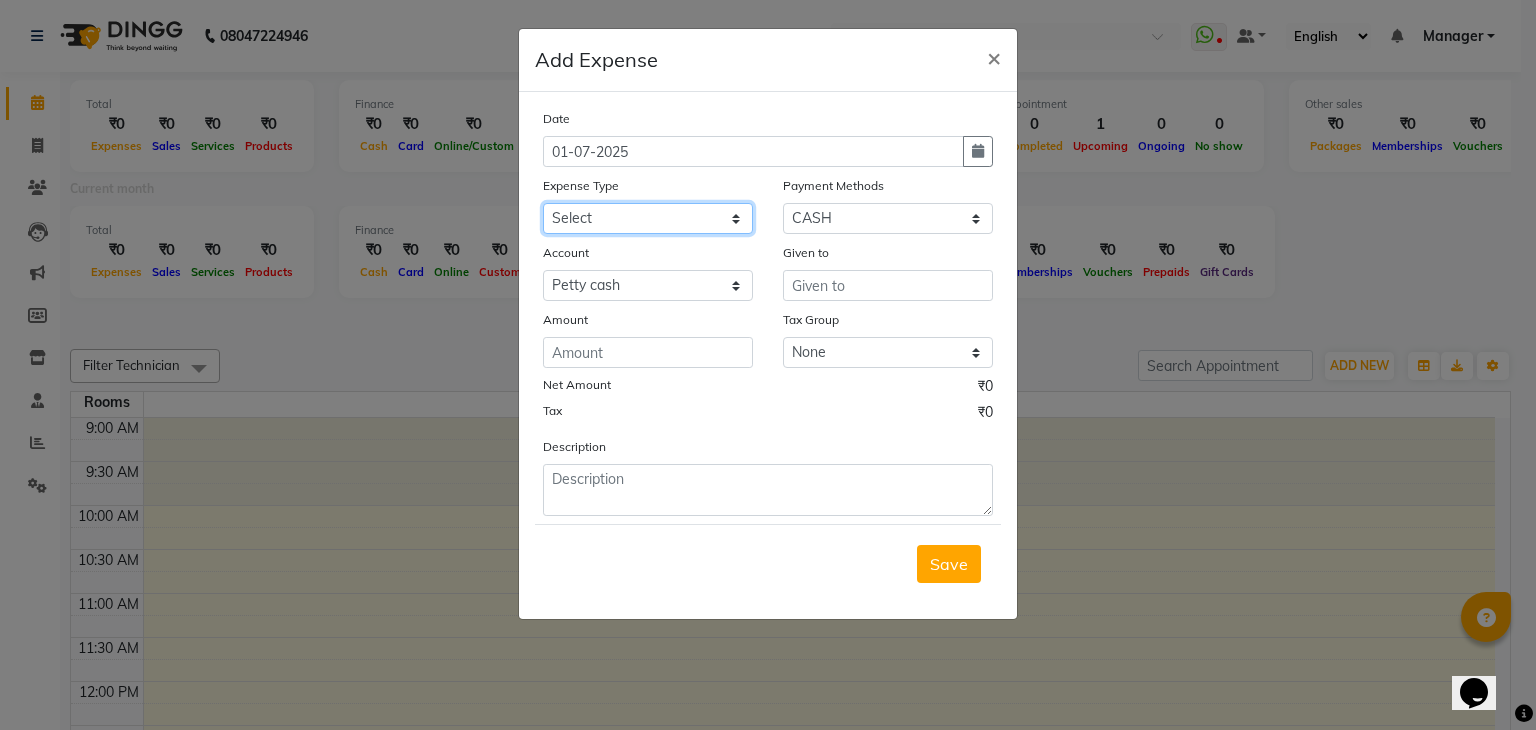 click on "Select acetone Advance Salary bank deposite BBMP Beauty products Bed charges BIRTHDAY CAKE Bonus Carpenter CASH EXPENSE VOUCHER Cash handover Client Refreshment coconut water for clients COFFEE coffee powder Commission Conveyance Cotton Courier decoration Donation Drinking Water Electricity Eyelashes return Face mask floor cleaner flowers daily garbage green tea GST handover HANDWASH House Keeping Material House keeping Salary Incentive Internet Bill juice LAUNDRY Maintainance Marketing Medical Membership Milk Milk miscelleneous Naturals salon NEWSPAPER O T Other Pantry PETROL Phone Bill Plants plumber pooja items Porter priest Product Purchase product return Product sale puja items RAPIDO Refund Rent Shop Rent Staff Accommodation Royalty Salary Staff cab charges Staff dinner Staff Flight Ticket Staff  Hiring from another Branch Staff Snacks Stationary sugar sweets TEAM DINNER TIPS Tissue Transgender Utilities Water Bottle Water cane week of salary Wi Fi Payment" 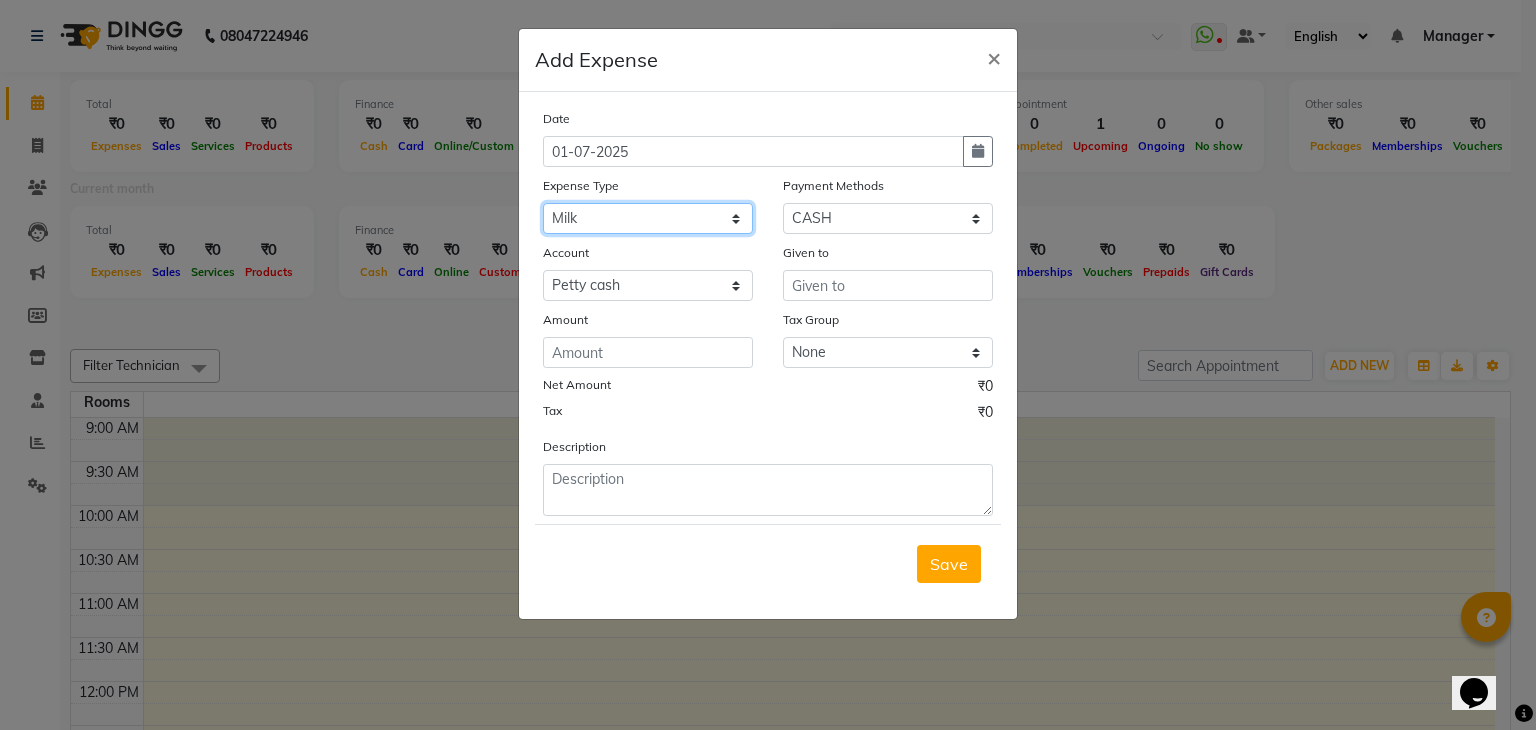 click on "Select acetone Advance Salary bank deposite BBMP Beauty products Bed charges BIRTHDAY CAKE Bonus Carpenter CASH EXPENSE VOUCHER Cash handover Client Refreshment coconut water for clients COFFEE coffee powder Commission Conveyance Cotton Courier decoration Donation Drinking Water Electricity Eyelashes return Face mask floor cleaner flowers daily garbage green tea GST handover HANDWASH House Keeping Material House keeping Salary Incentive Internet Bill juice LAUNDRY Maintainance Marketing Medical Membership Milk Milk miscelleneous Naturals salon NEWSPAPER O T Other Pantry PETROL Phone Bill Plants plumber pooja items Porter priest Product Purchase product return Product sale puja items RAPIDO Refund Rent Shop Rent Staff Accommodation Royalty Salary Staff cab charges Staff dinner Staff Flight Ticket Staff  Hiring from another Branch Staff Snacks Stationary sugar sweets TEAM DINNER TIPS Tissue Transgender Utilities Water Bottle Water cane week of salary Wi Fi Payment" 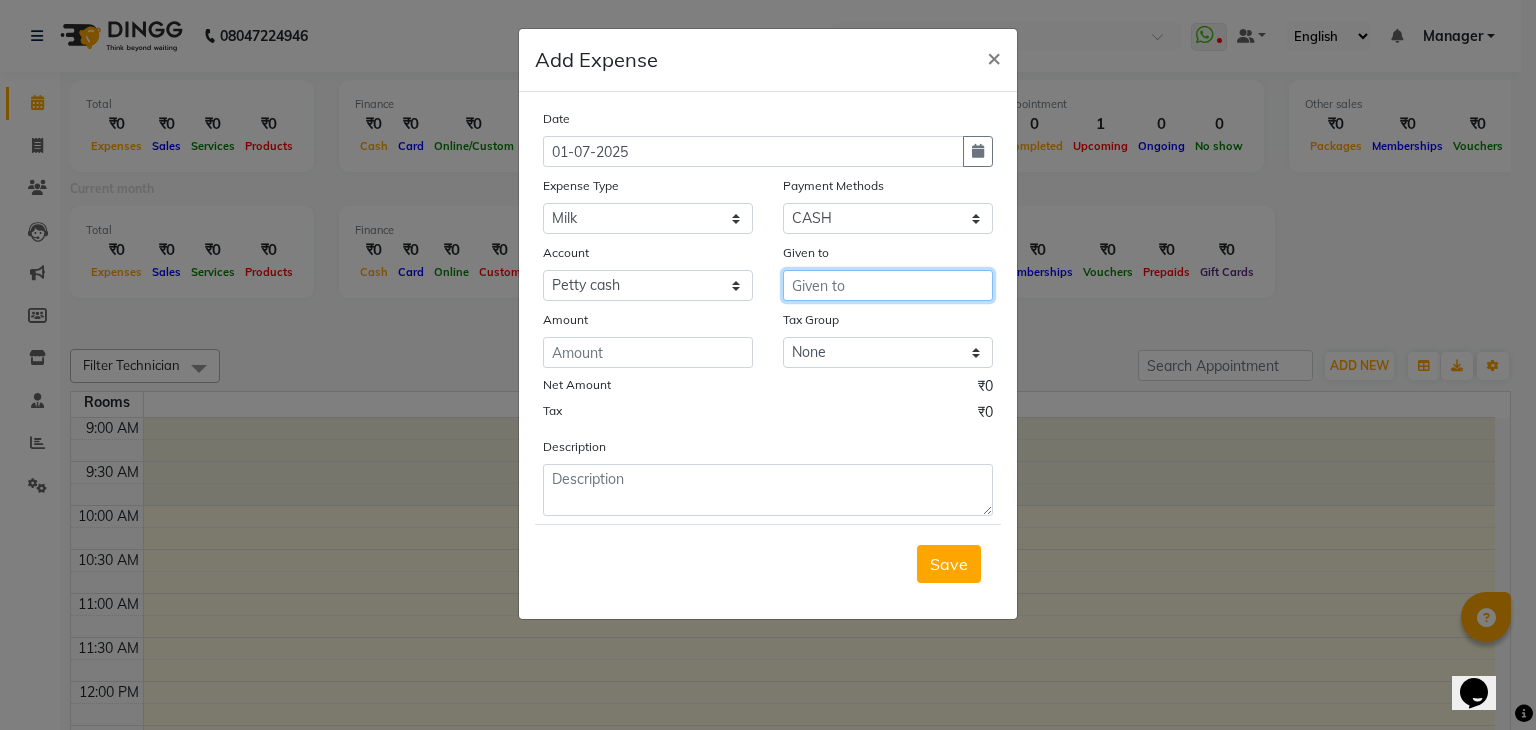 click at bounding box center (888, 285) 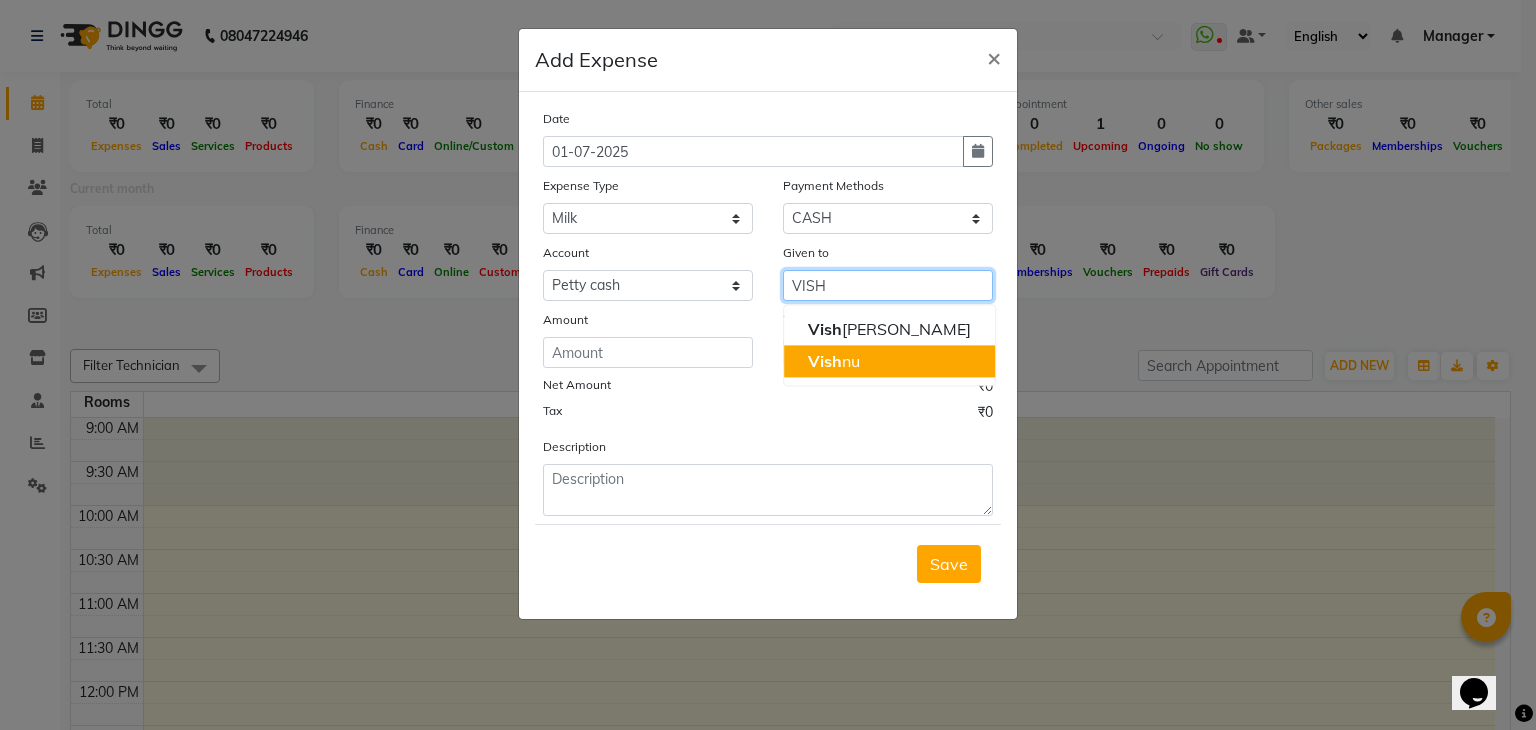 click on "Vish" 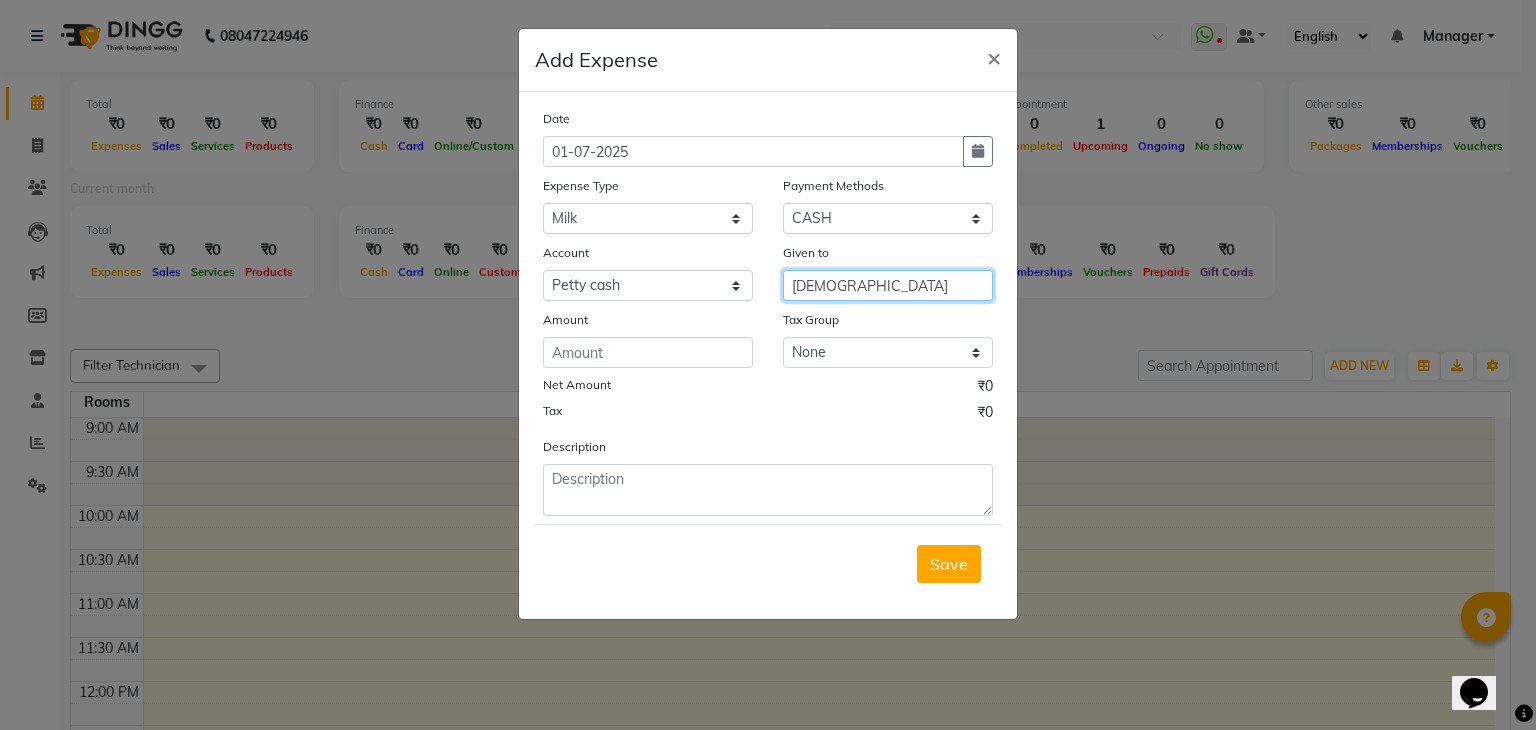 type on "[DEMOGRAPHIC_DATA]" 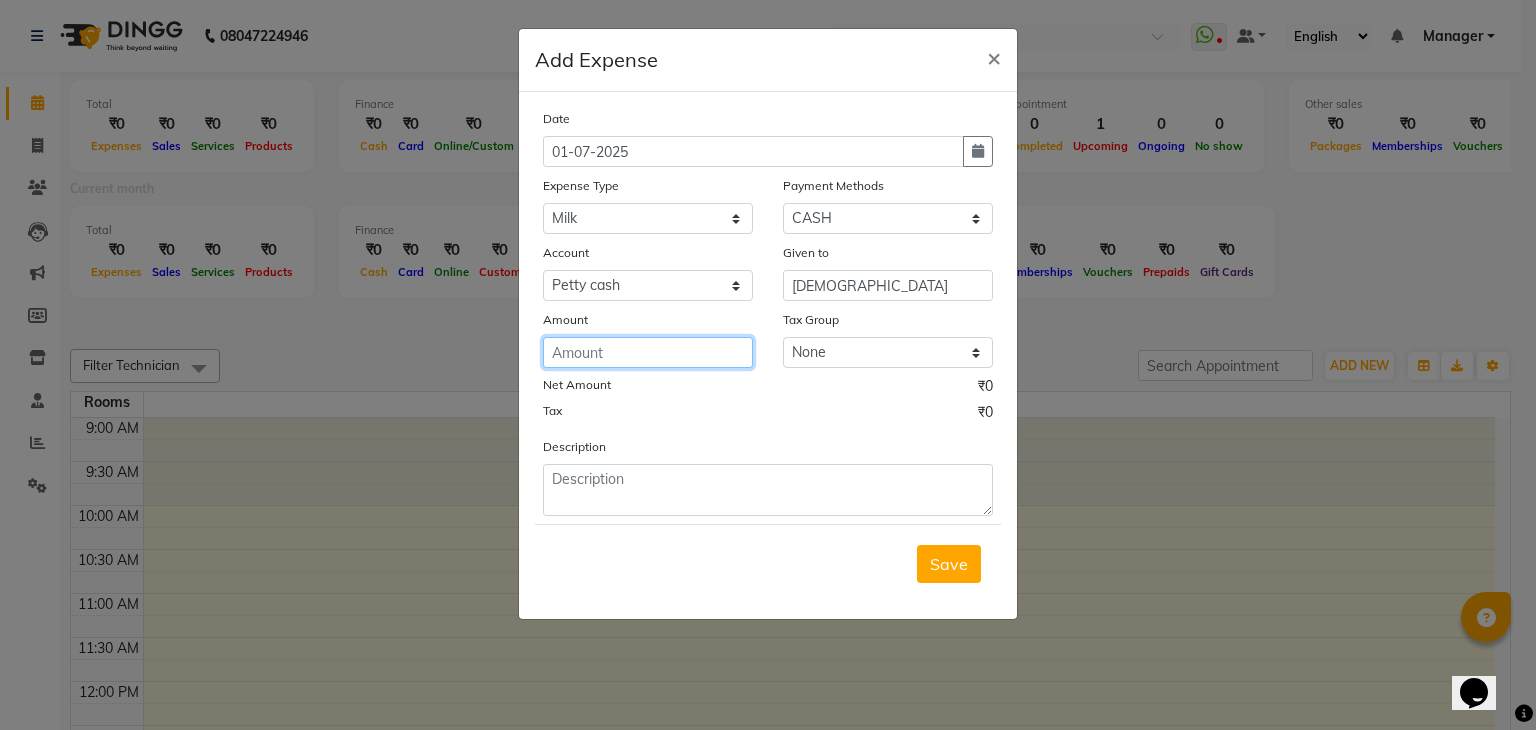 click 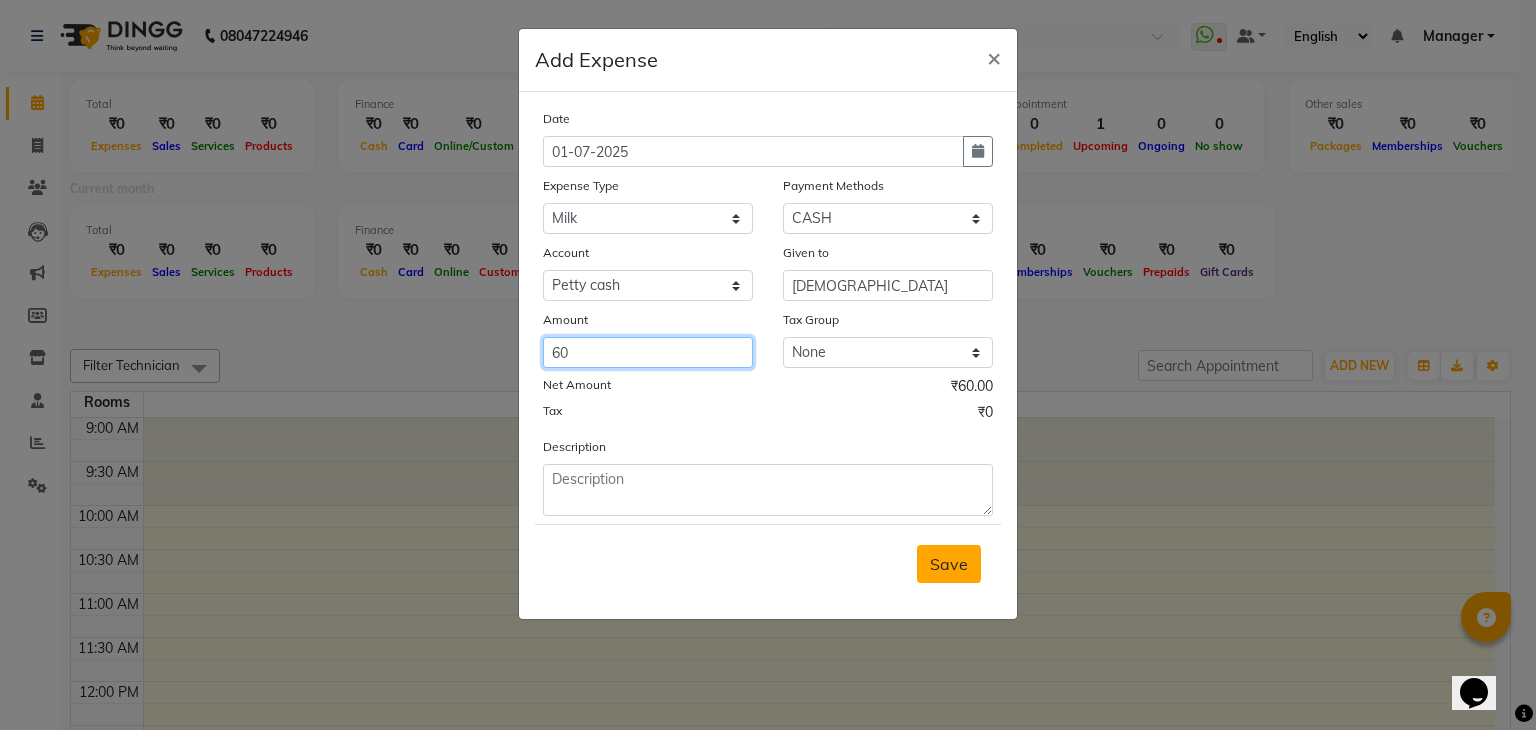 type on "60" 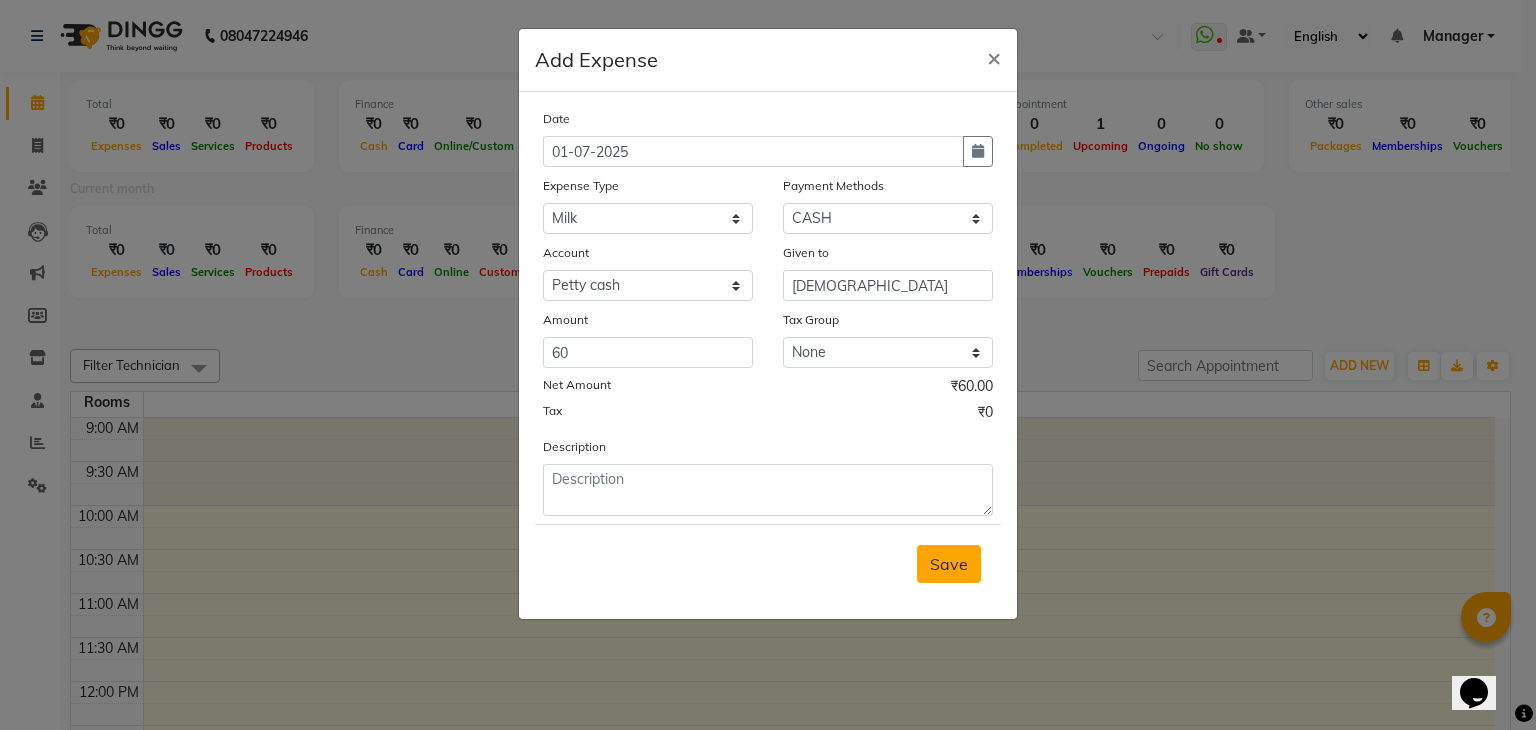 click on "Save" at bounding box center (949, 564) 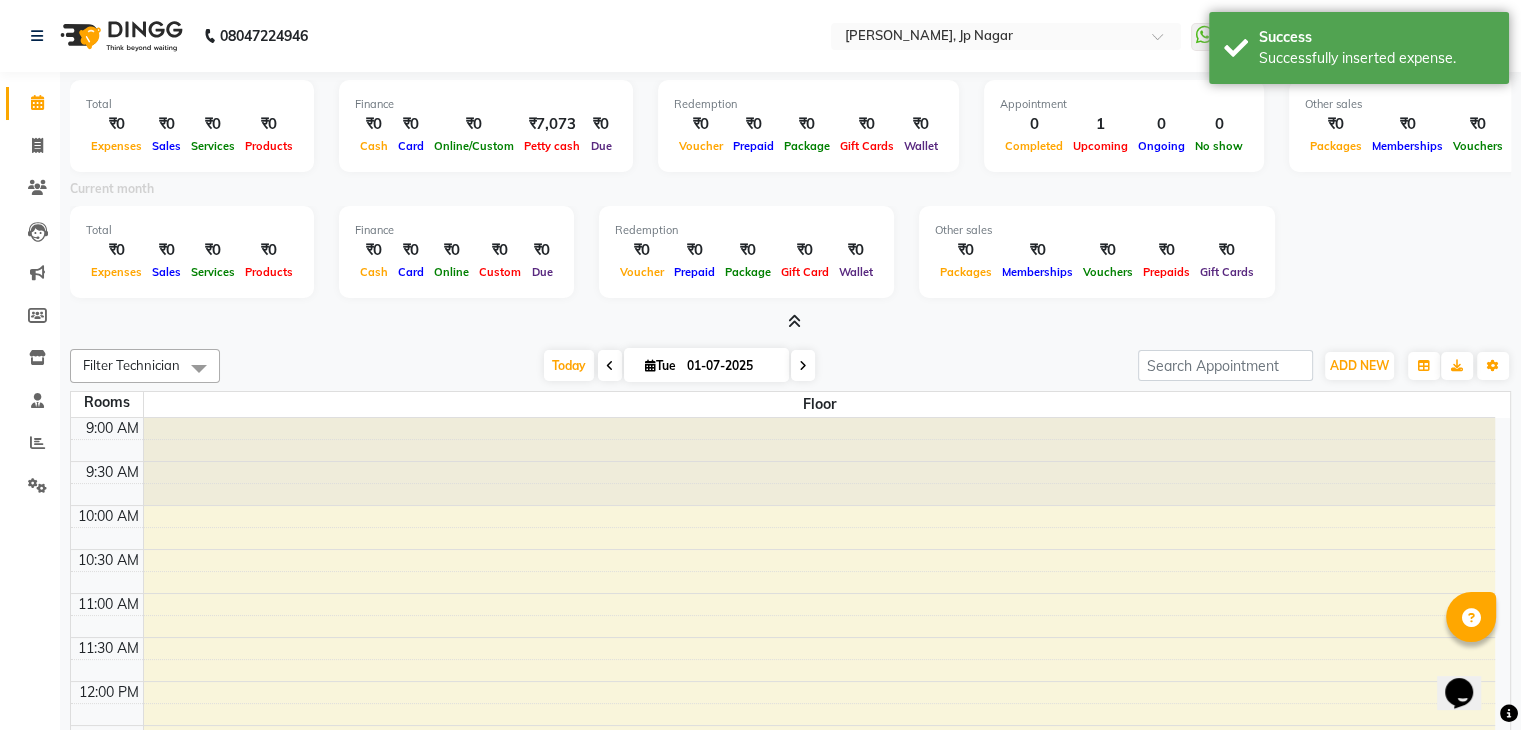 click at bounding box center [794, 321] 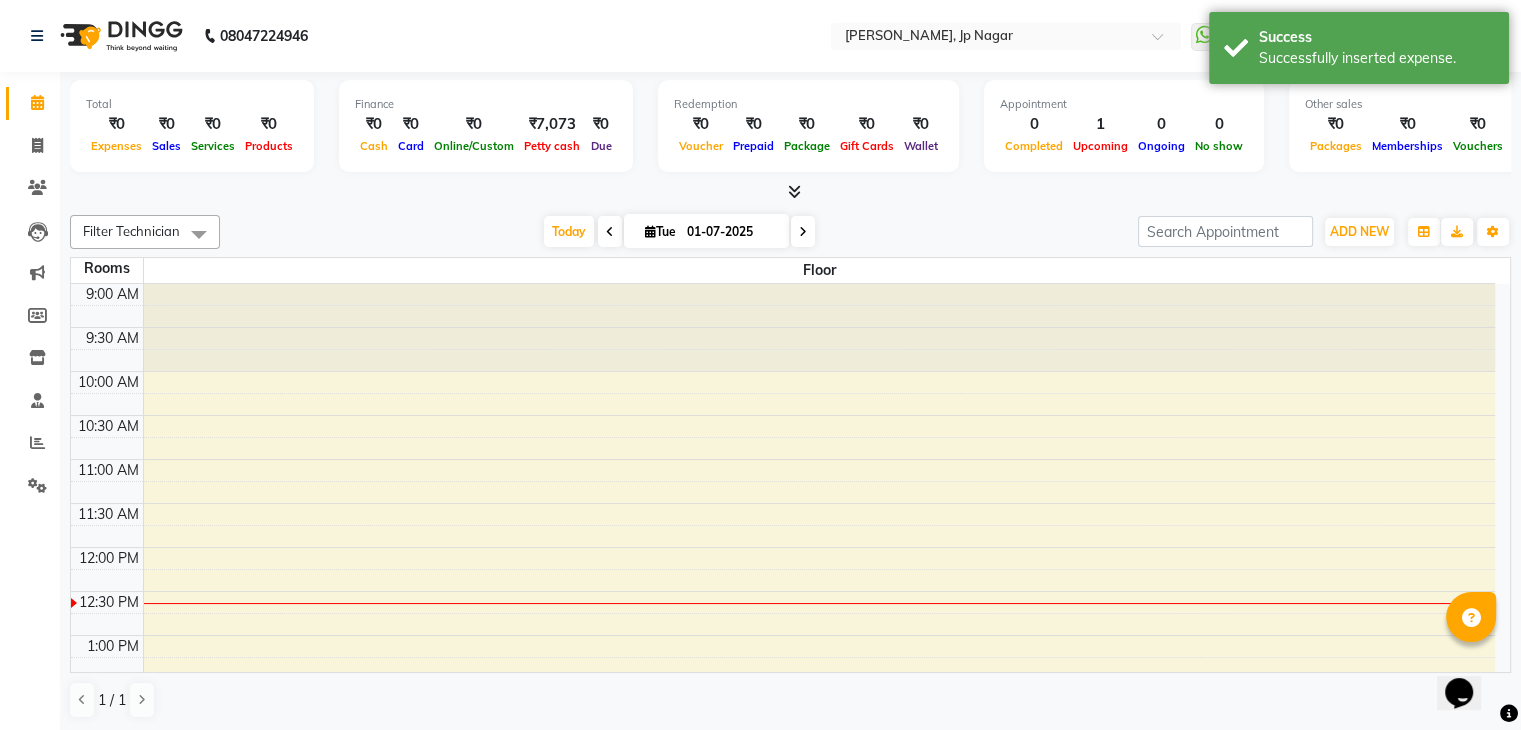 click at bounding box center (794, 191) 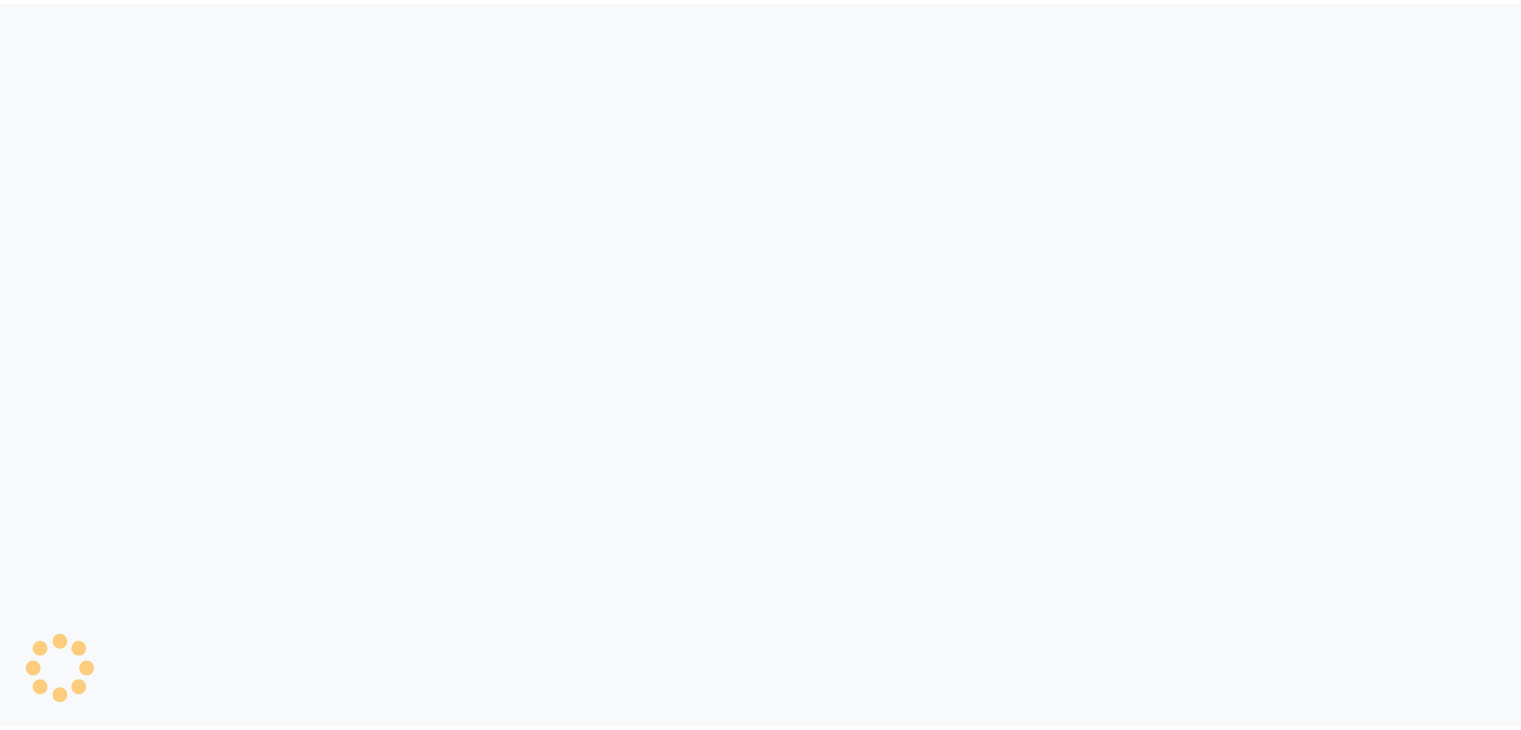scroll, scrollTop: 0, scrollLeft: 0, axis: both 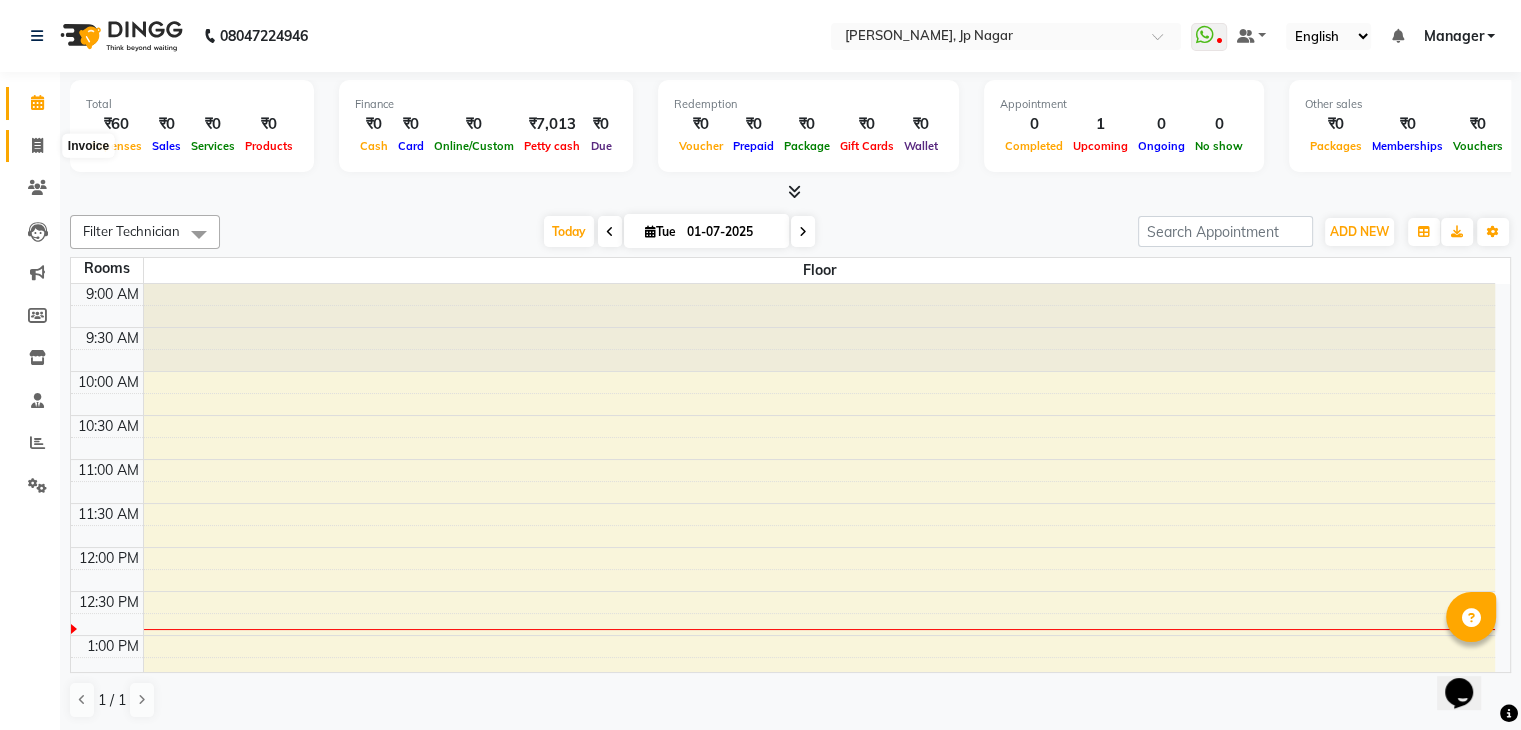 click 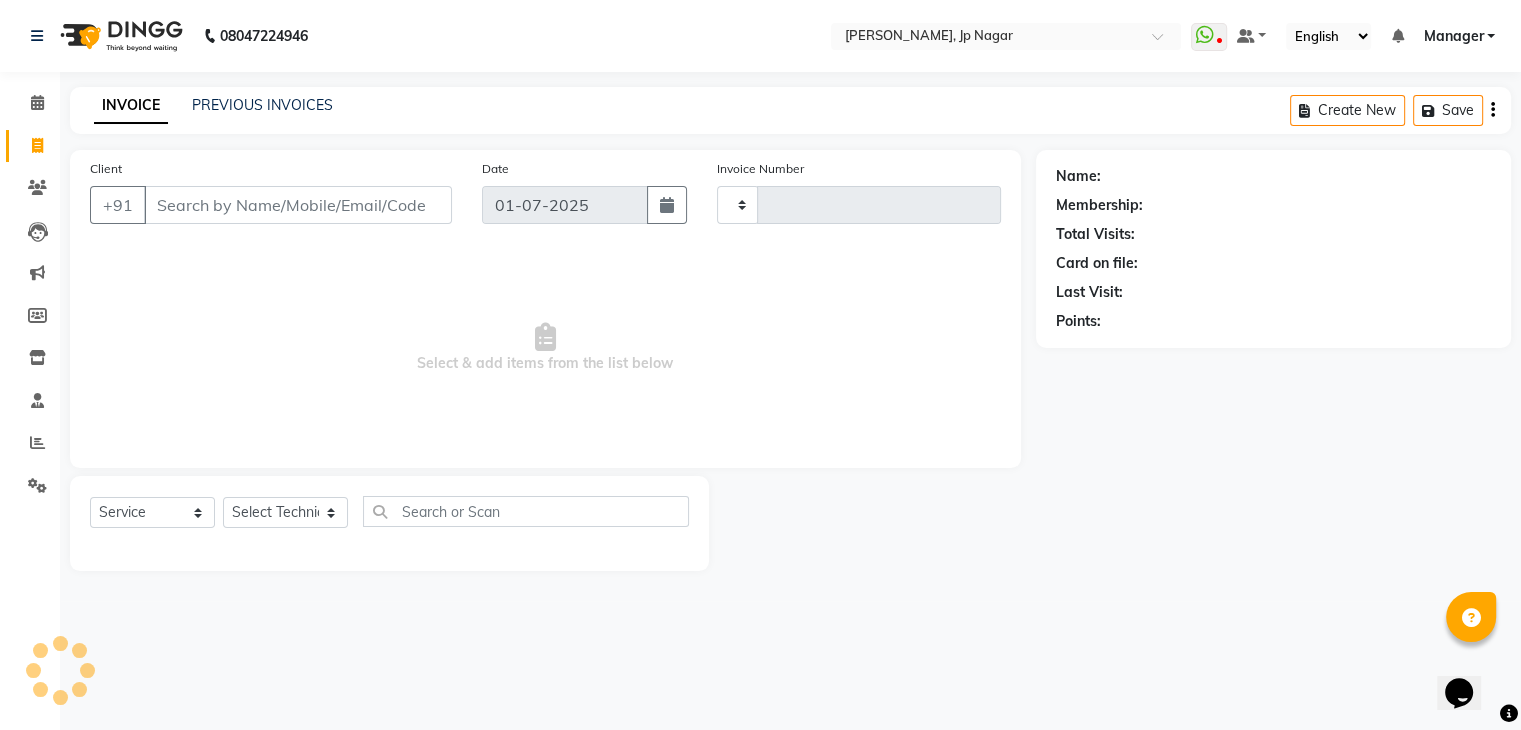 type on "0548" 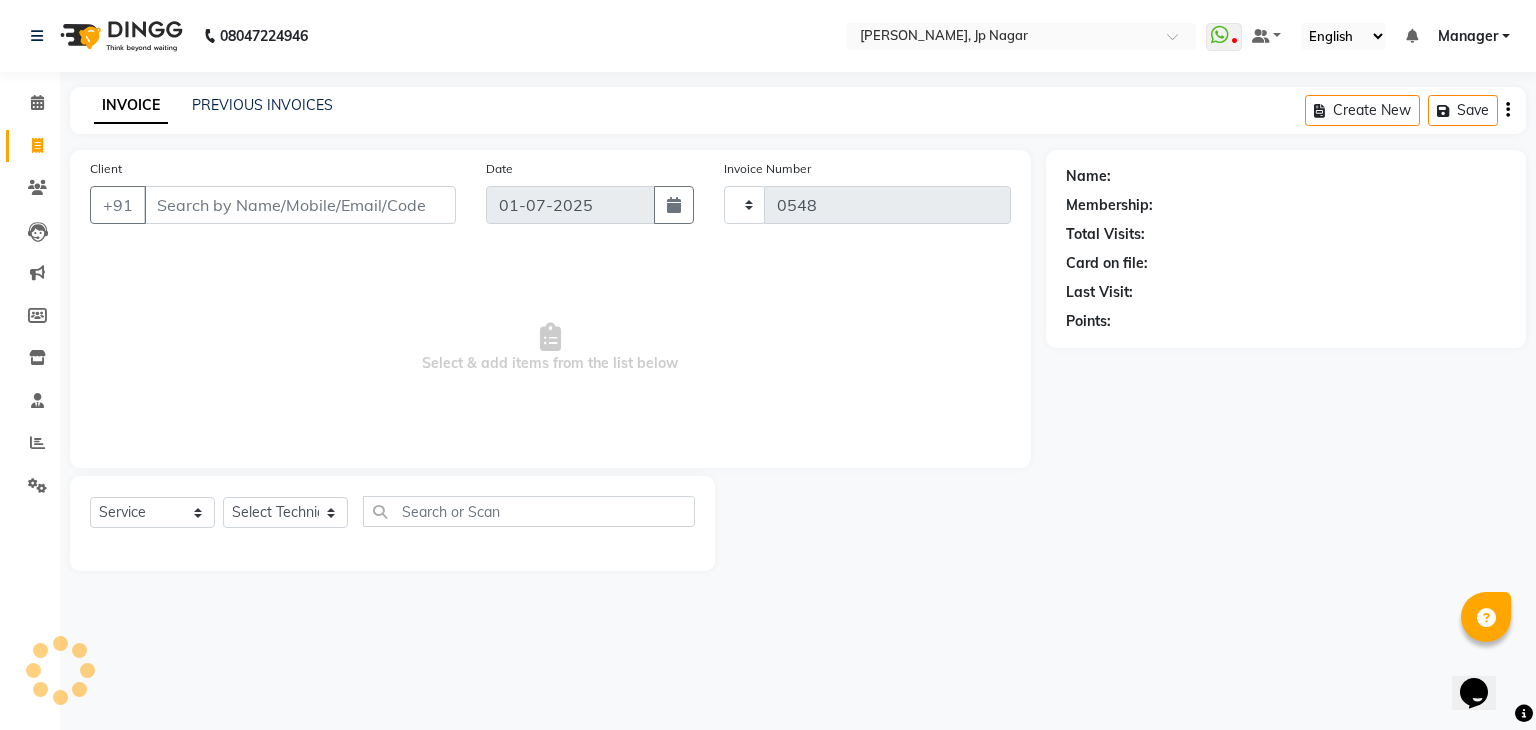 select on "6318" 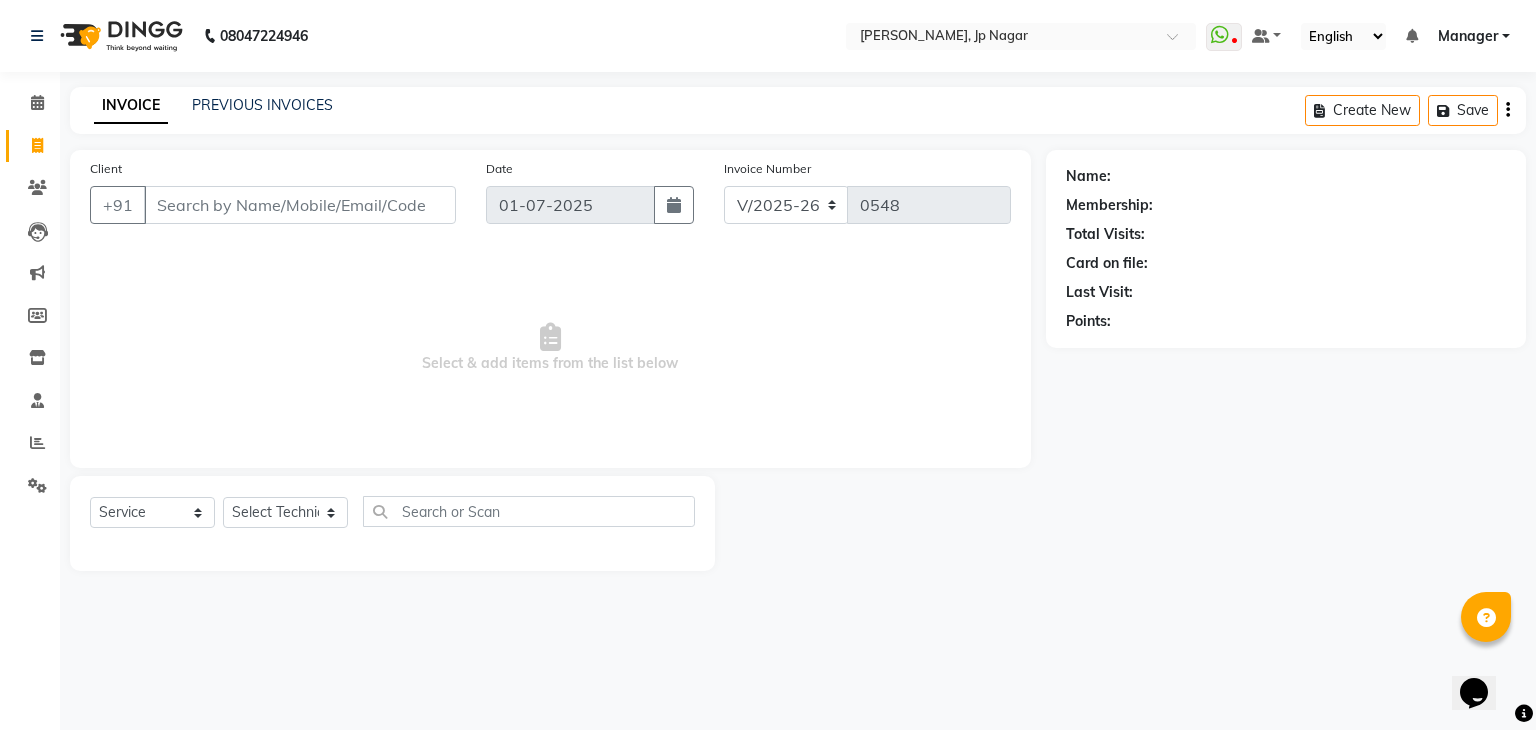 click on "Client" at bounding box center (300, 205) 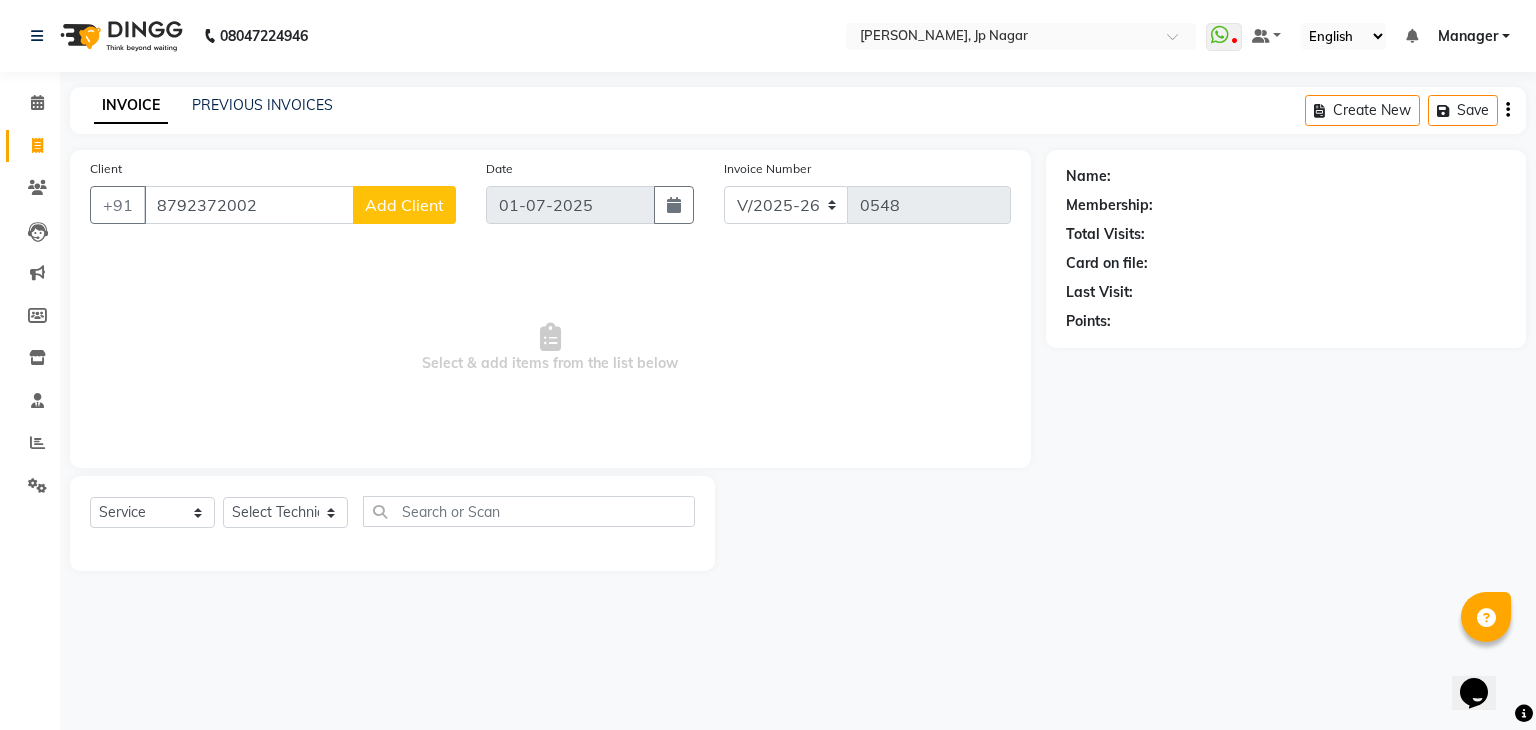 type on "8792372002" 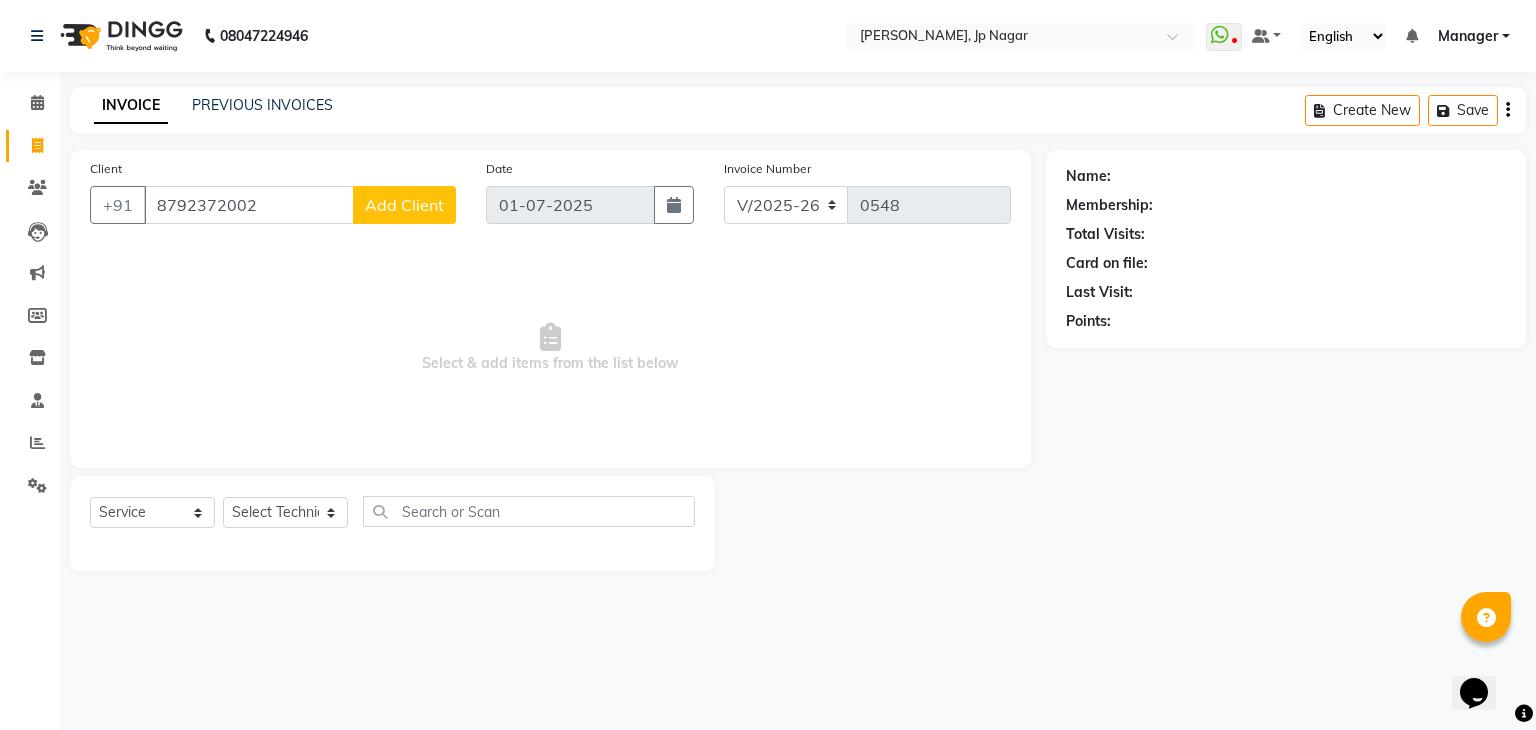 select on "21" 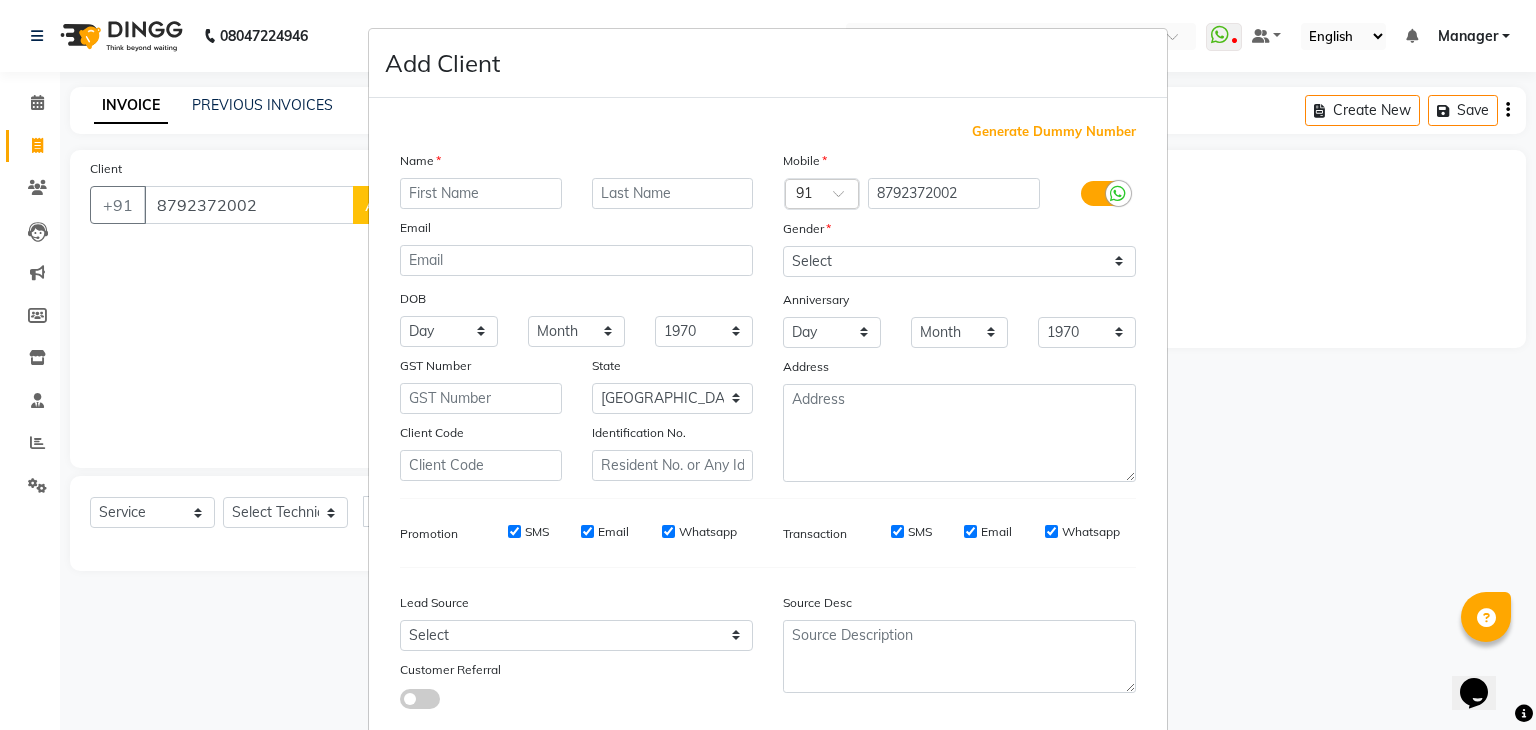 click at bounding box center (481, 193) 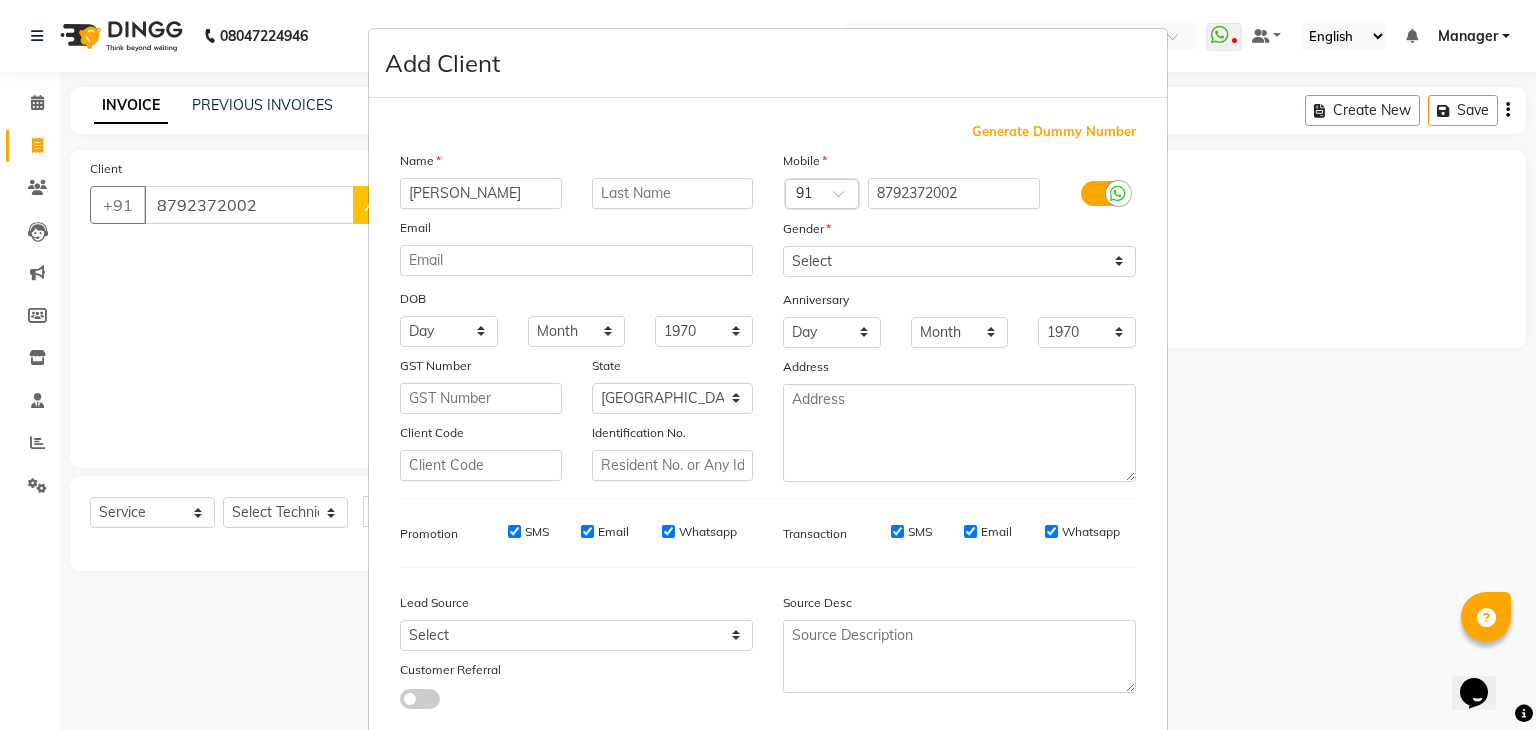 type on "[PERSON_NAME]" 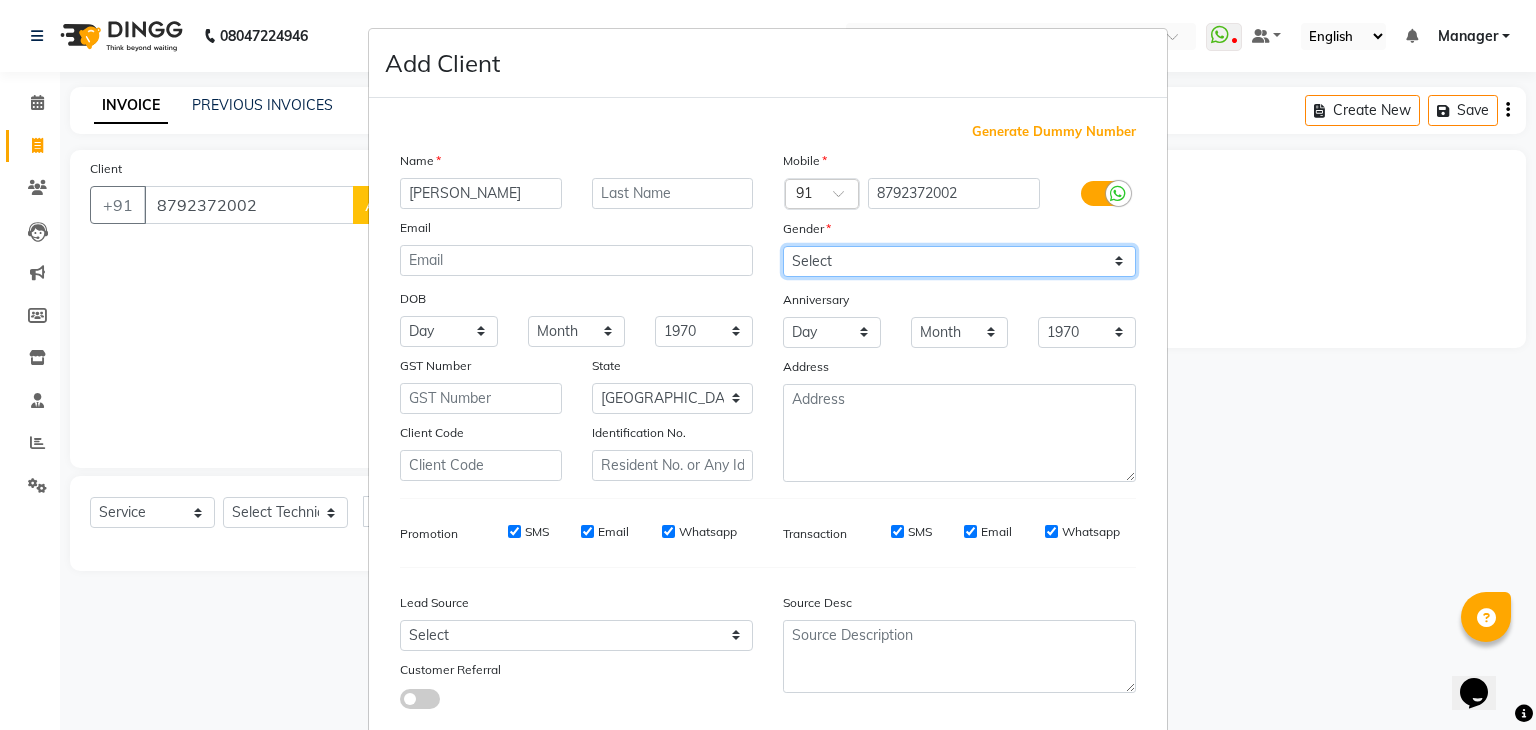 click on "Select [DEMOGRAPHIC_DATA] [DEMOGRAPHIC_DATA] Other Prefer Not To Say" at bounding box center [959, 261] 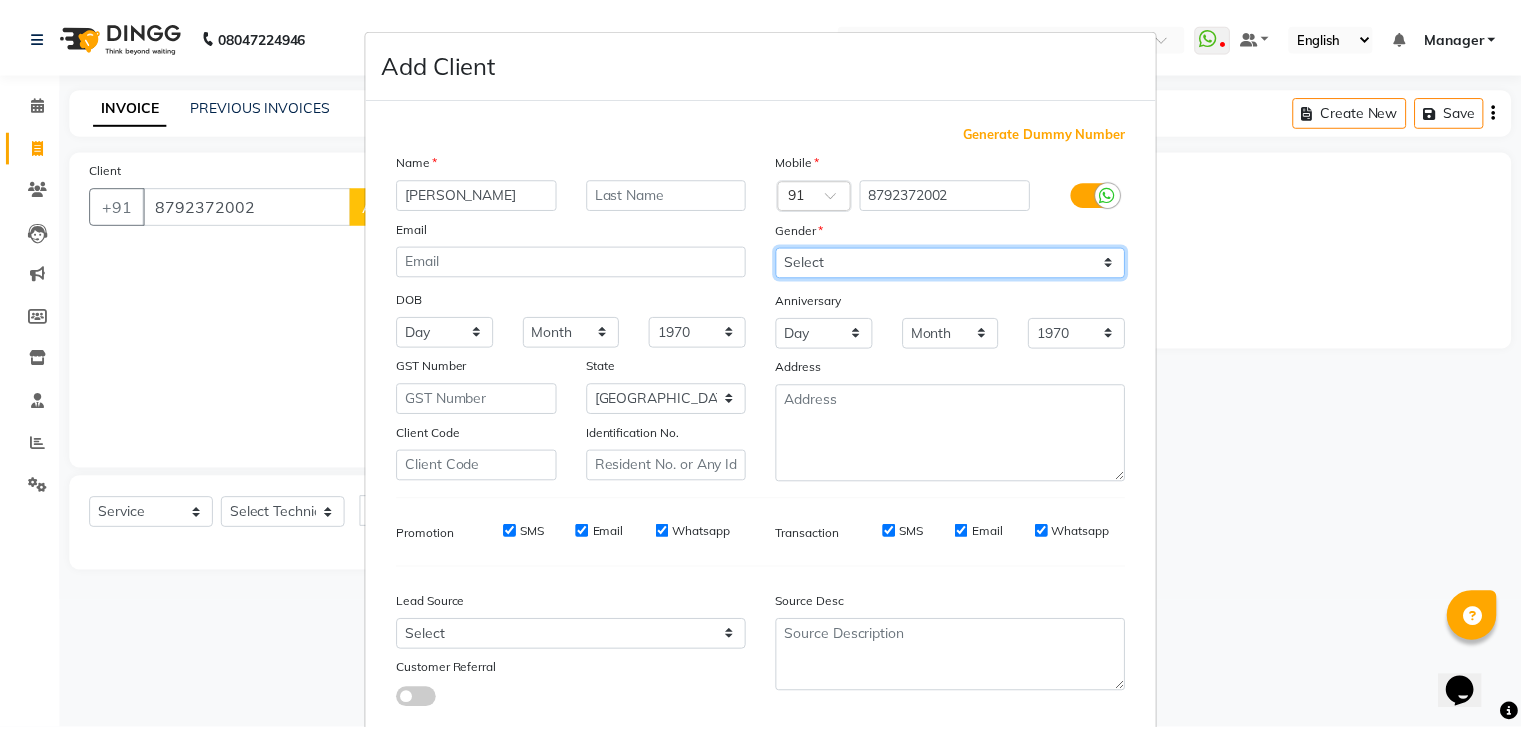 scroll, scrollTop: 127, scrollLeft: 0, axis: vertical 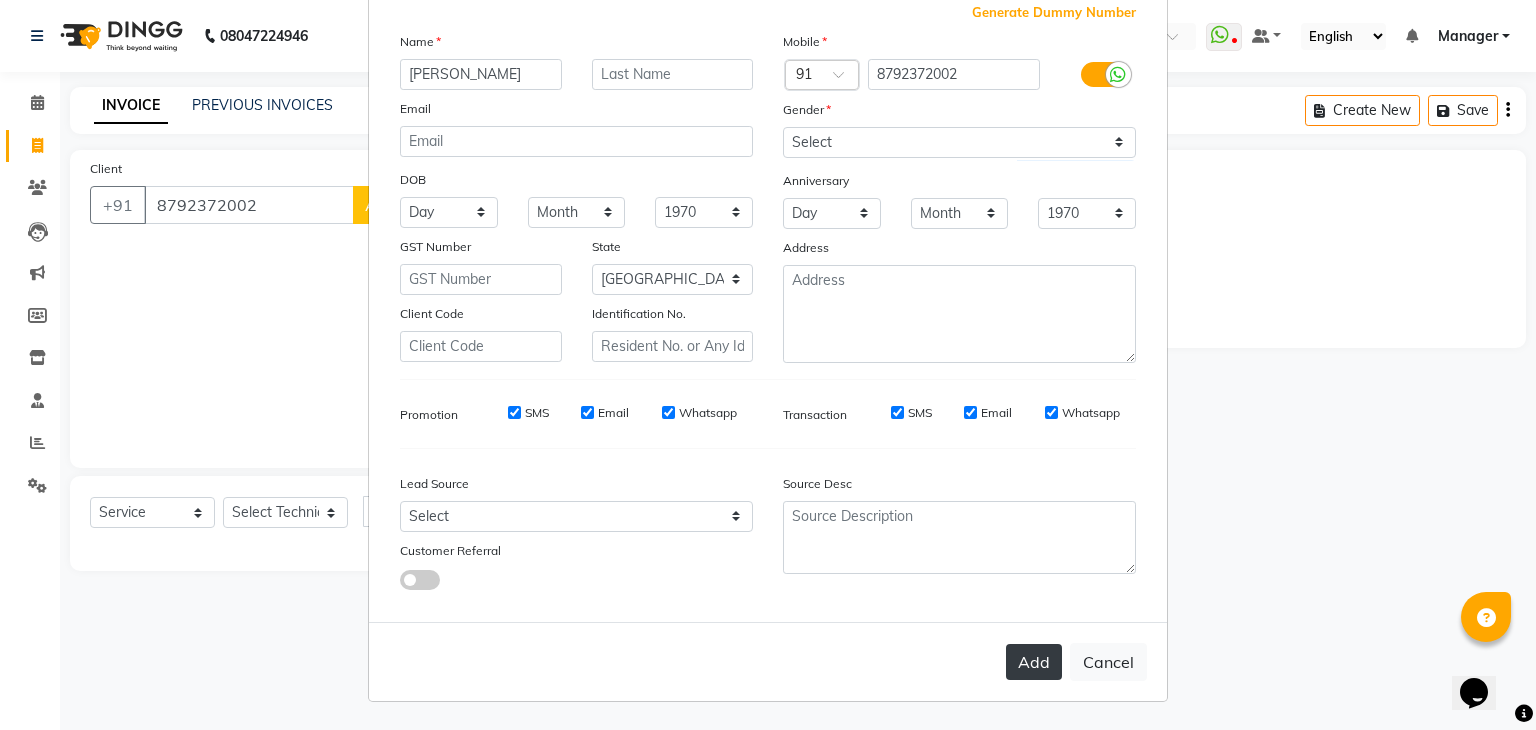 click on "Add" at bounding box center (1034, 662) 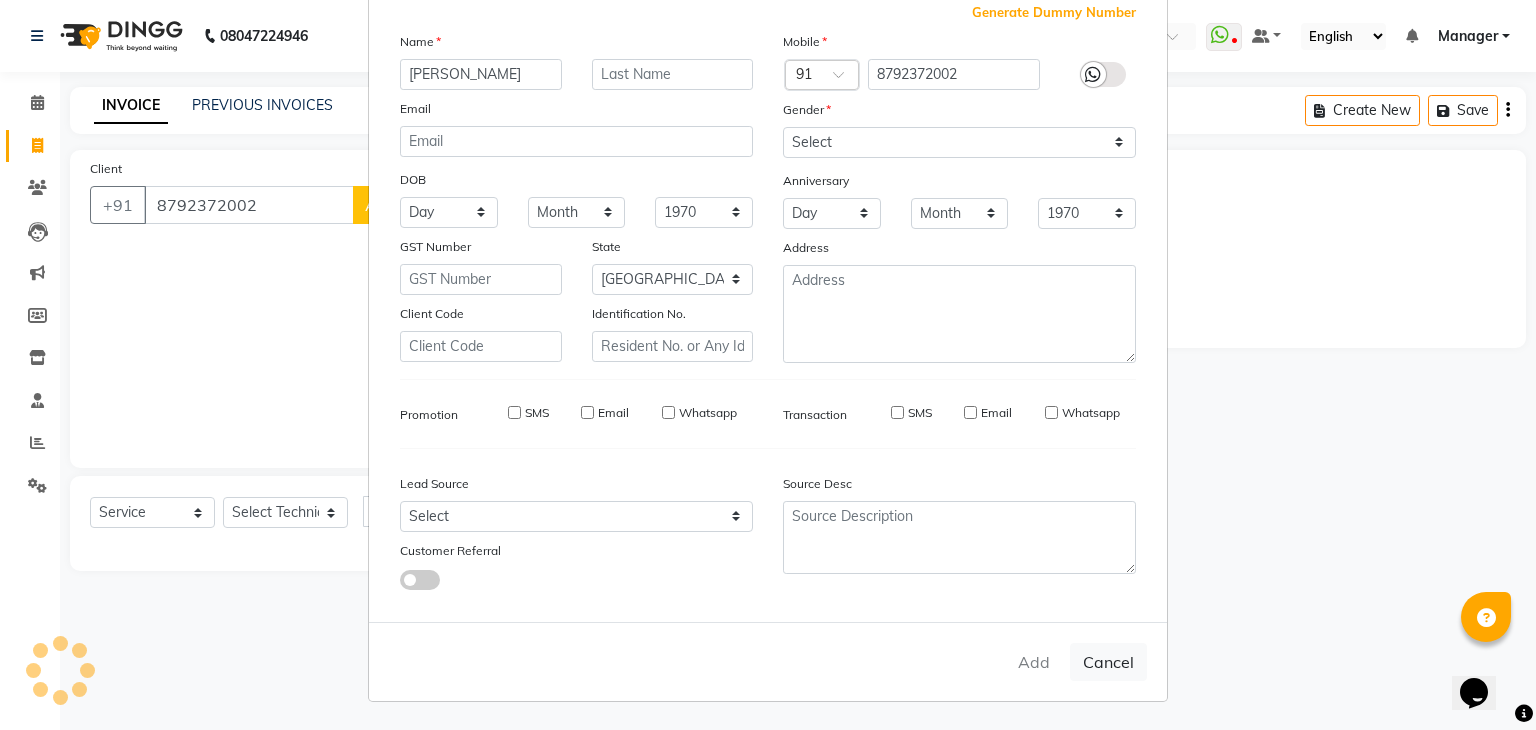 type on "87******02" 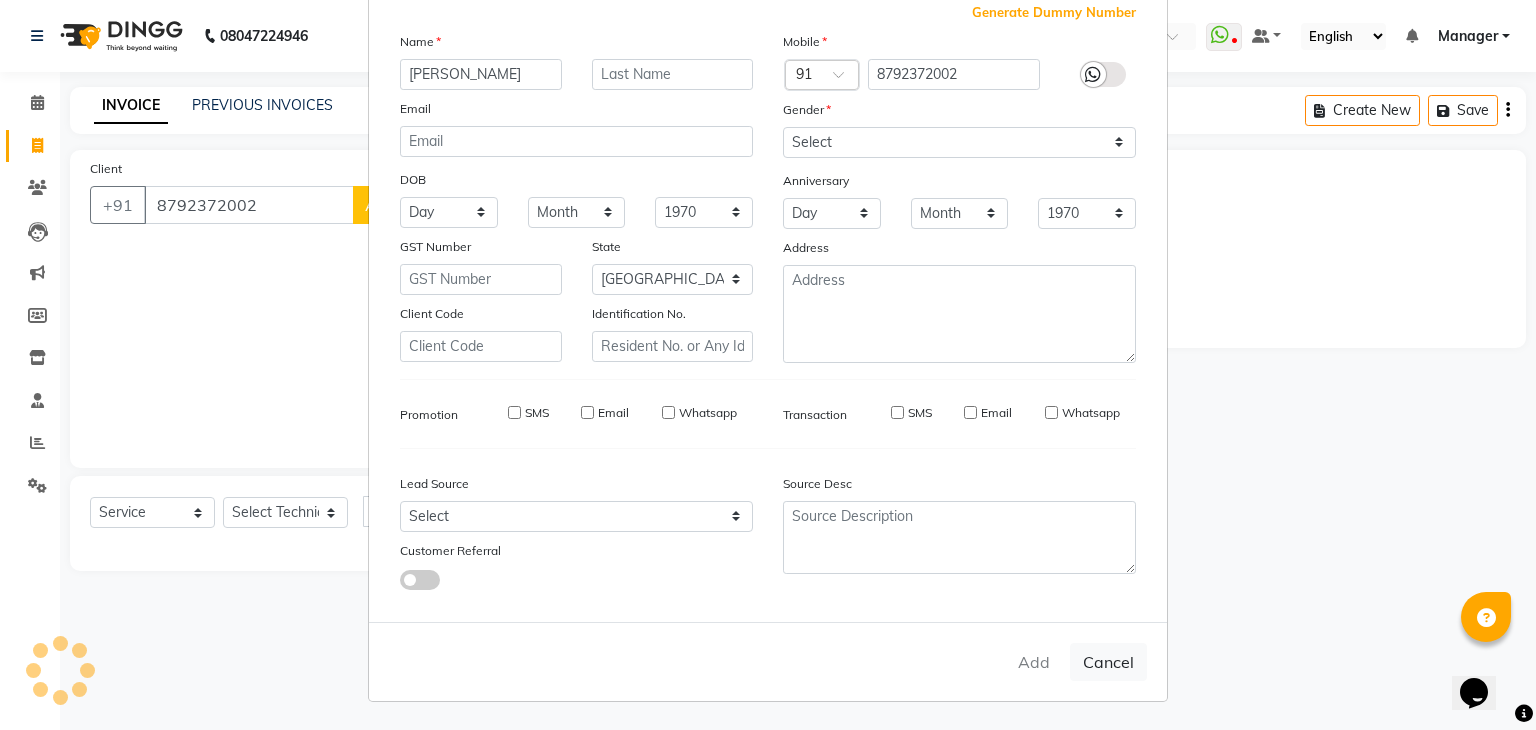 type 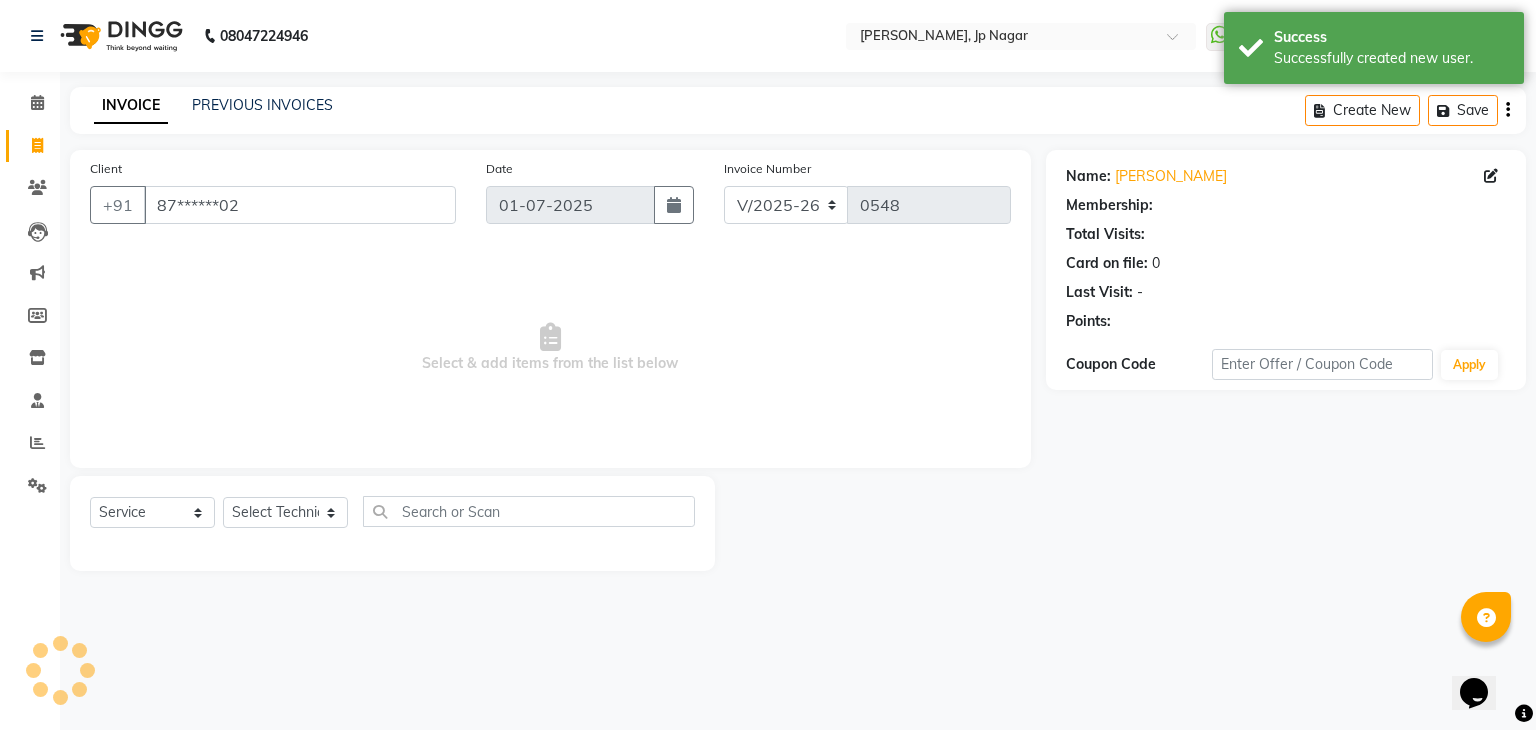 select on "1: Object" 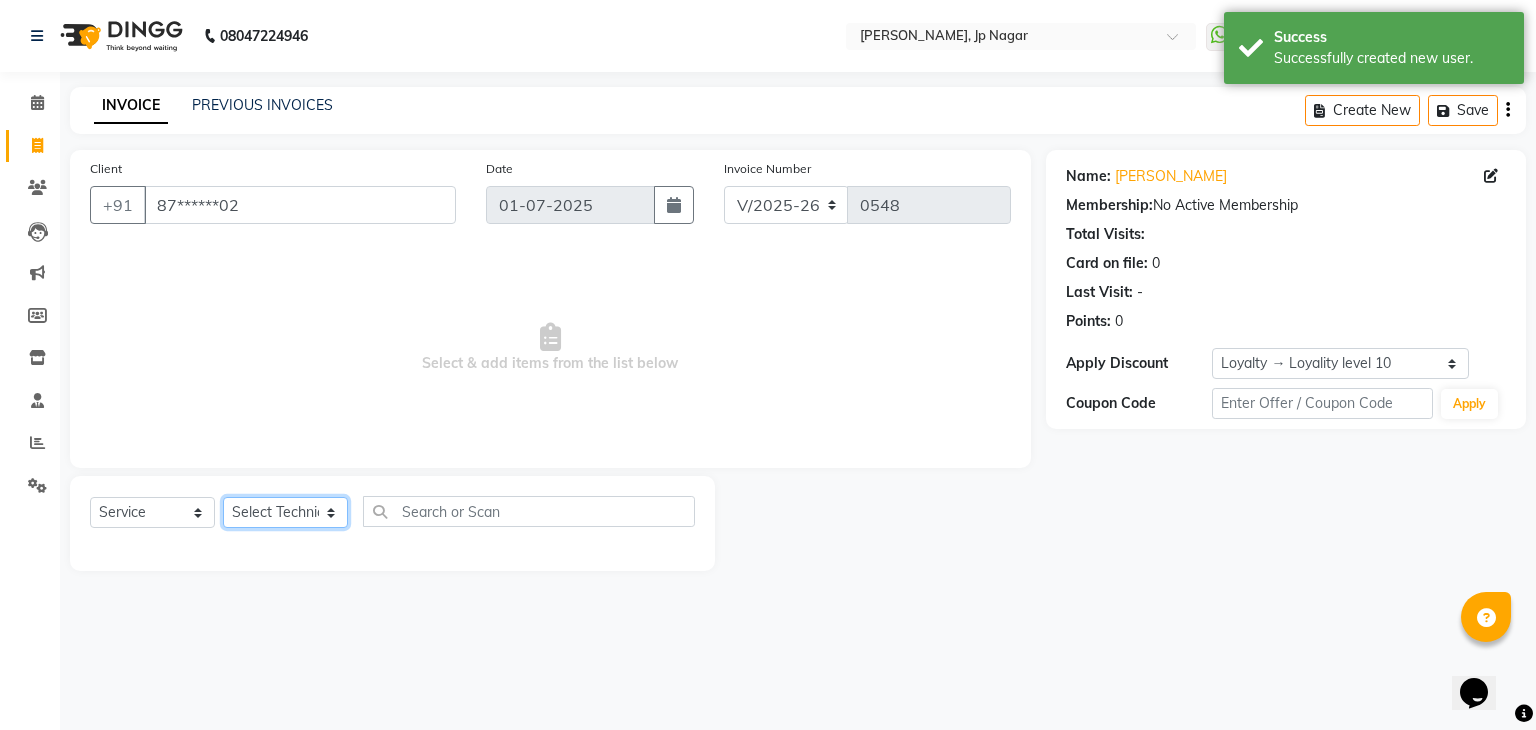 click on "Select Technician [PERSON_NAME] Manager Prince Rohit [PERSON_NAME] [PERSON_NAME] Vishnu" 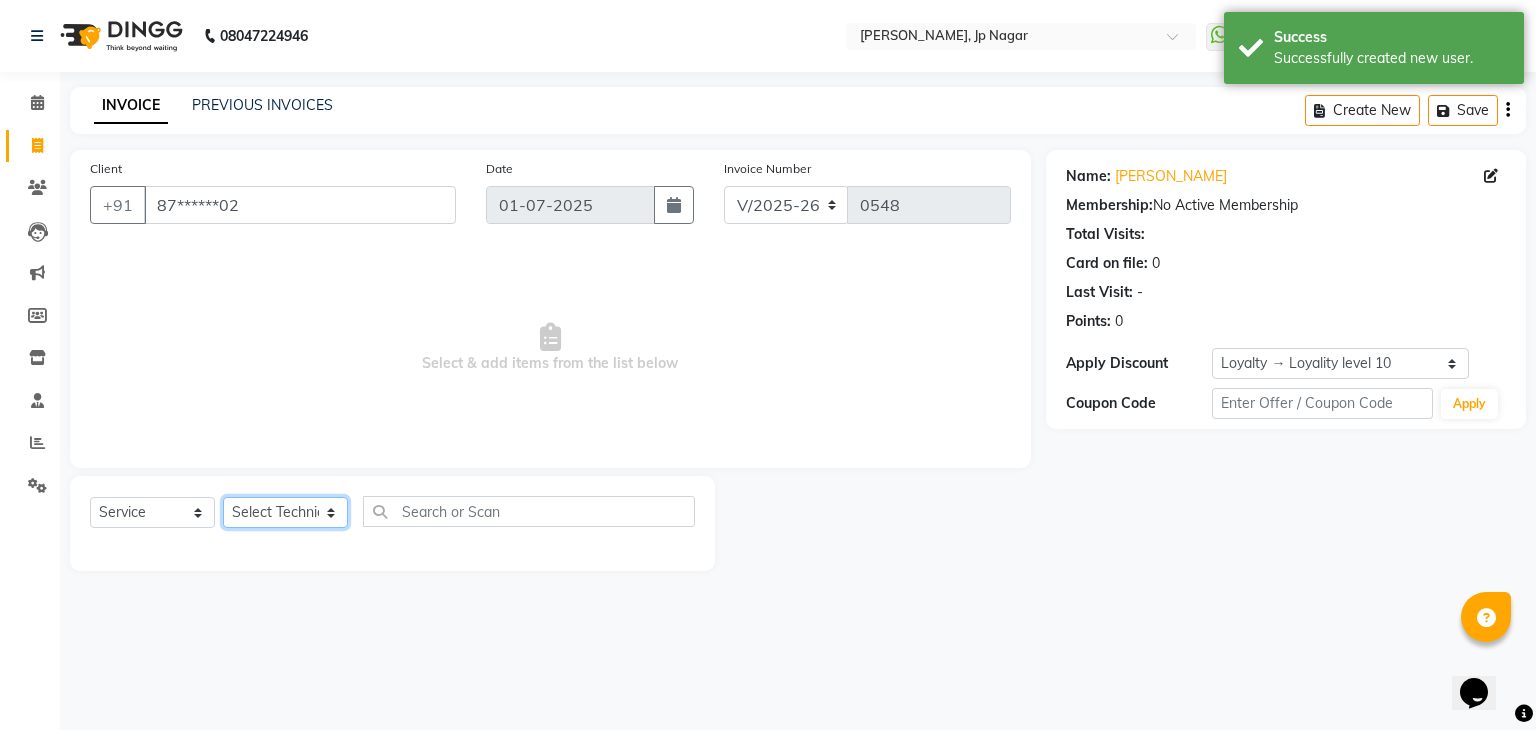 select on "80452" 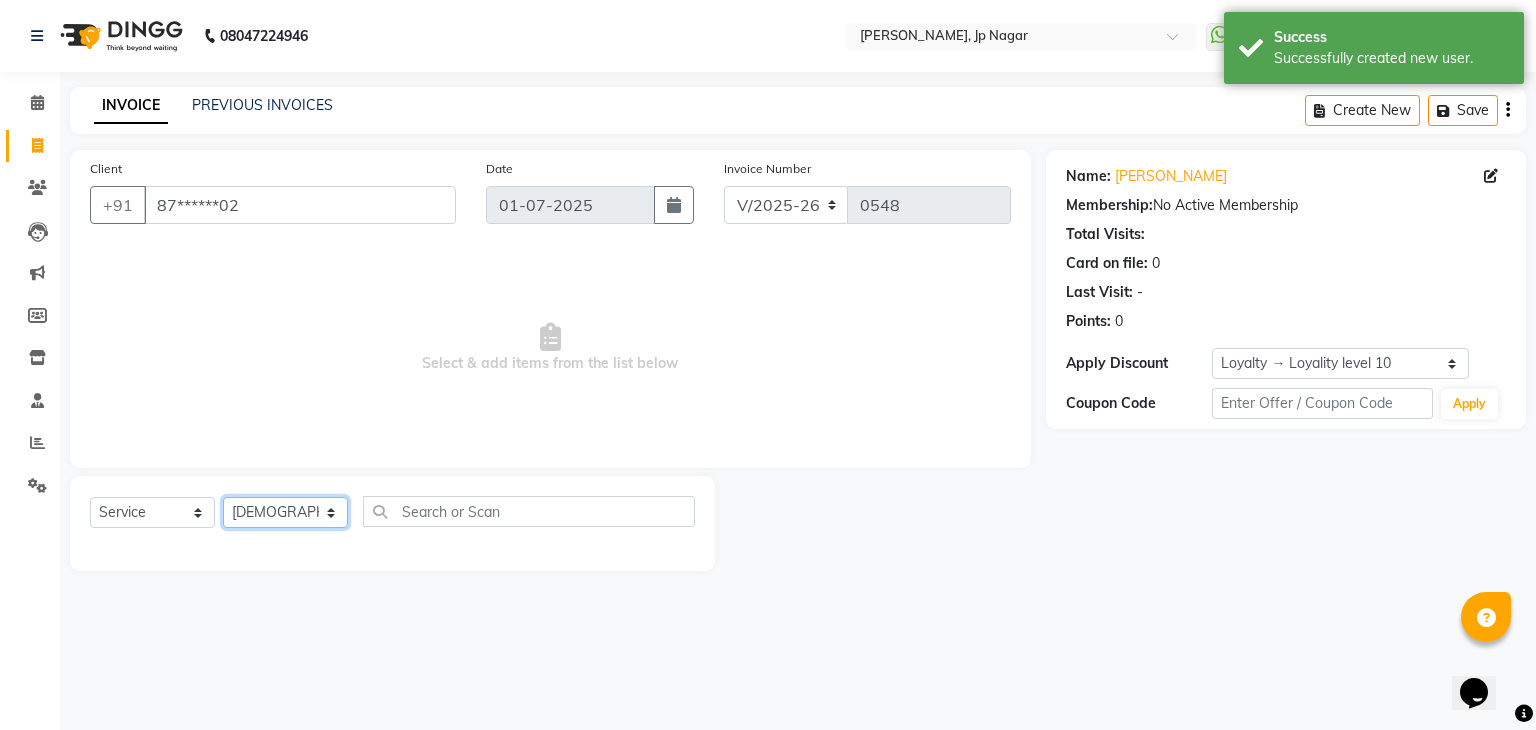 click on "Select Technician [PERSON_NAME] Manager Prince Rohit [PERSON_NAME] [PERSON_NAME] Vishnu" 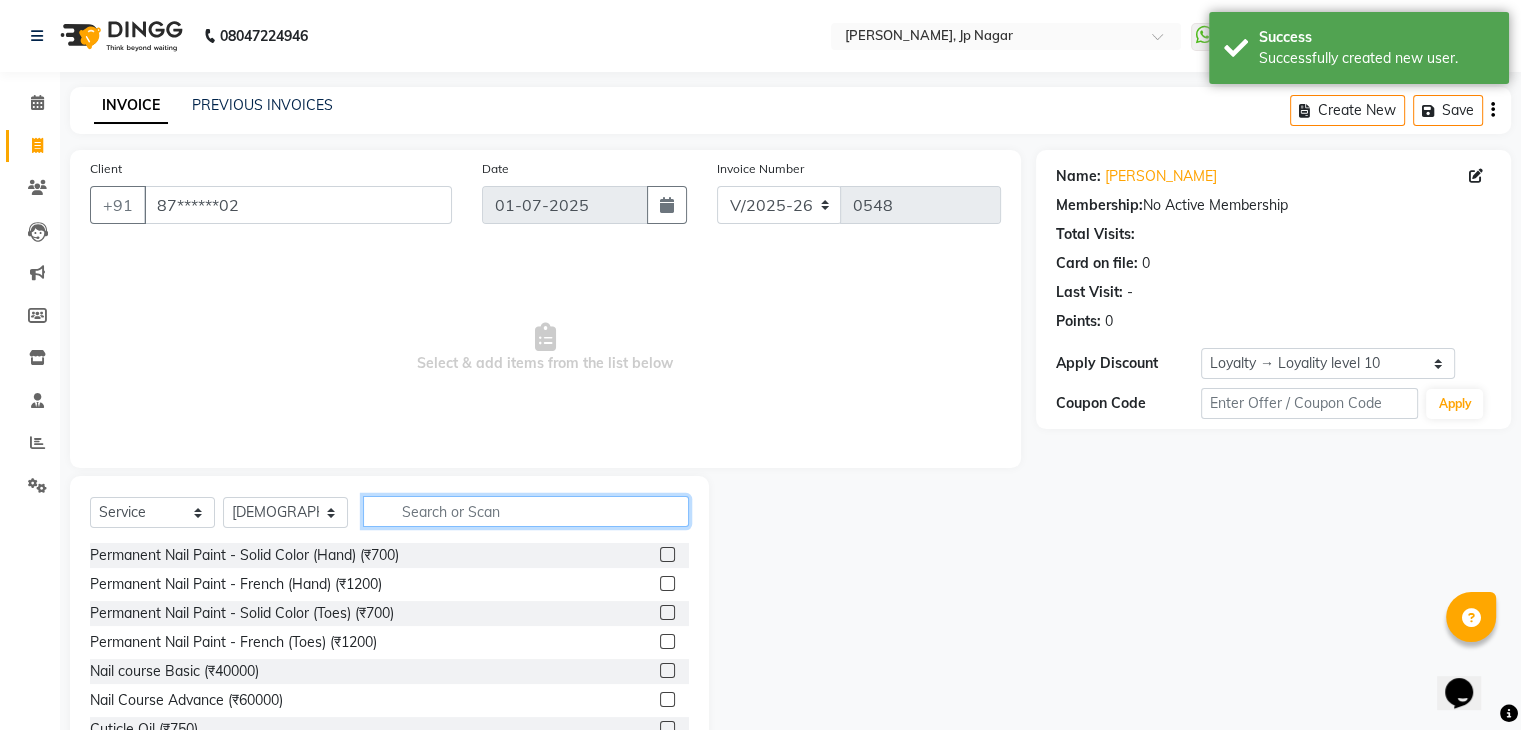 click 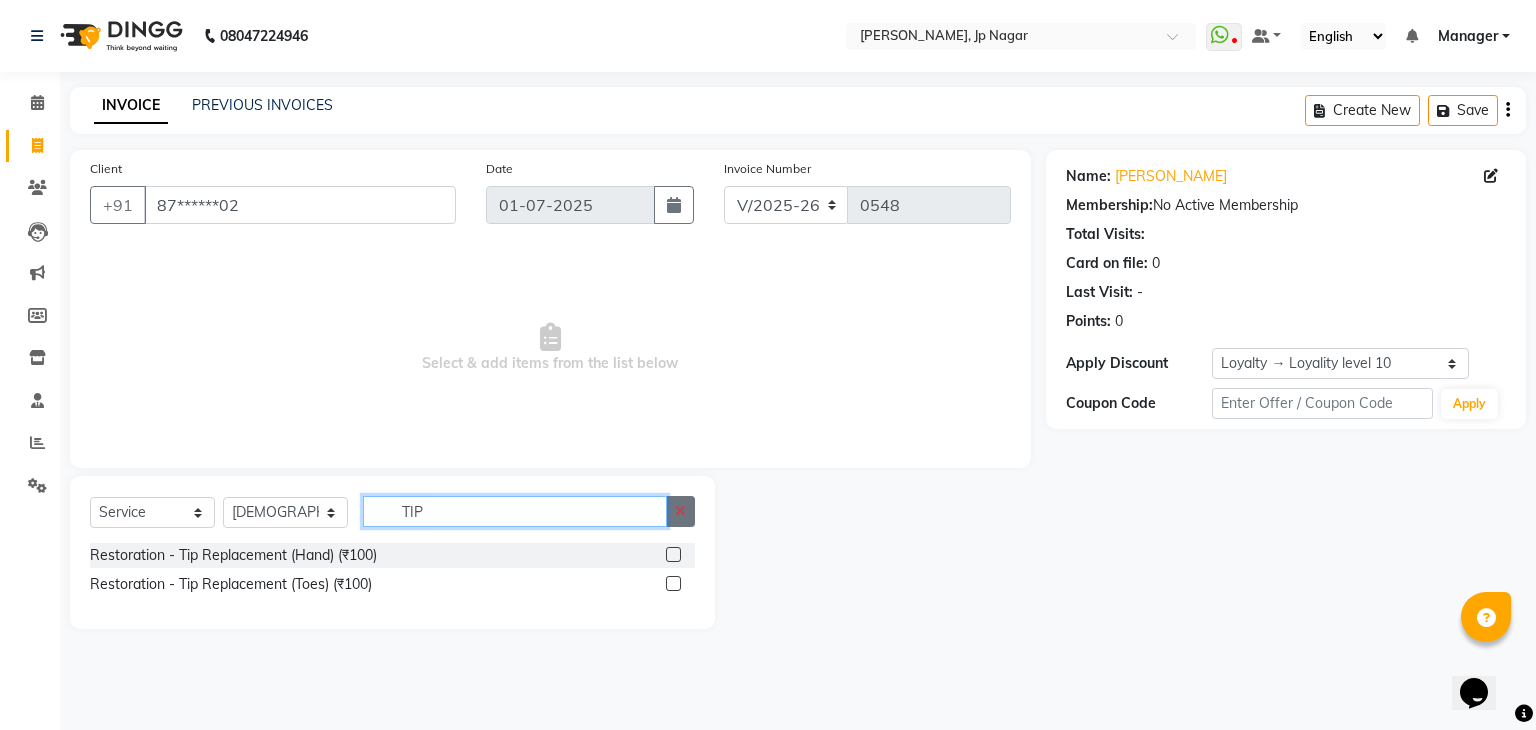 type on "TIP" 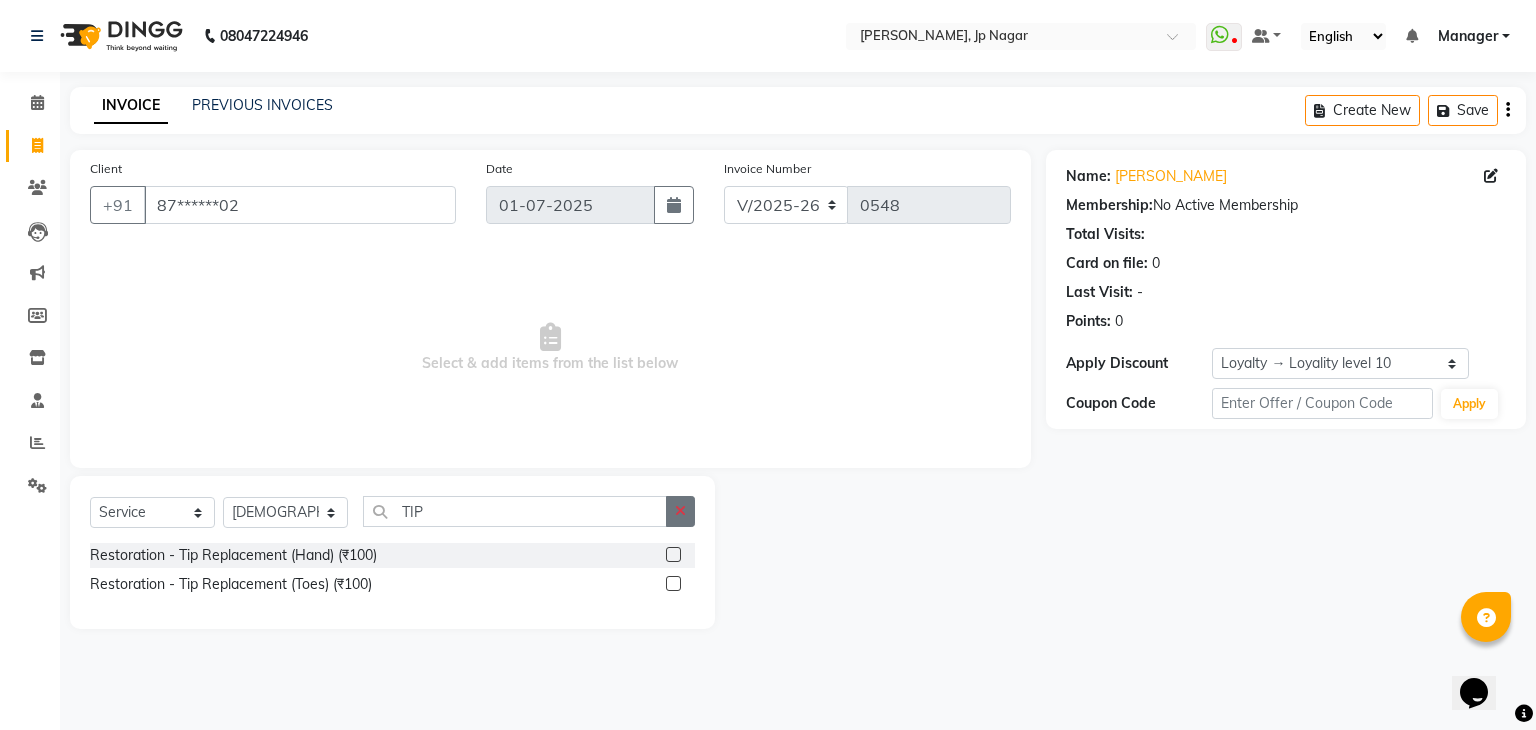 click 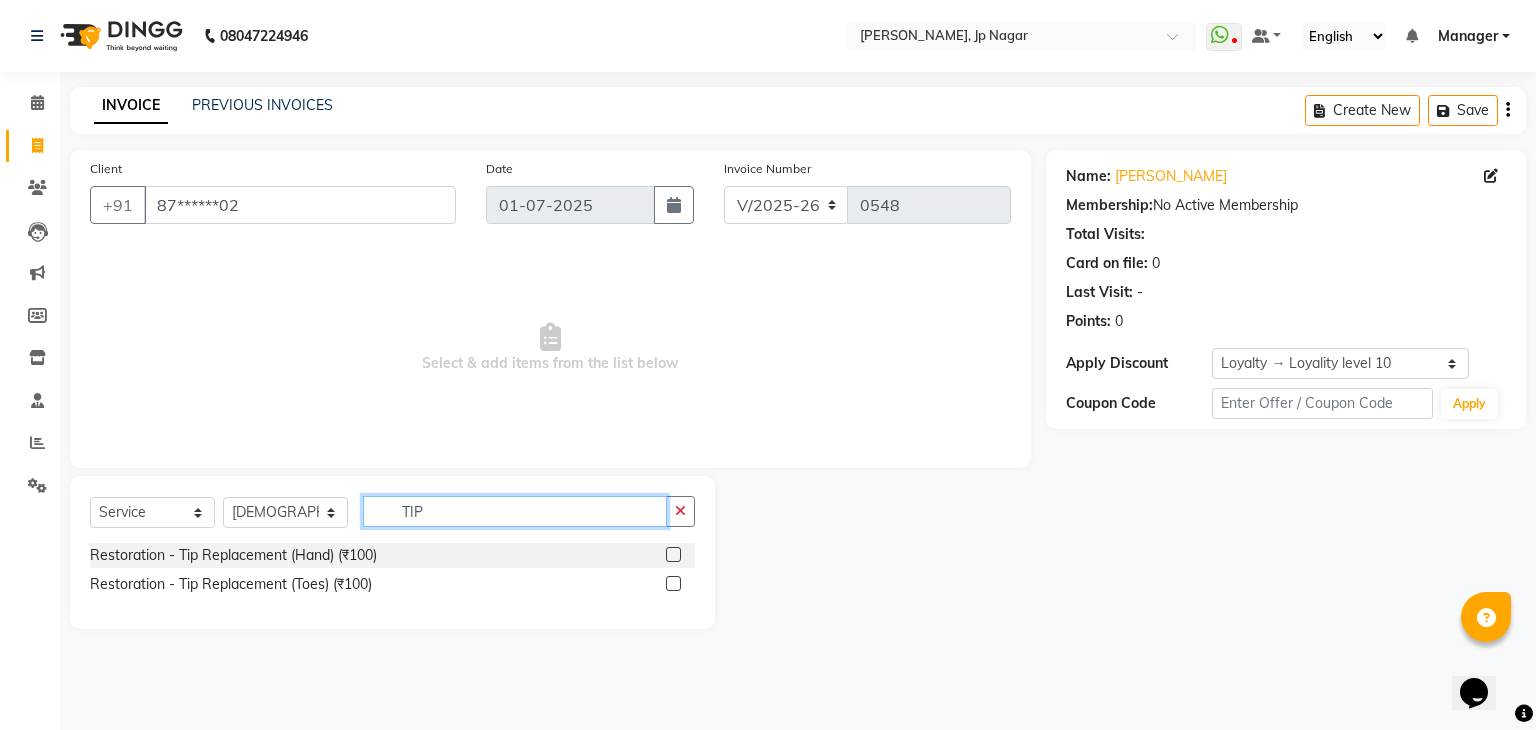 type on "TIP" 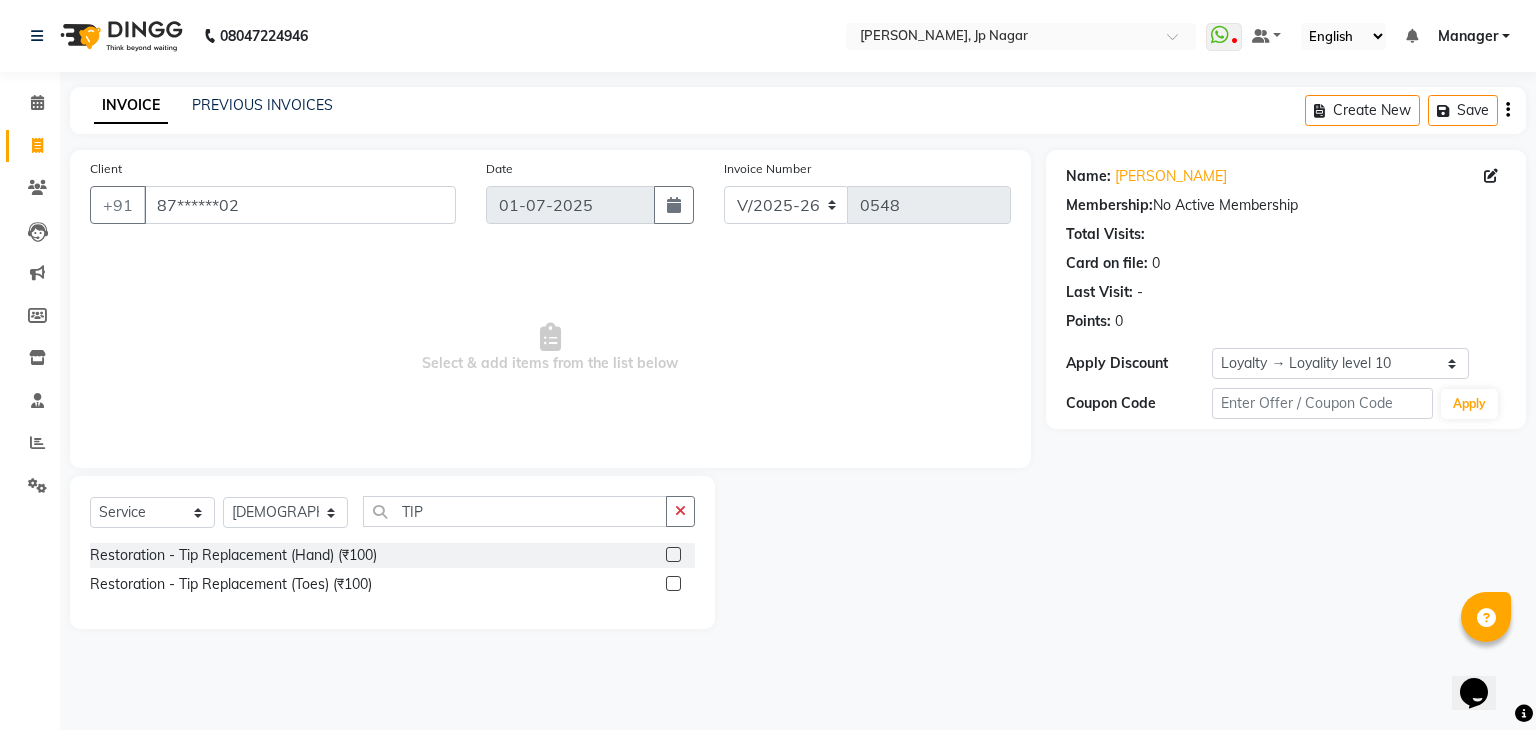 click 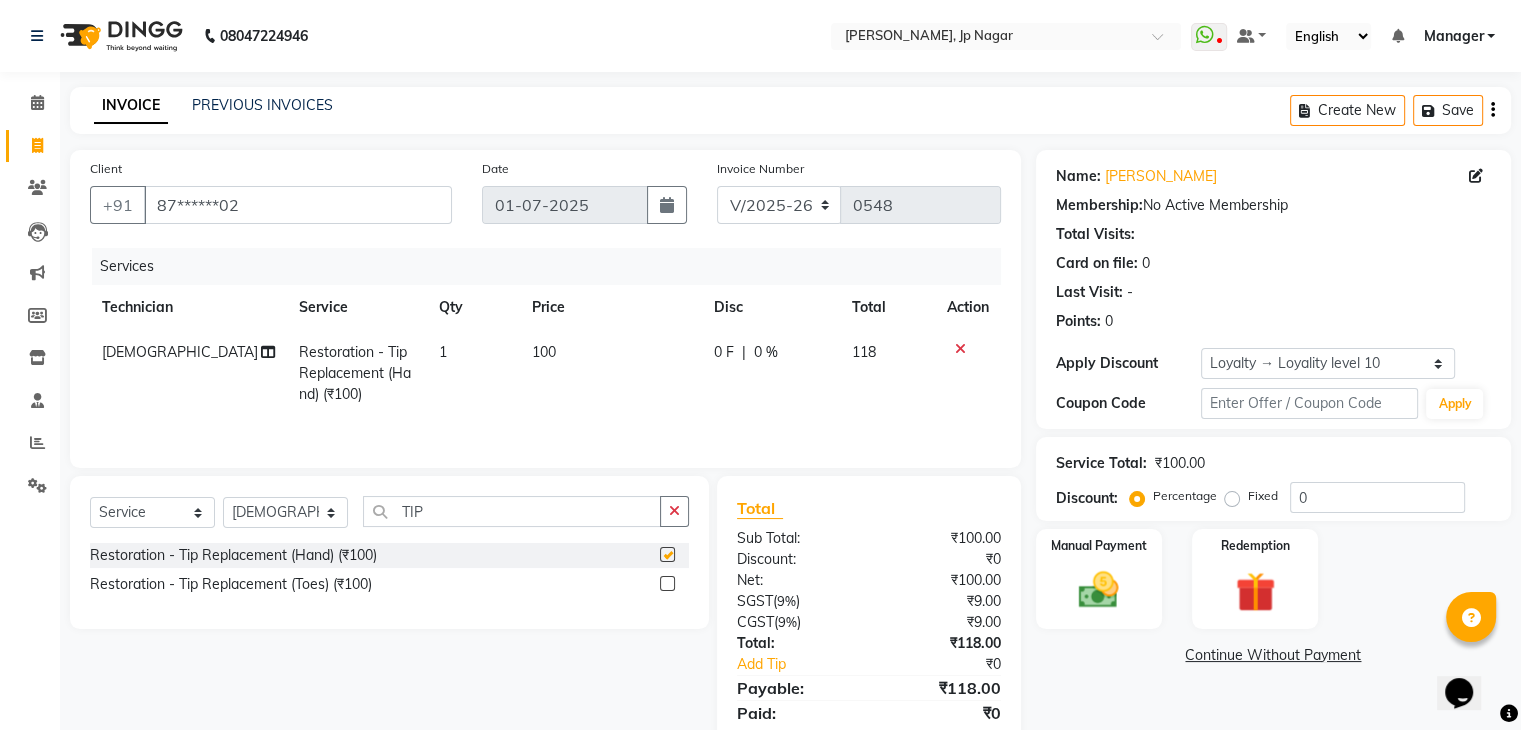 checkbox on "false" 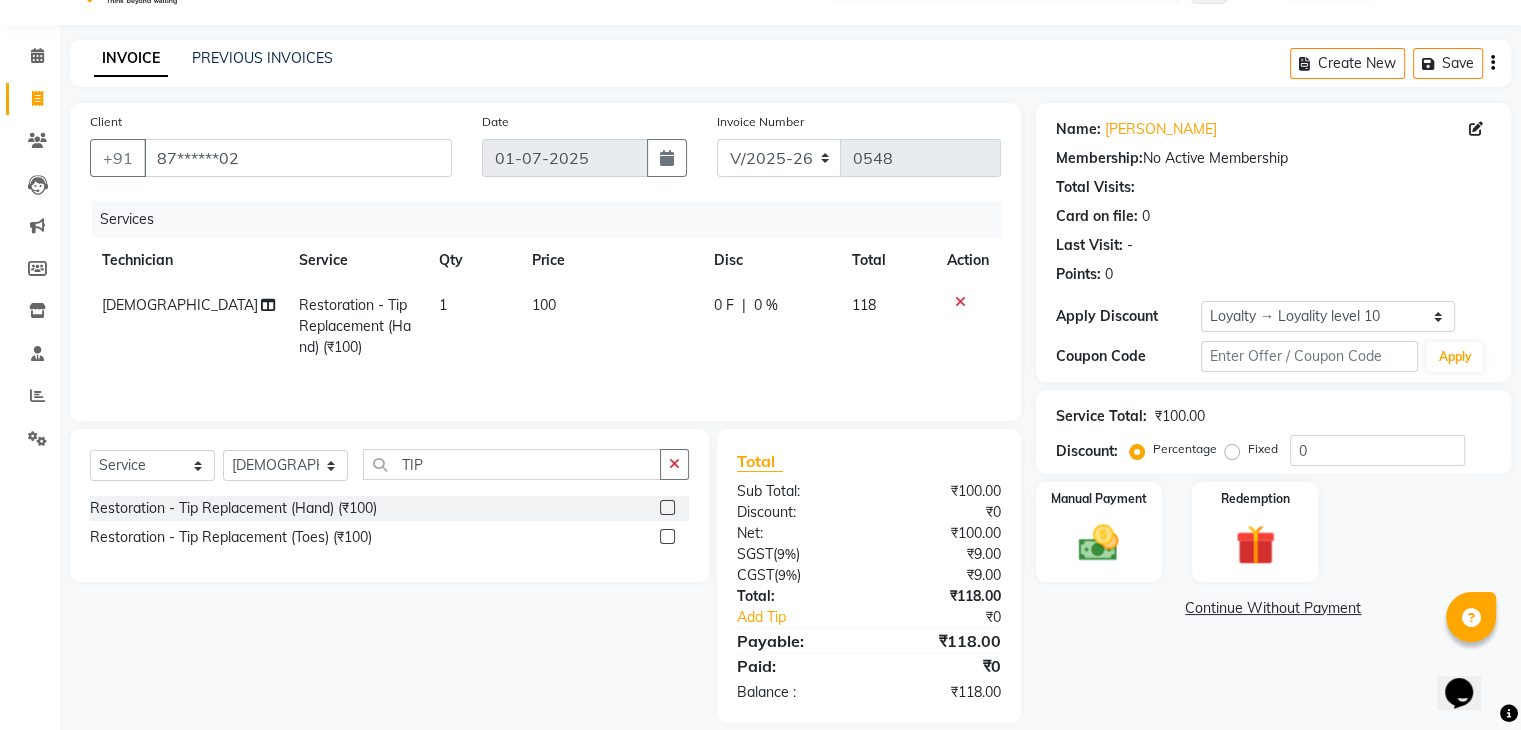 scroll, scrollTop: 71, scrollLeft: 0, axis: vertical 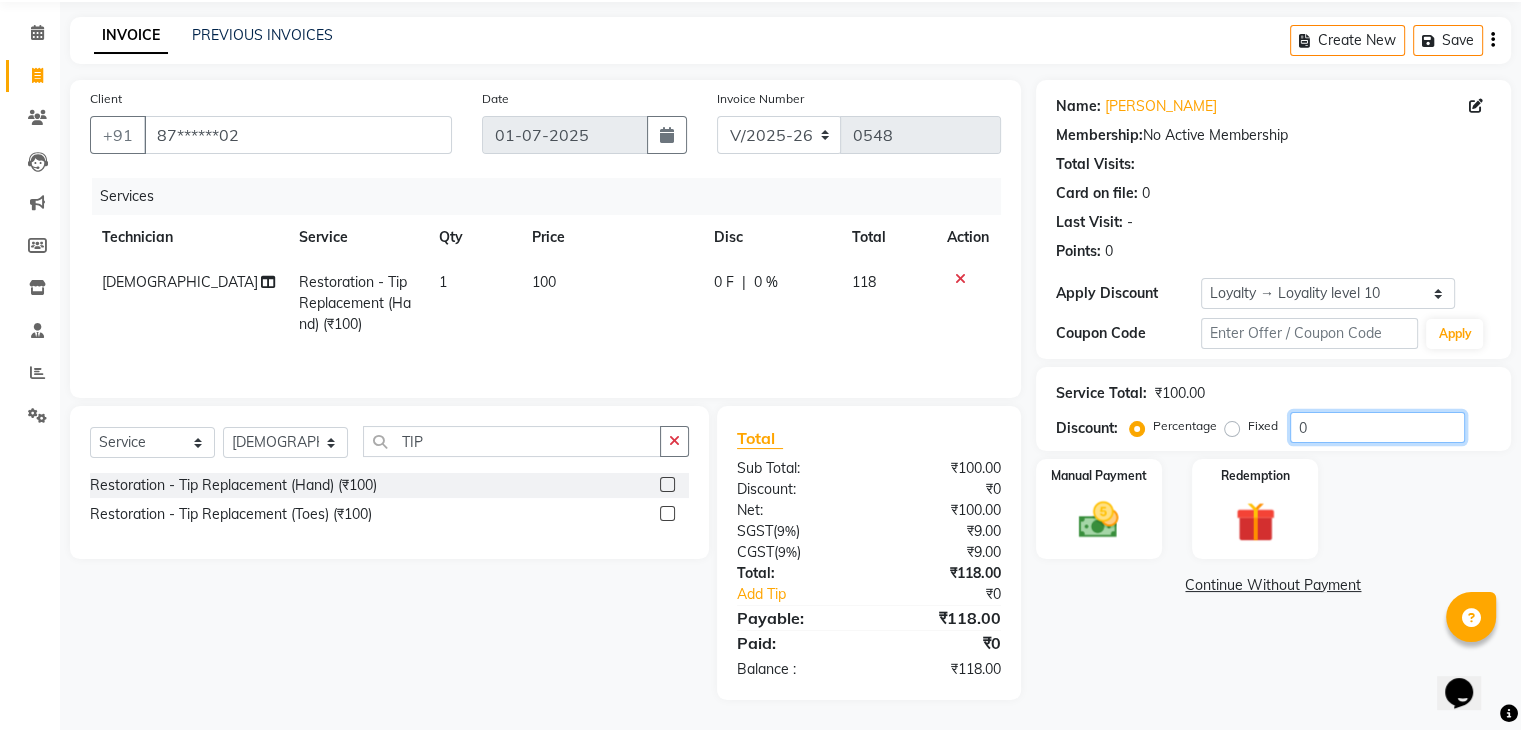 click on "0" 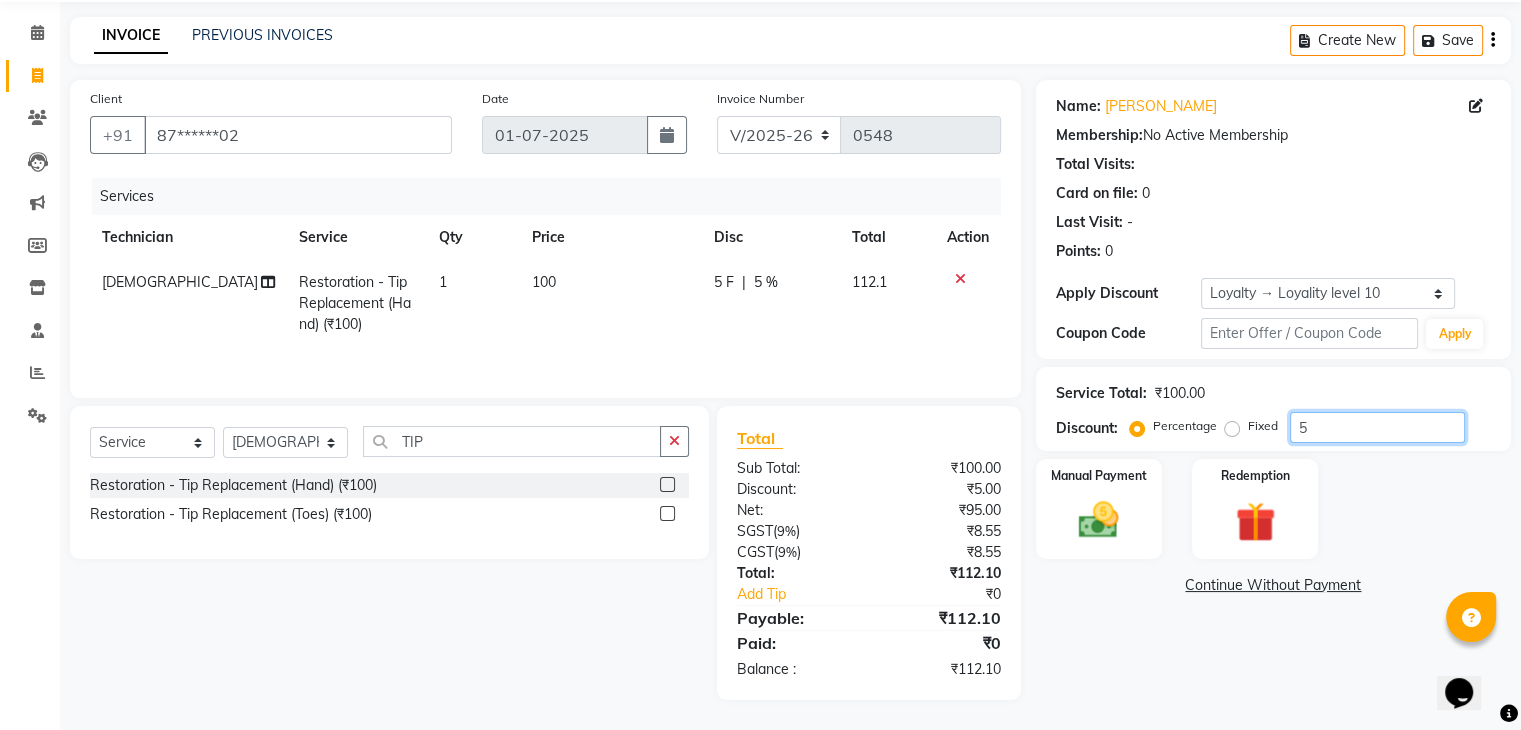 type on "5" 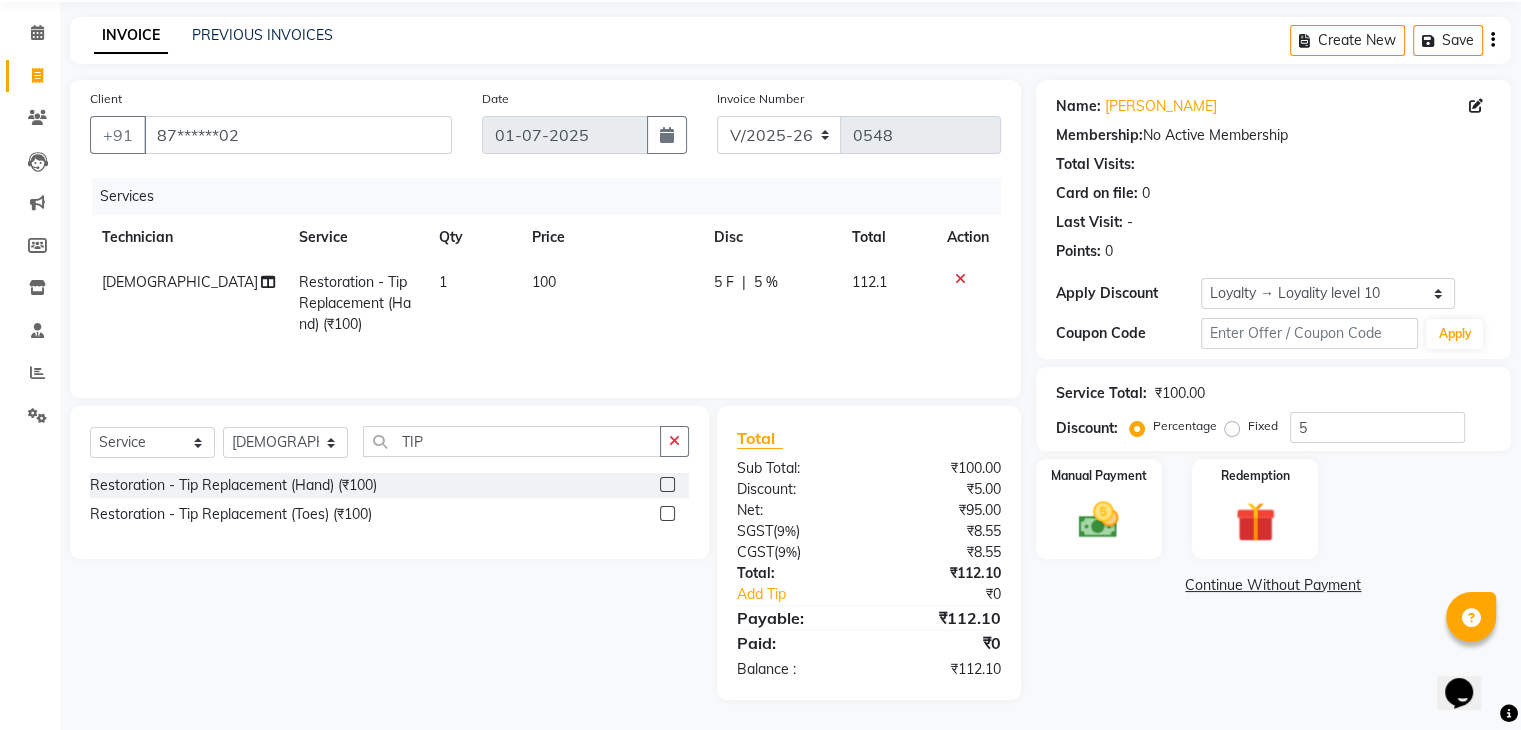 click on "Manual Payment Redemption" 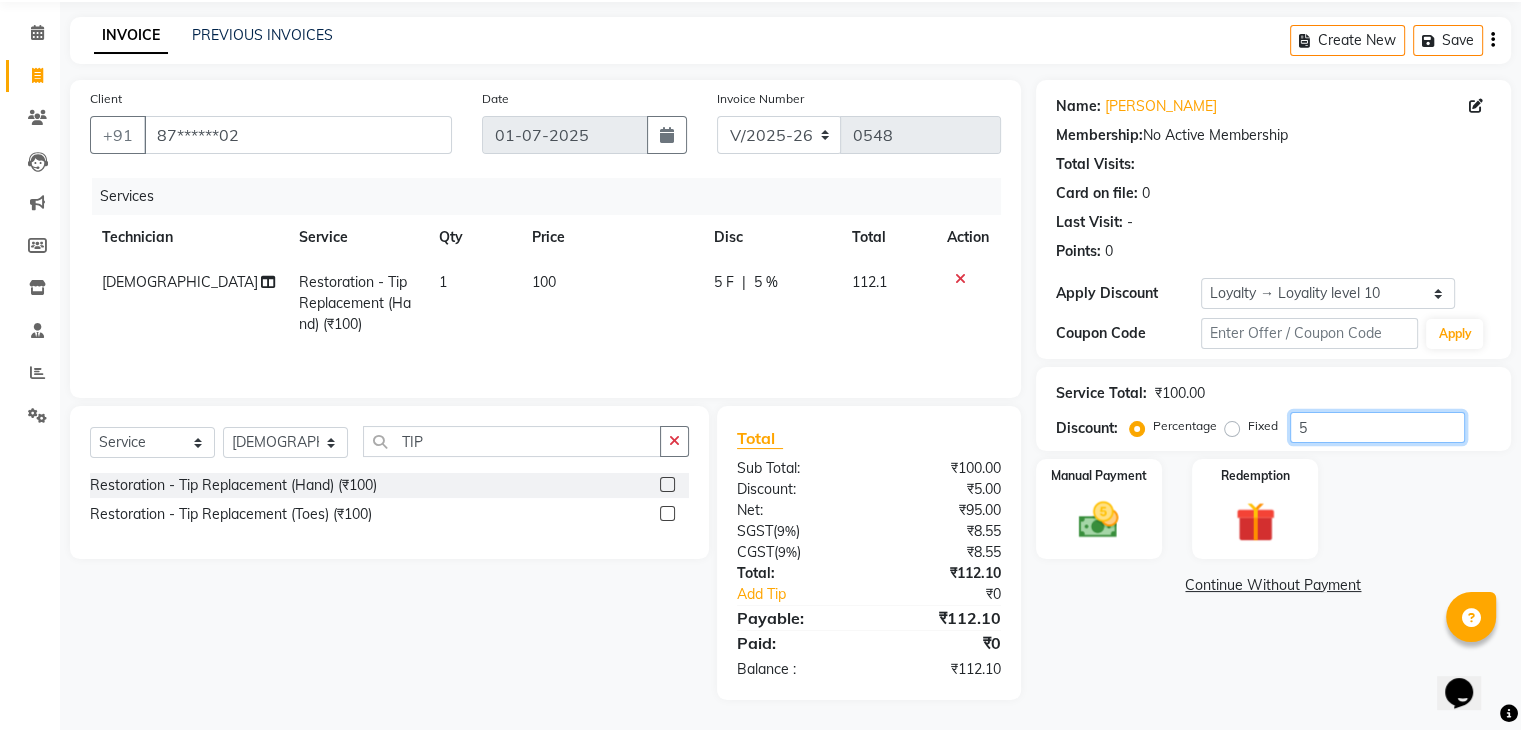 click on "5" 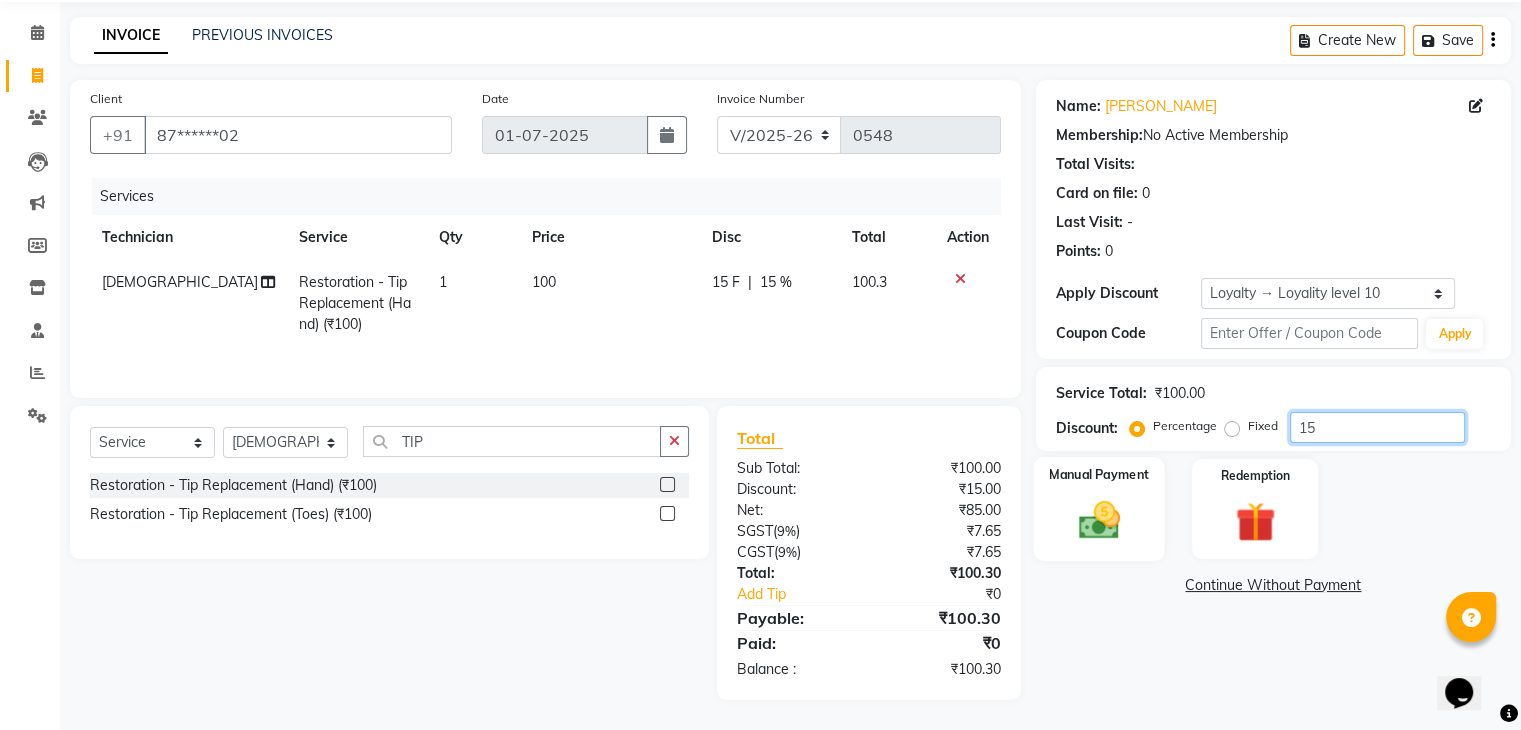 type on "15" 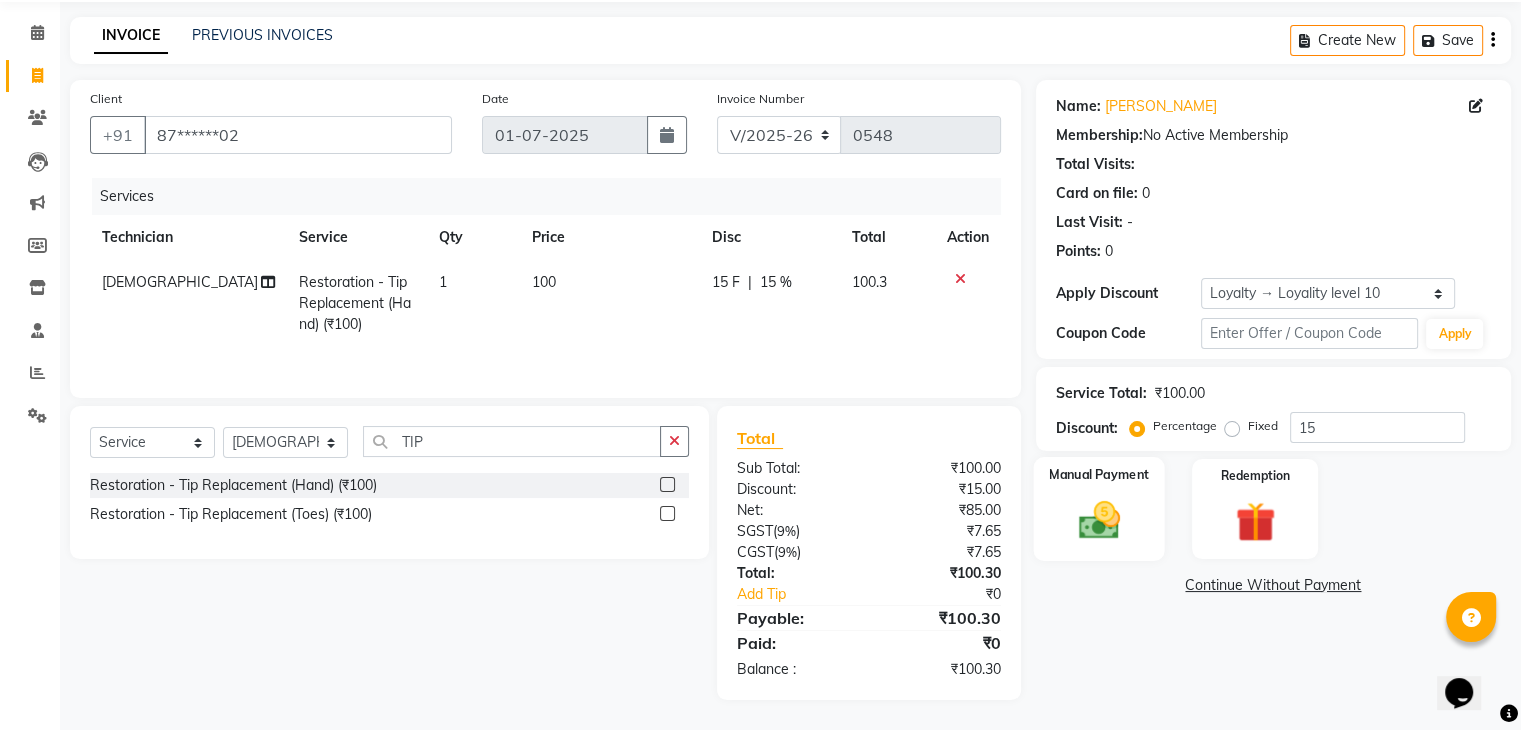 click on "Manual Payment" 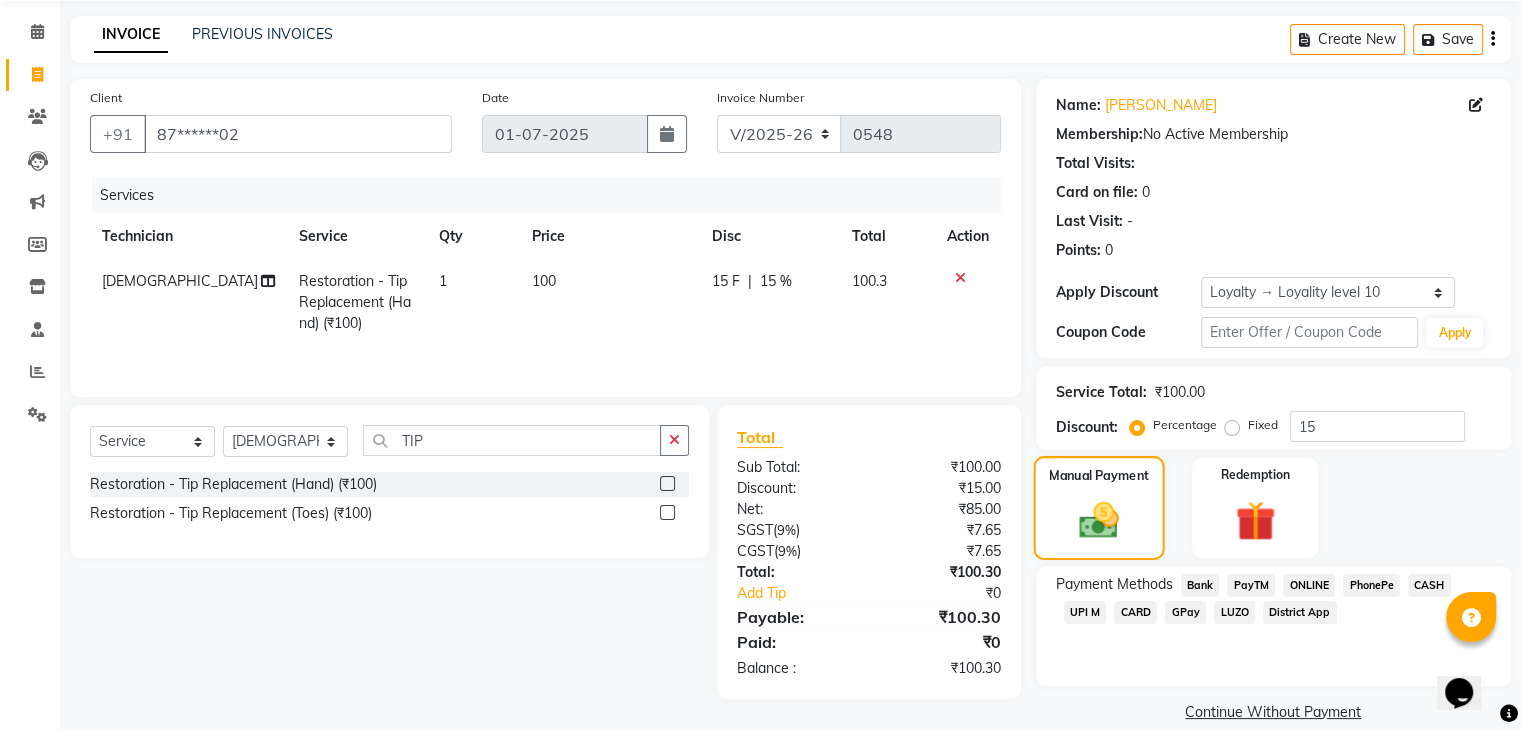 scroll, scrollTop: 97, scrollLeft: 0, axis: vertical 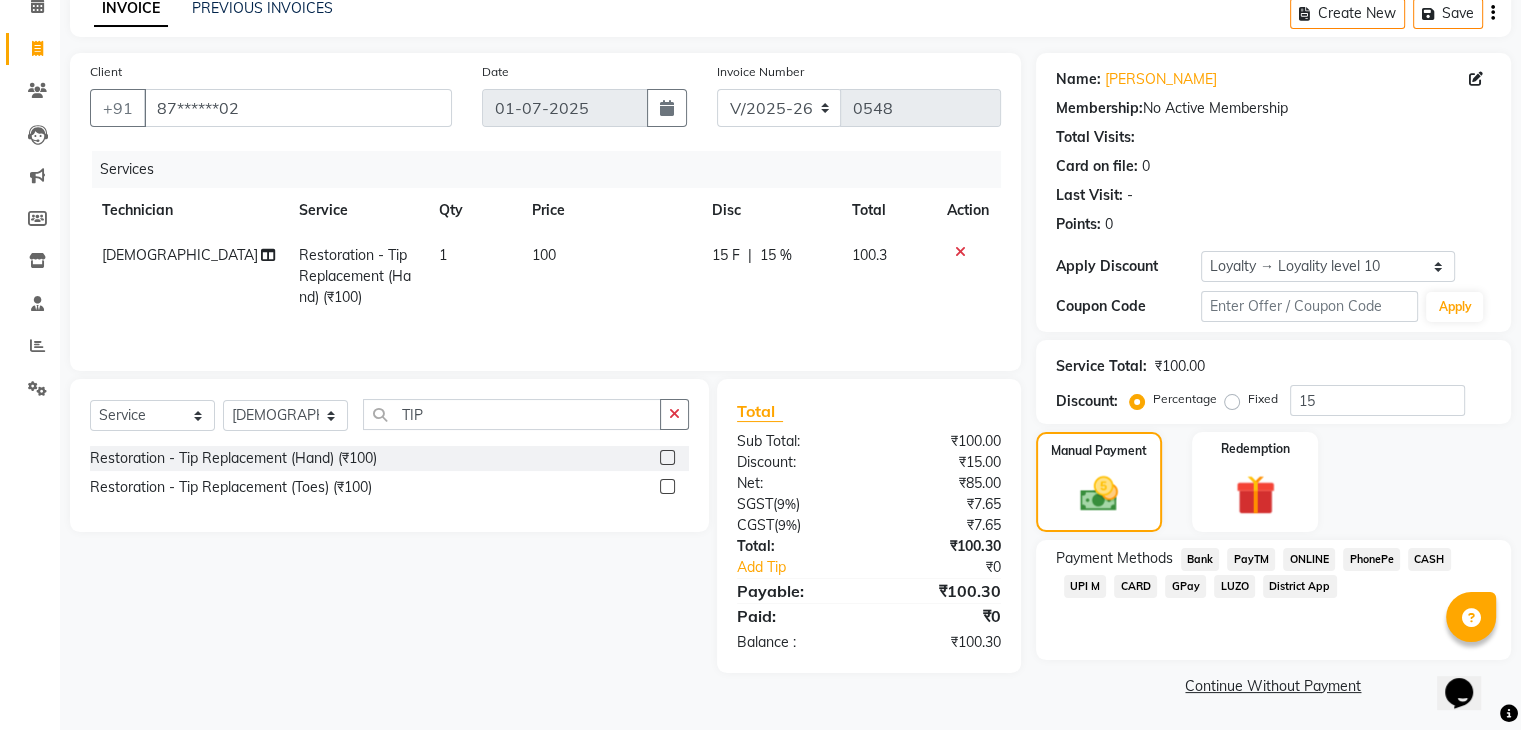 click on "UPI M" 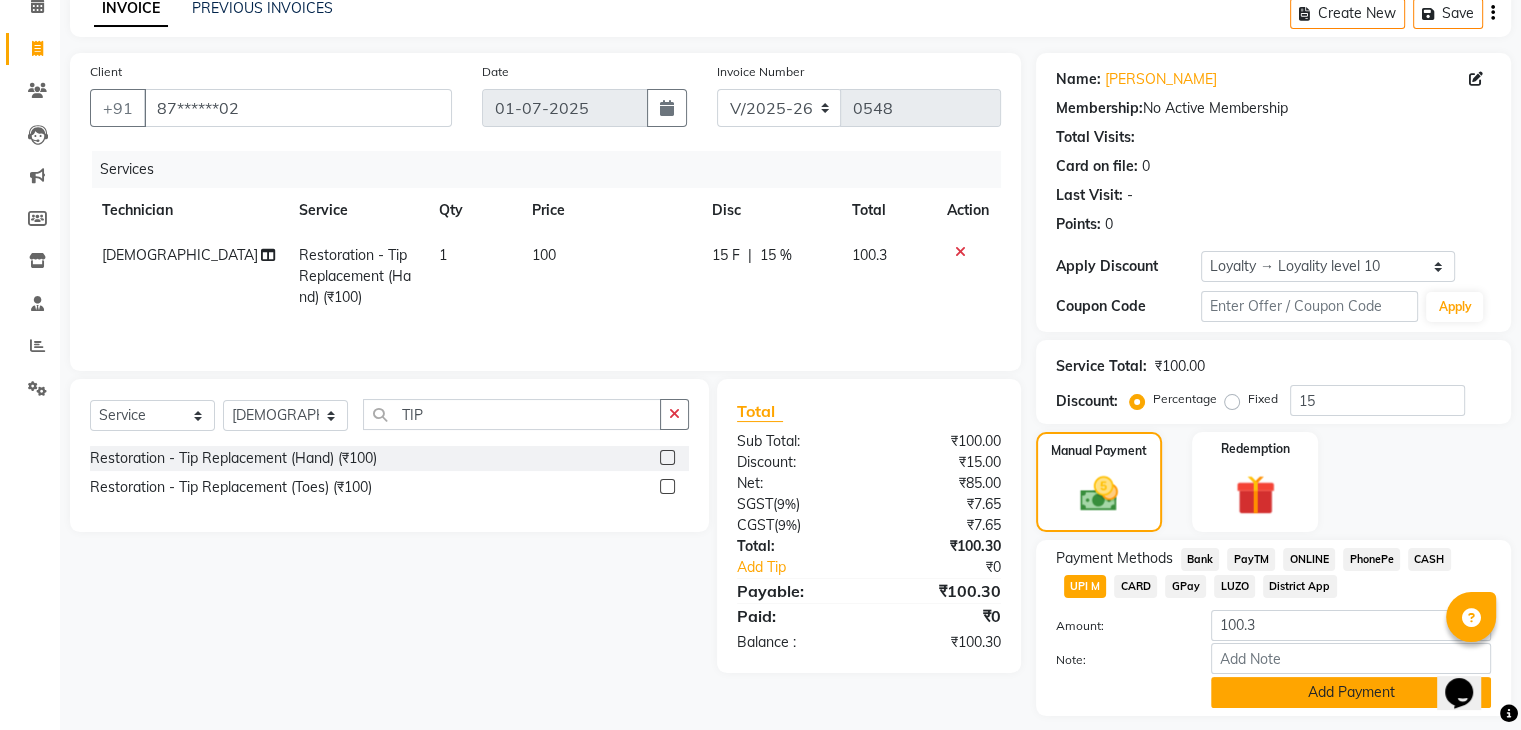 drag, startPoint x: 1339, startPoint y: 713, endPoint x: 1336, endPoint y: 702, distance: 11.401754 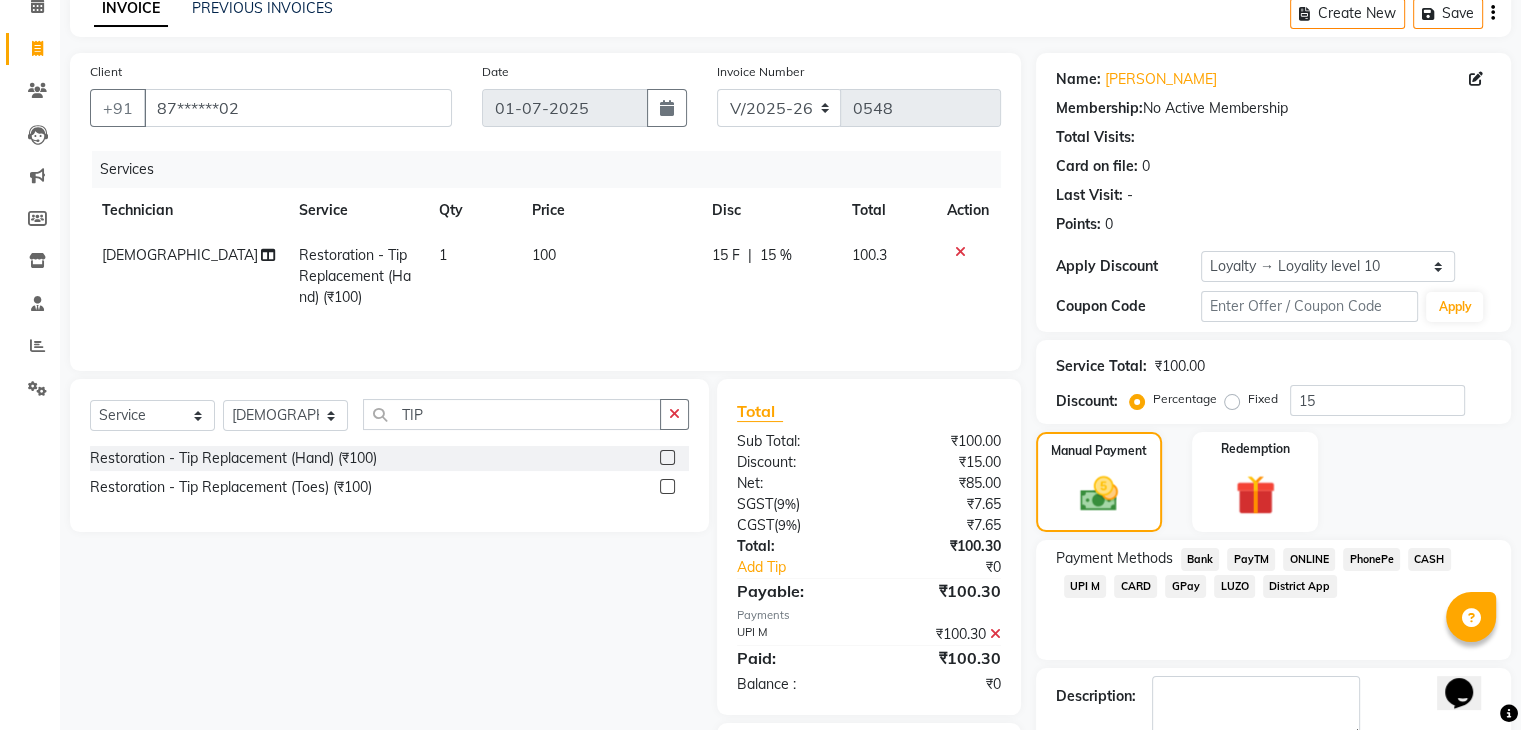 scroll, scrollTop: 213, scrollLeft: 0, axis: vertical 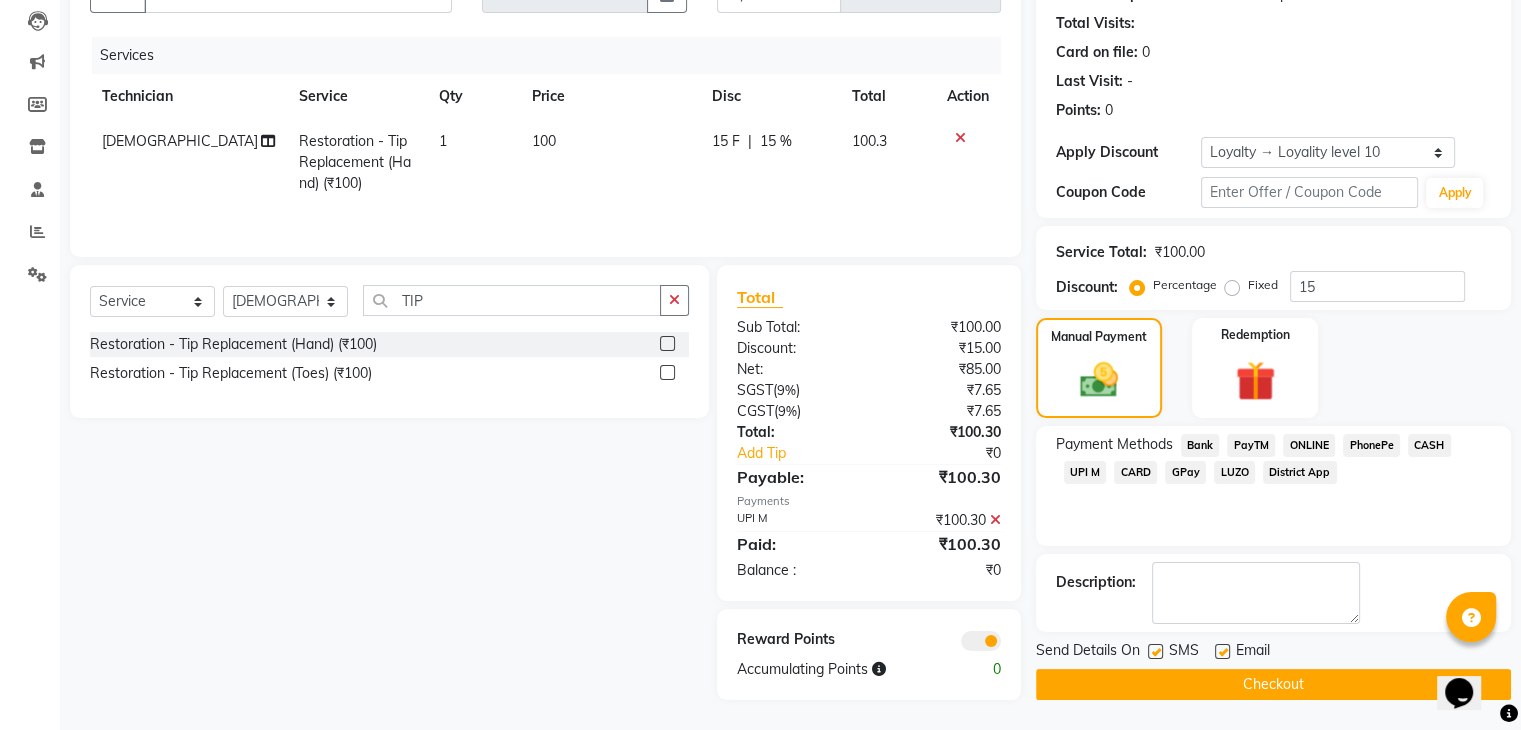click on "Checkout" 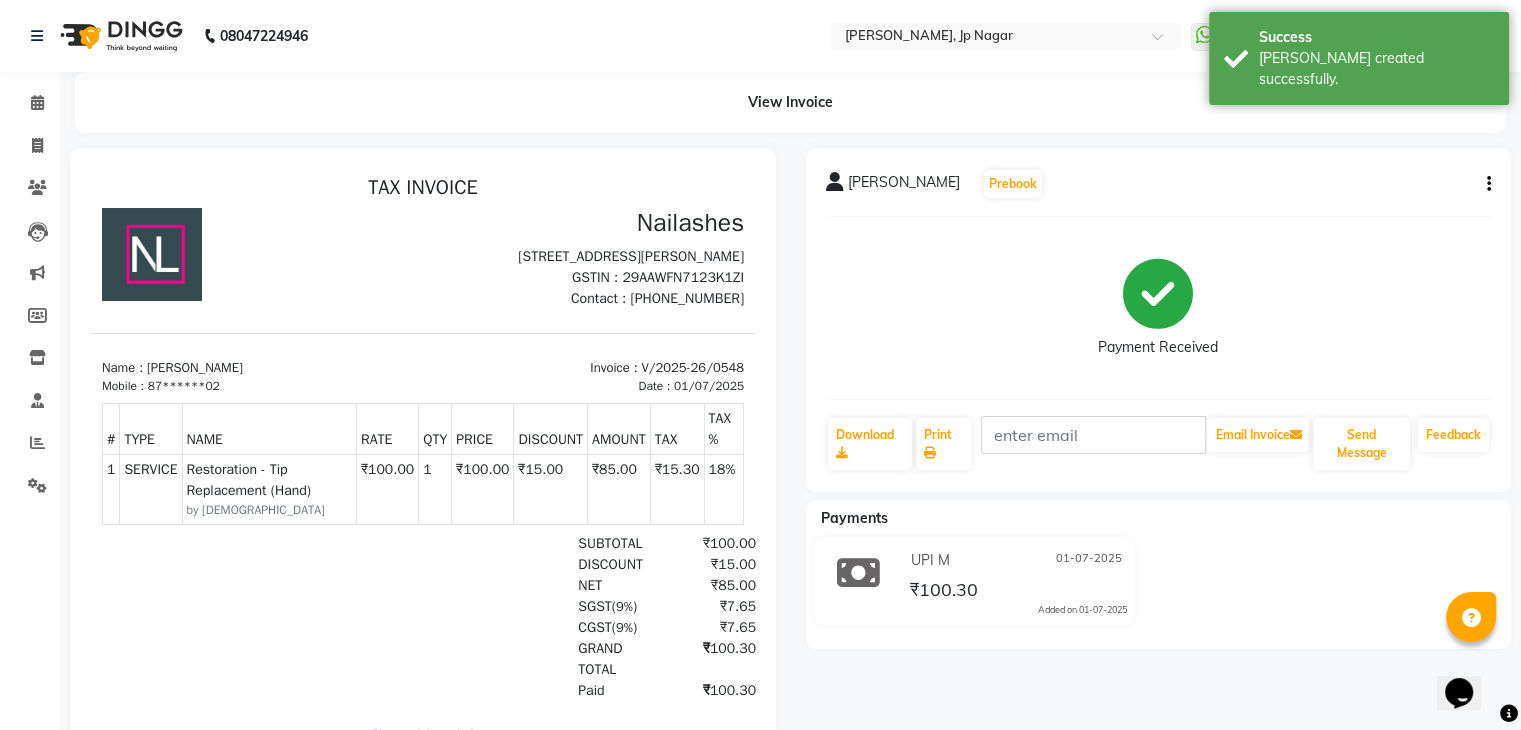 scroll, scrollTop: 0, scrollLeft: 0, axis: both 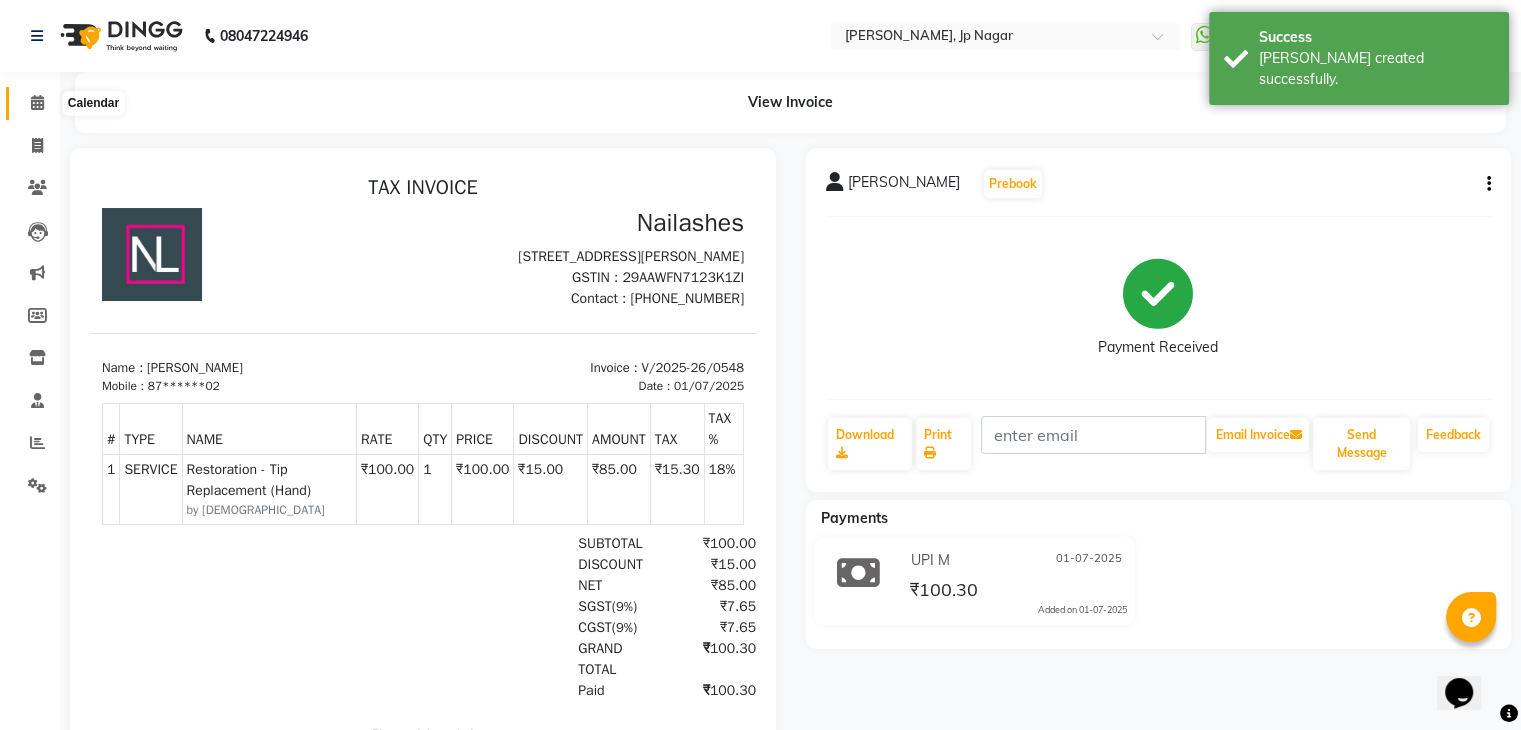 click 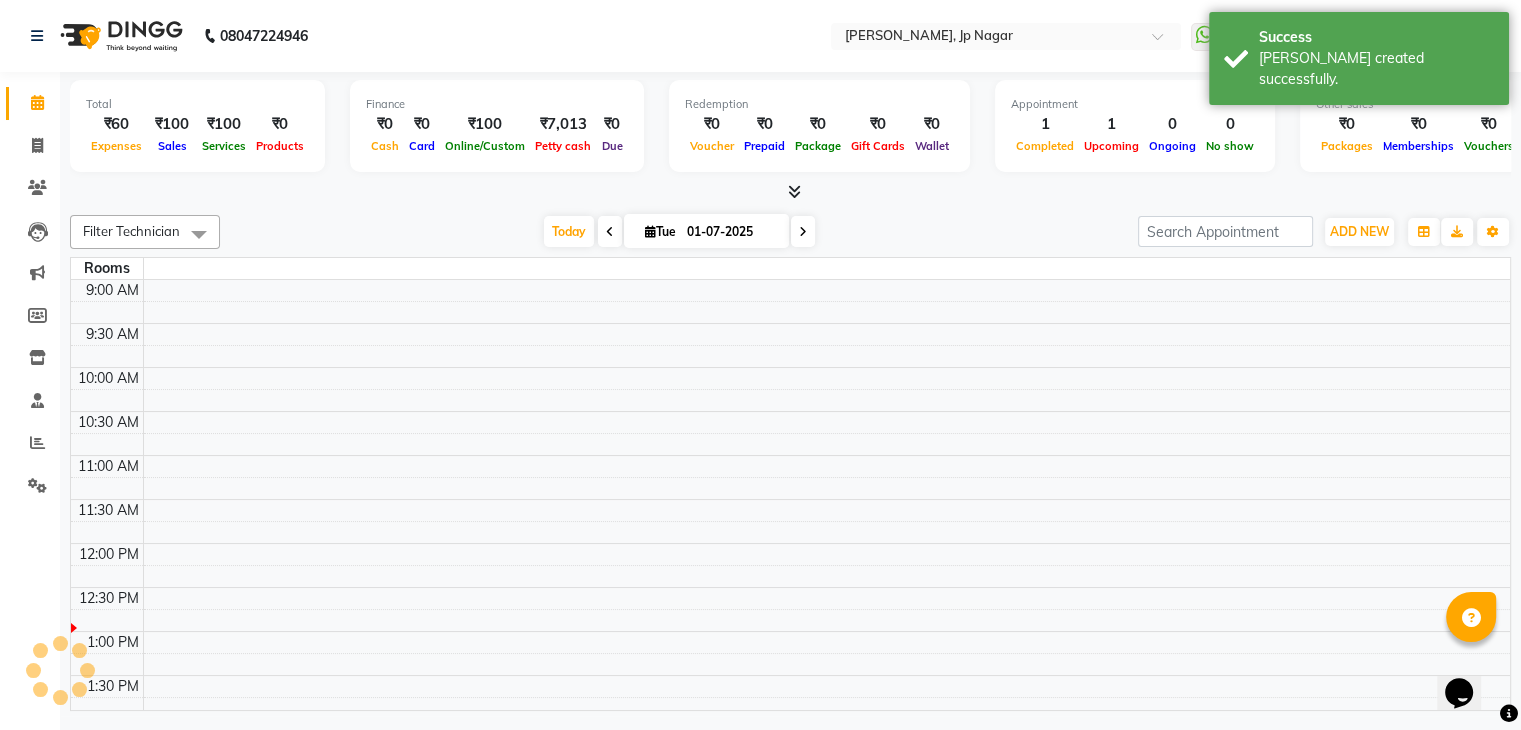 scroll, scrollTop: 0, scrollLeft: 0, axis: both 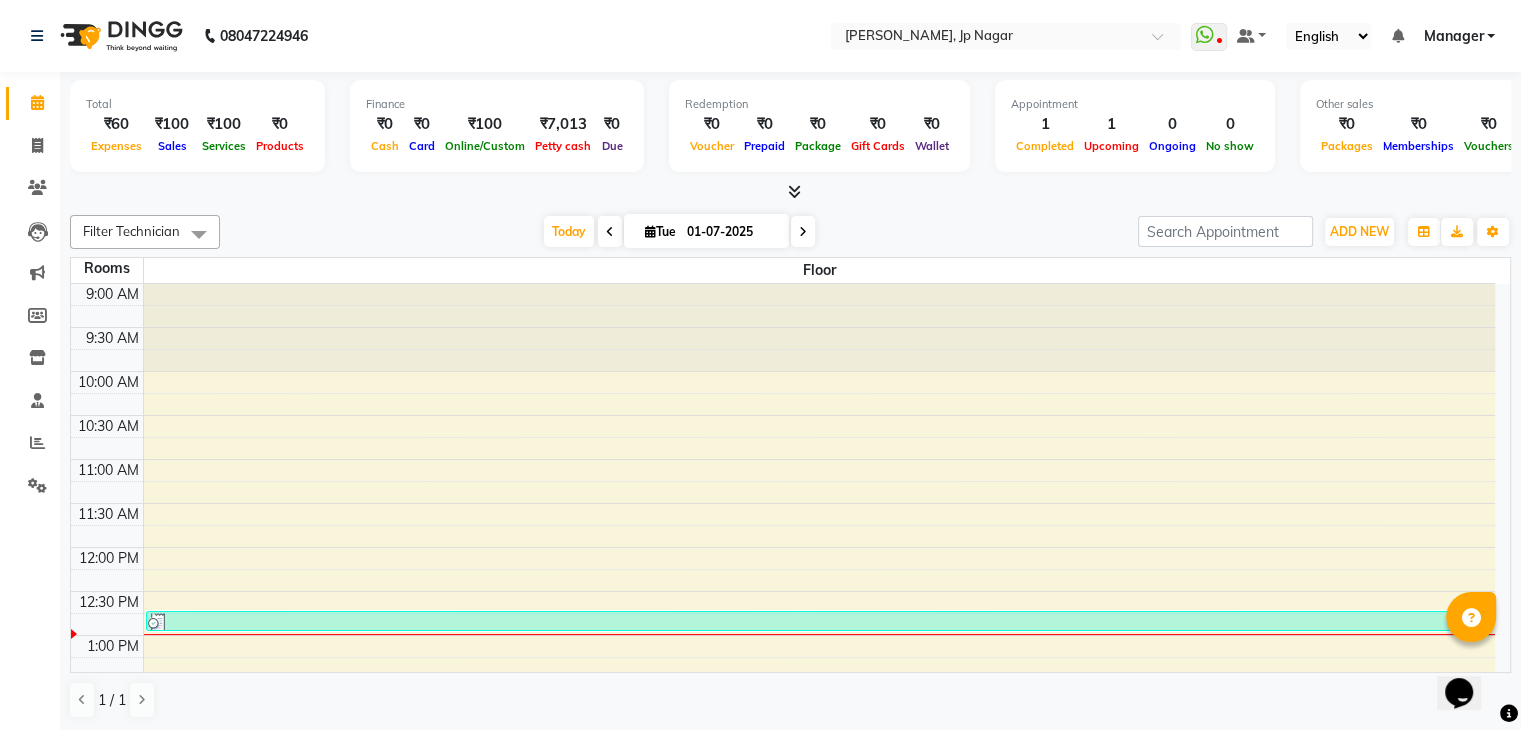 click at bounding box center [794, 191] 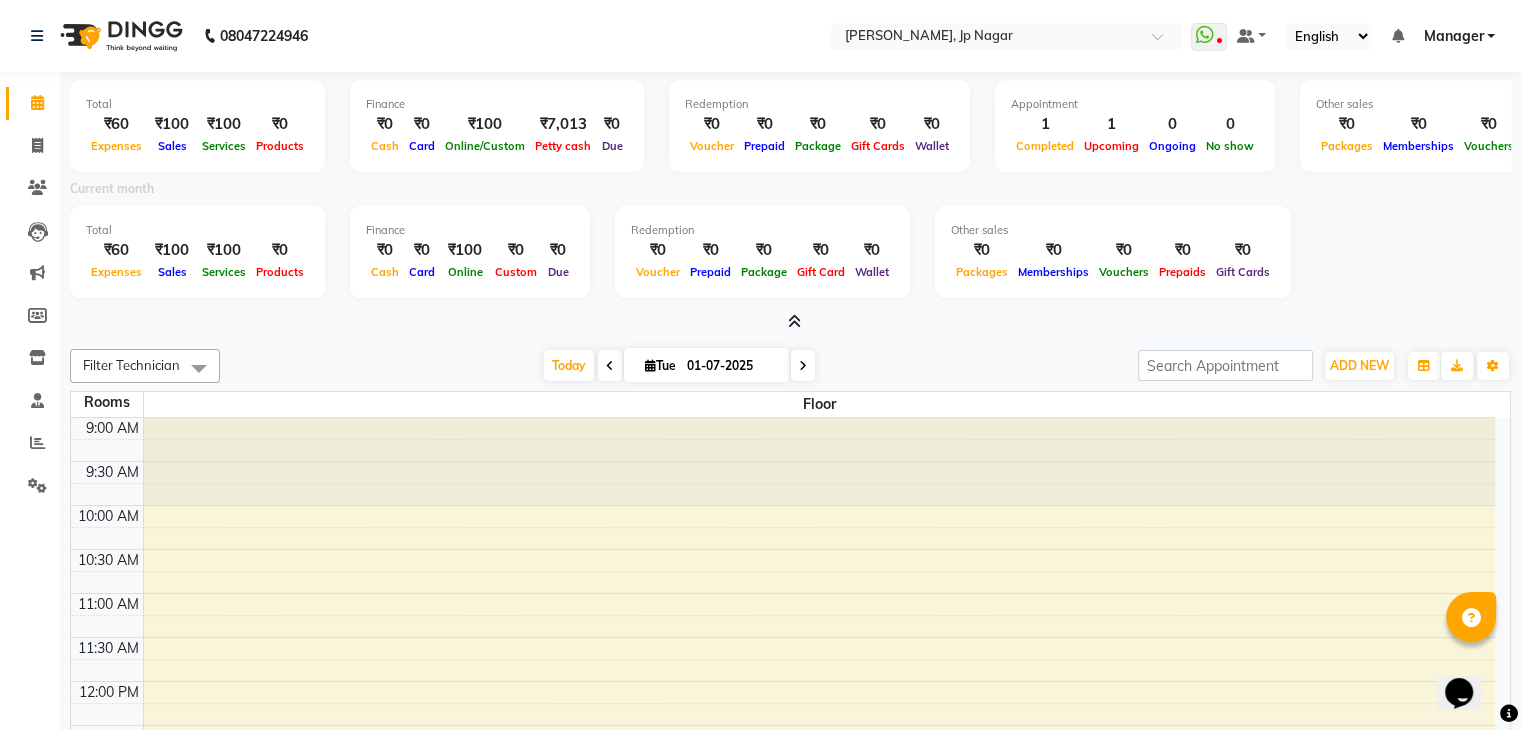 click at bounding box center [794, 321] 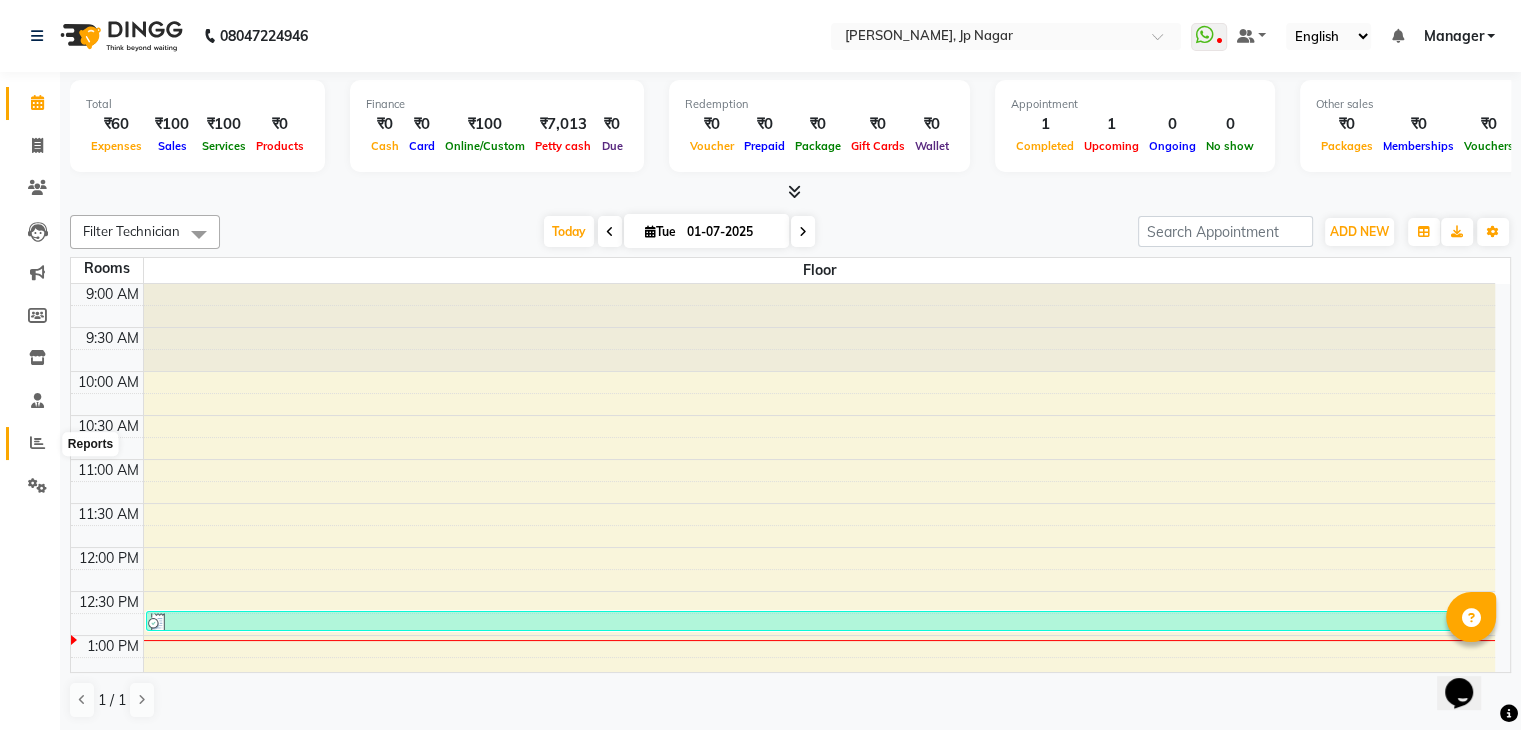 click 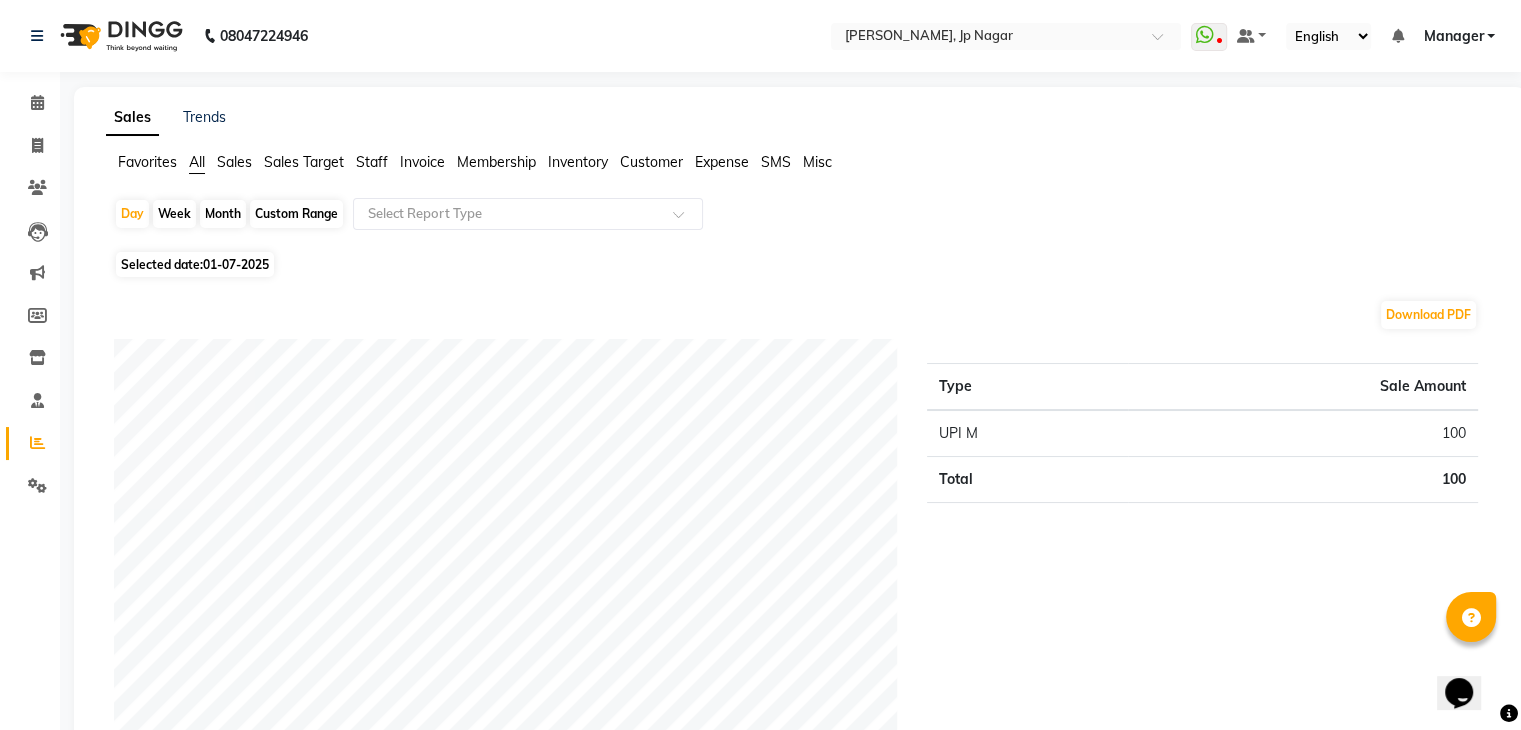 click on "Month" 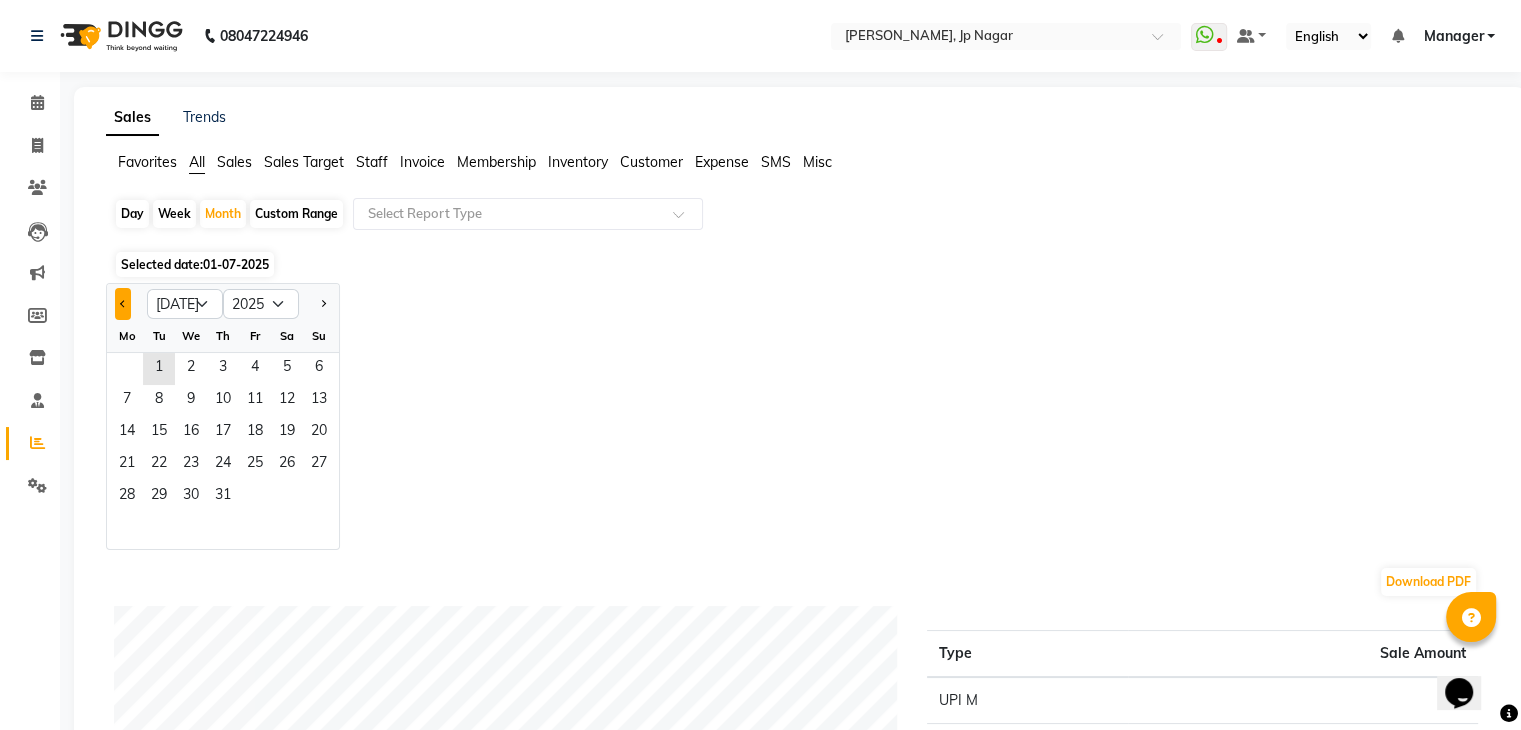 click 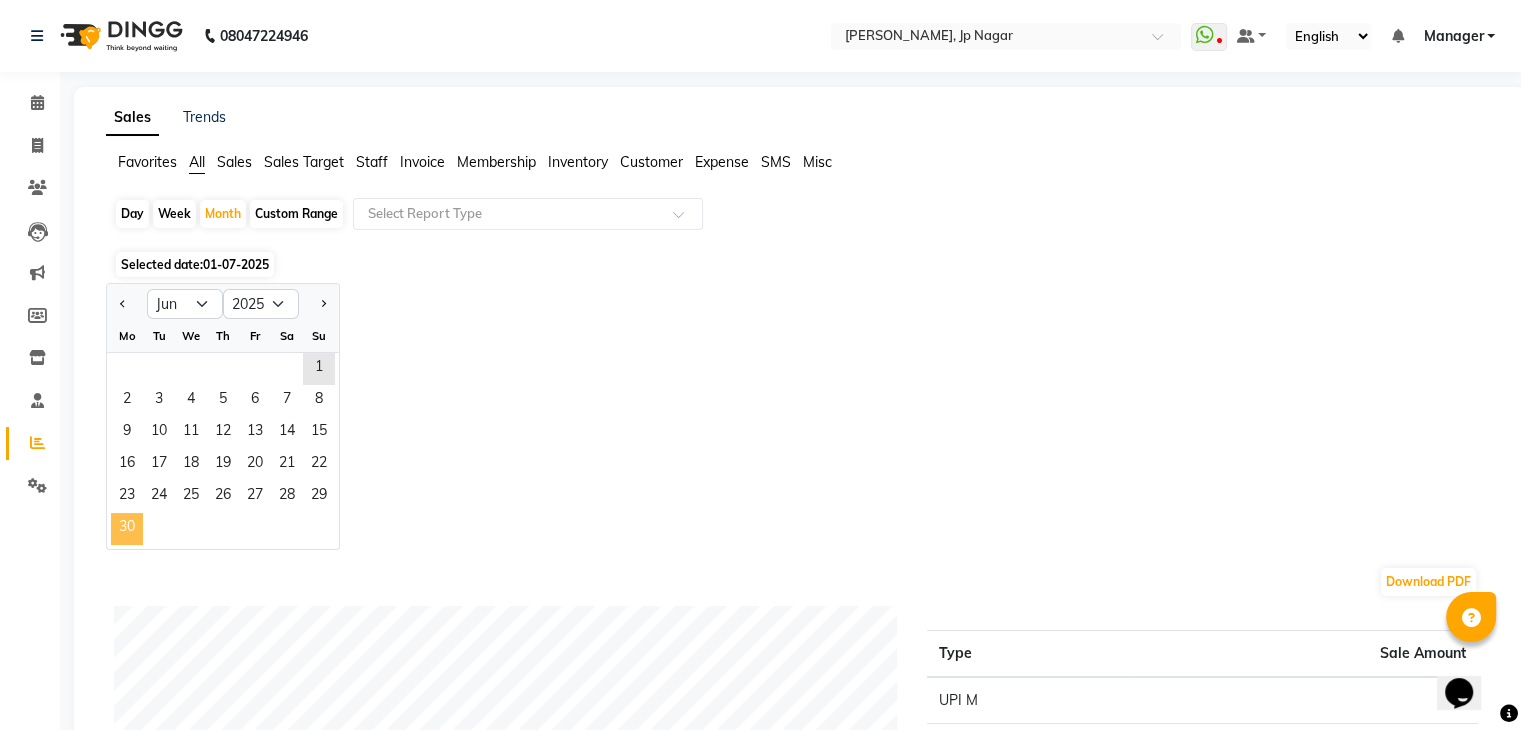 click on "30" 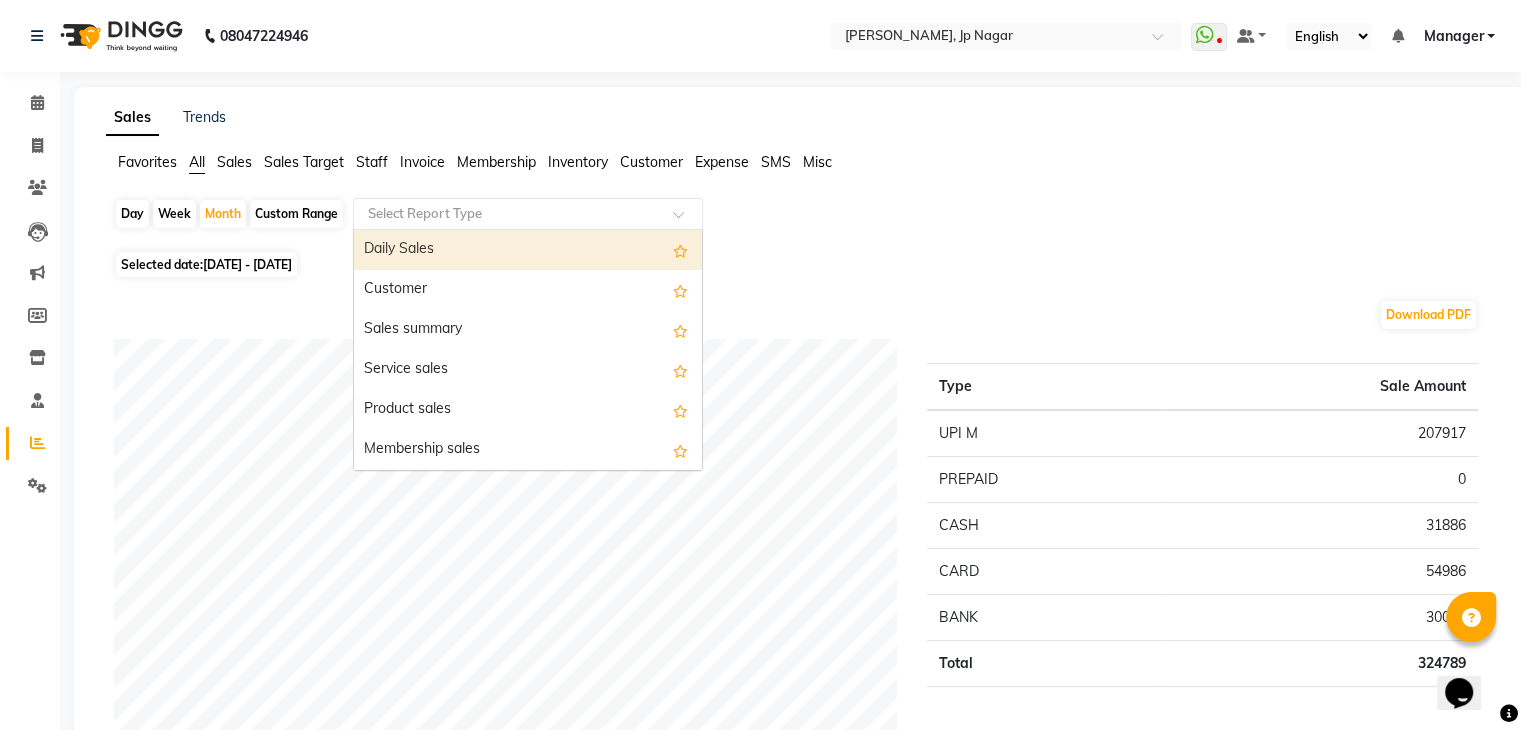 click on "Select Report Type" 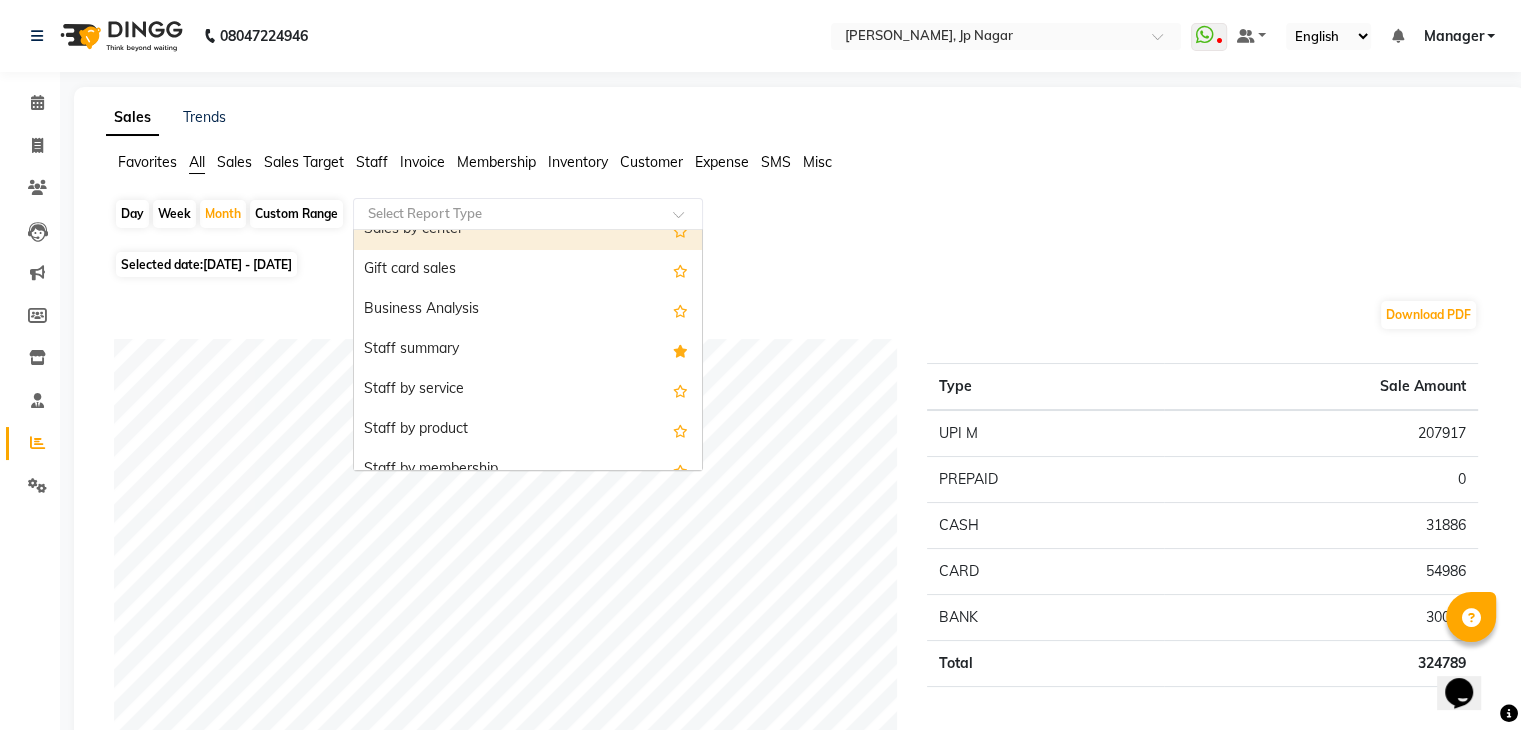 scroll, scrollTop: 422, scrollLeft: 0, axis: vertical 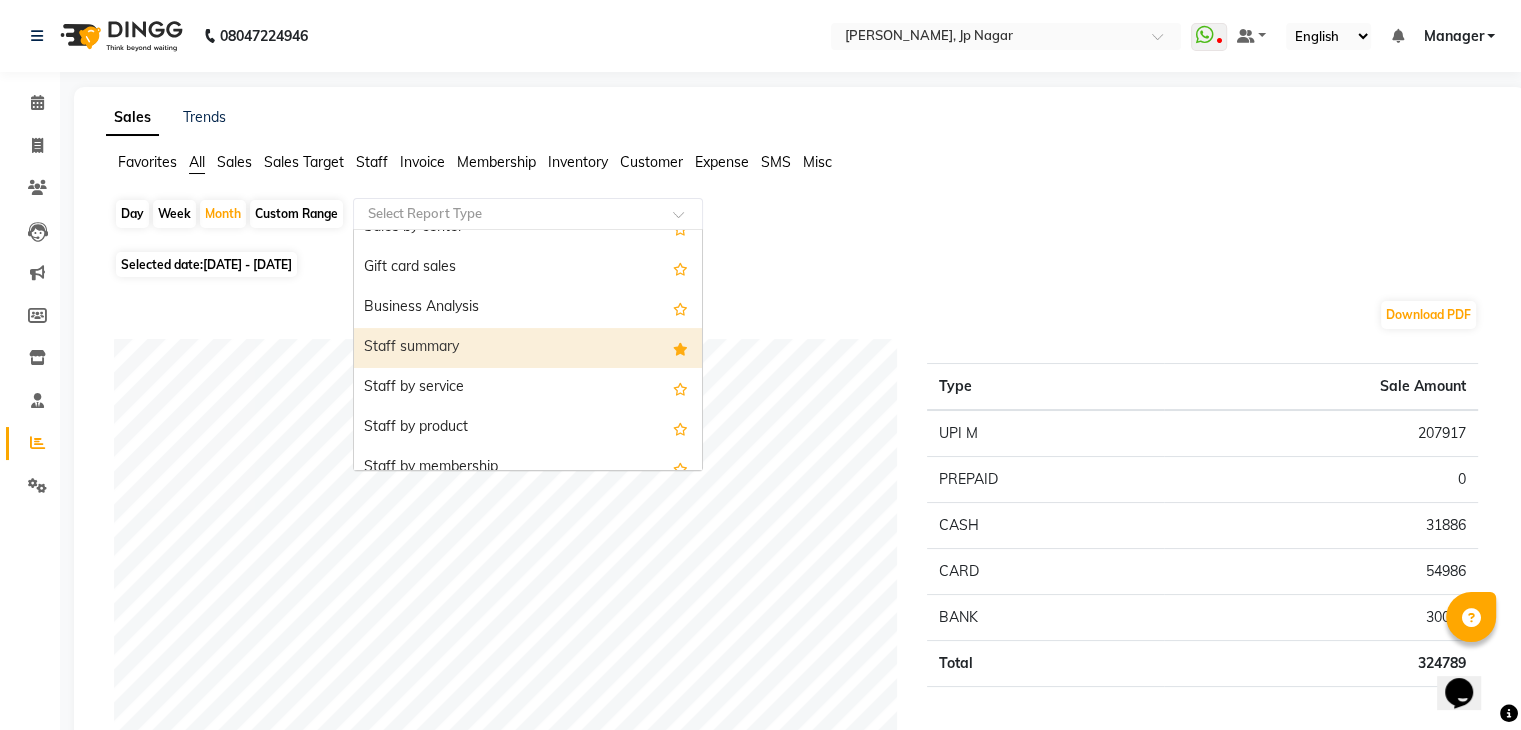 click on "Staff summary" at bounding box center [528, 348] 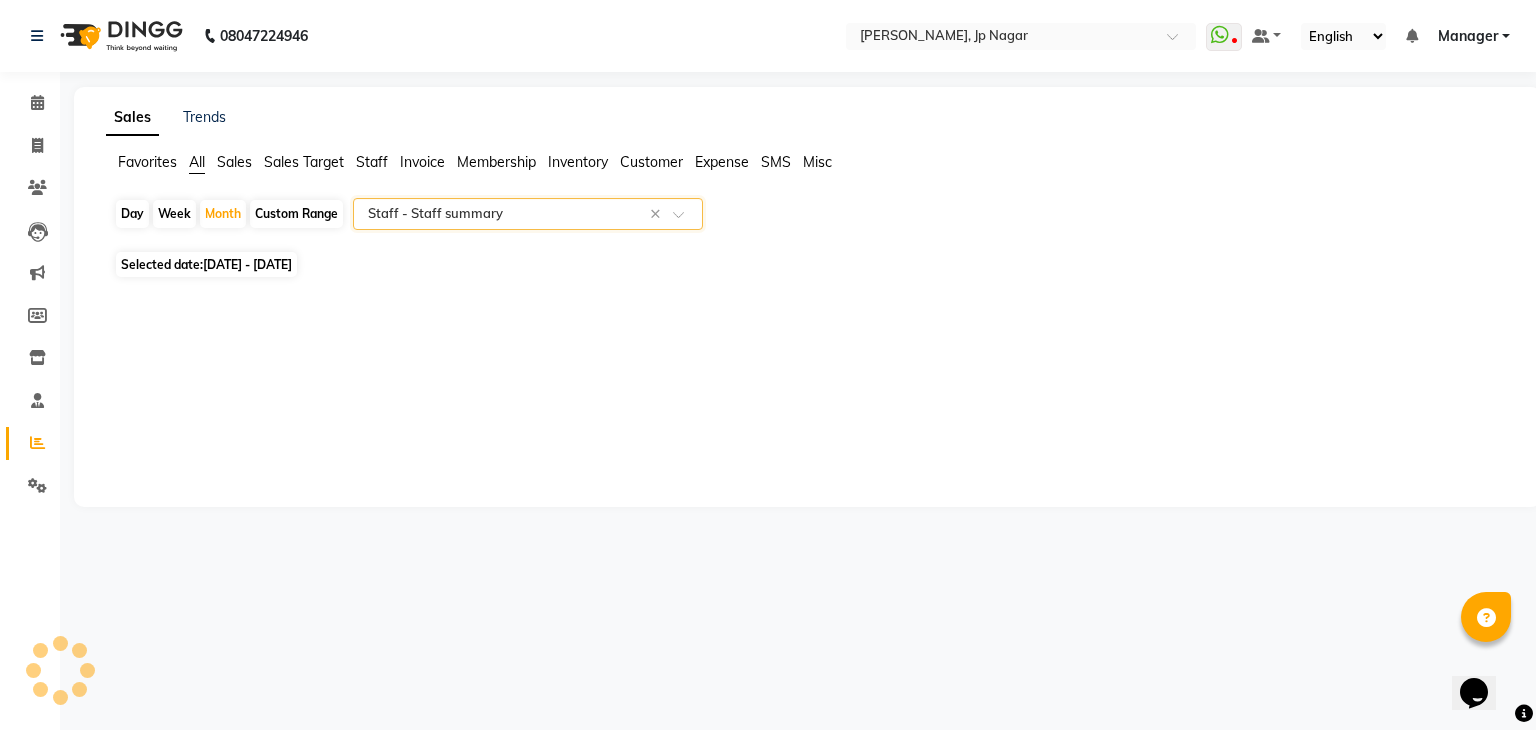 select on "full_report" 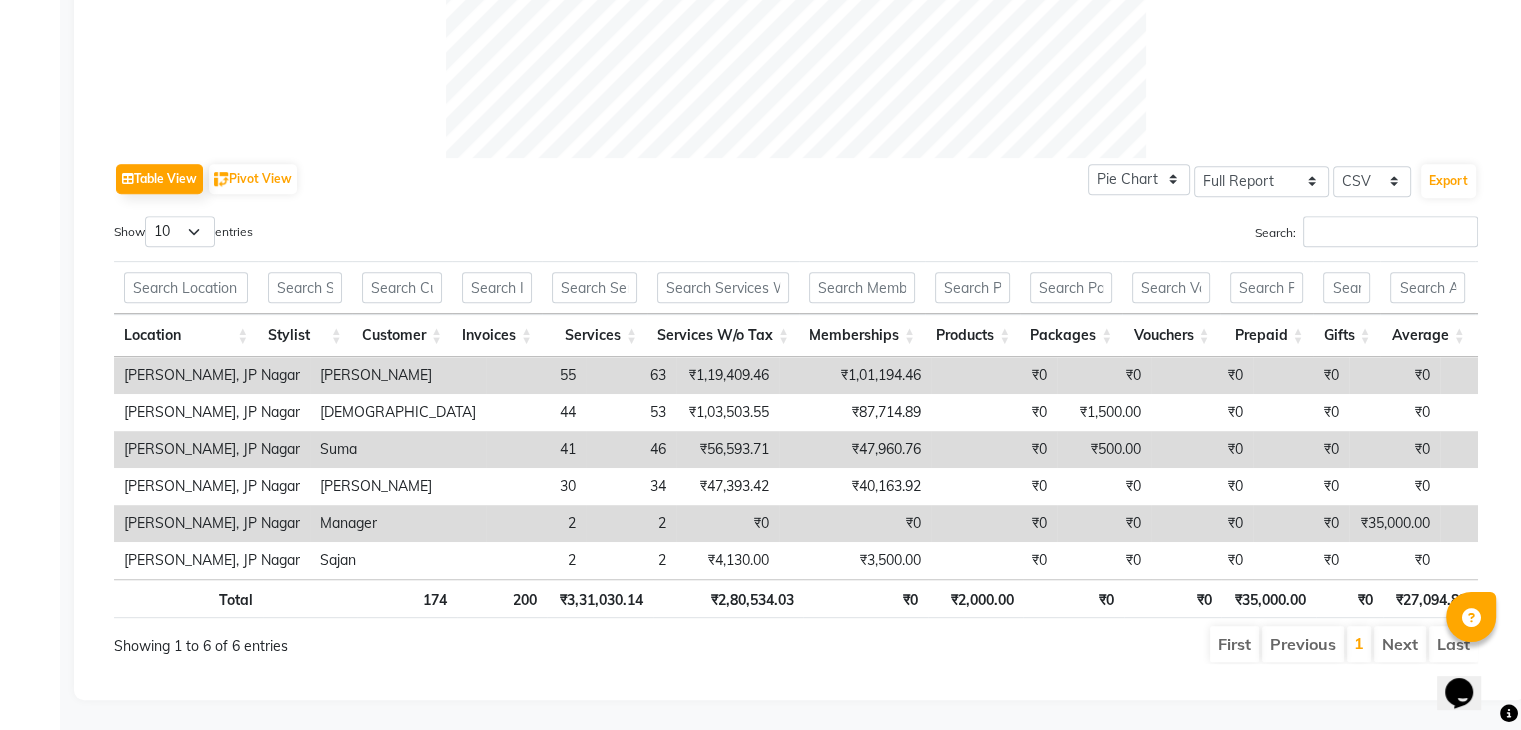 scroll, scrollTop: 892, scrollLeft: 0, axis: vertical 